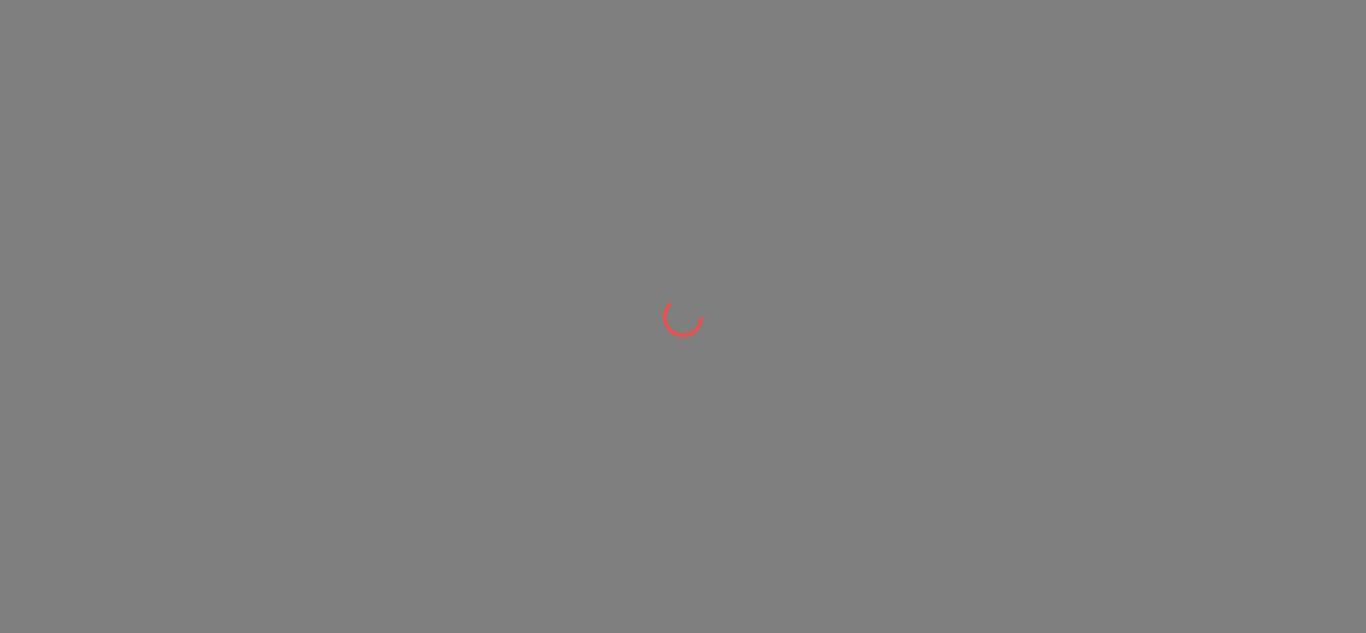 scroll, scrollTop: 0, scrollLeft: 0, axis: both 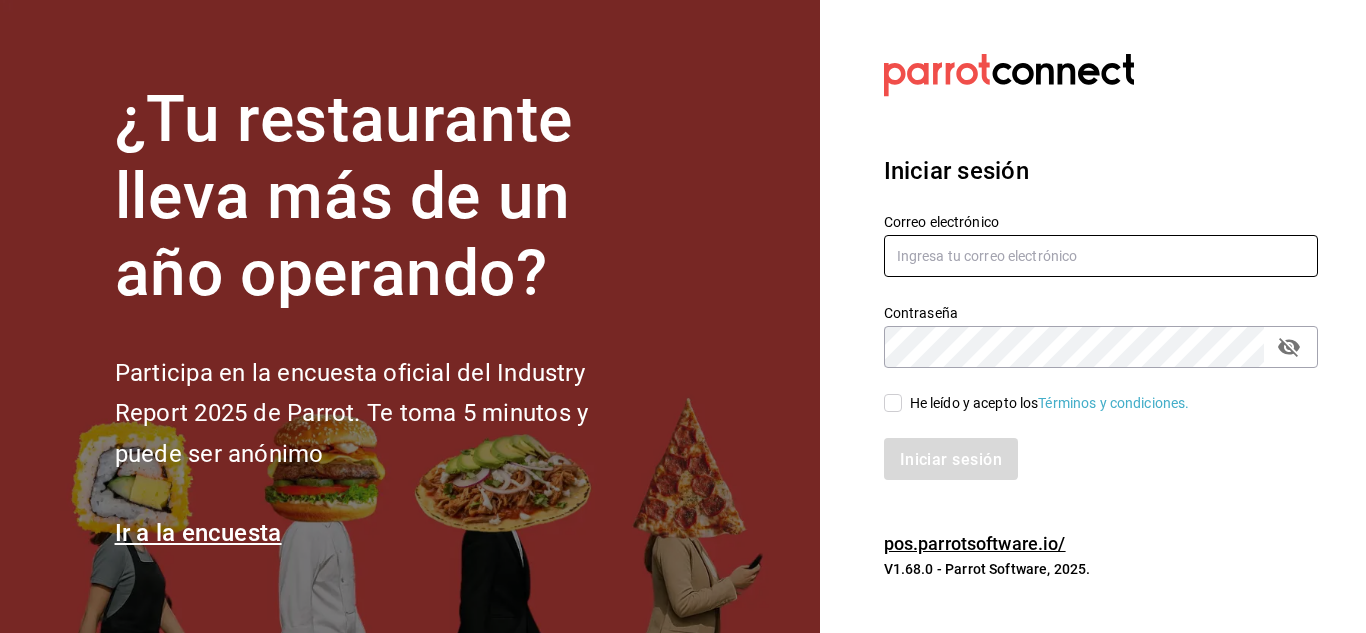type on "[EMAIL]" 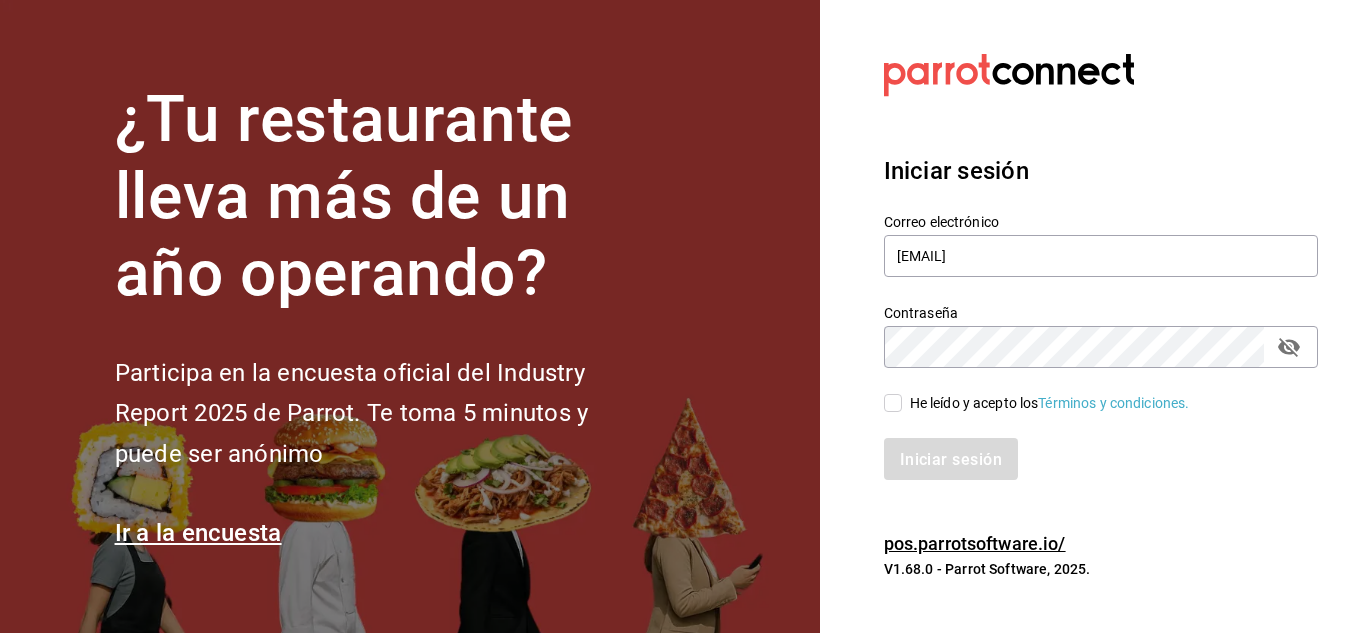 click on "He leído y acepto los  Términos y condiciones." at bounding box center [893, 403] 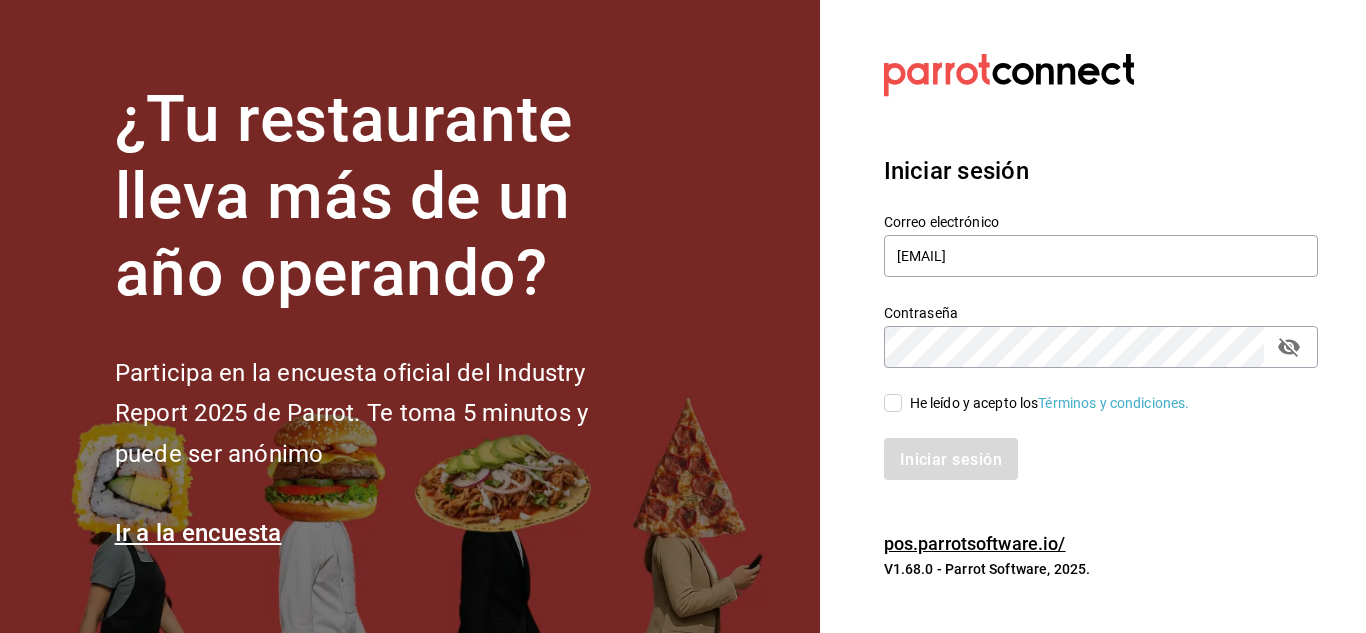 checkbox on "true" 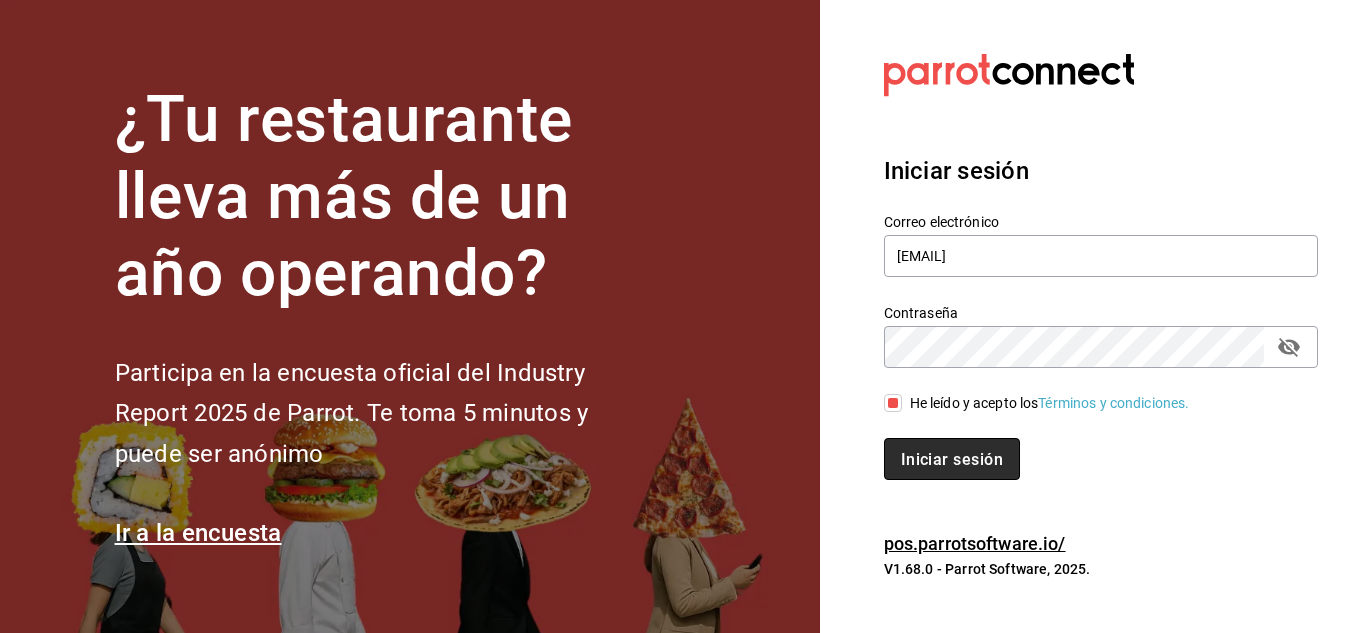 click on "Iniciar sesión" at bounding box center [952, 458] 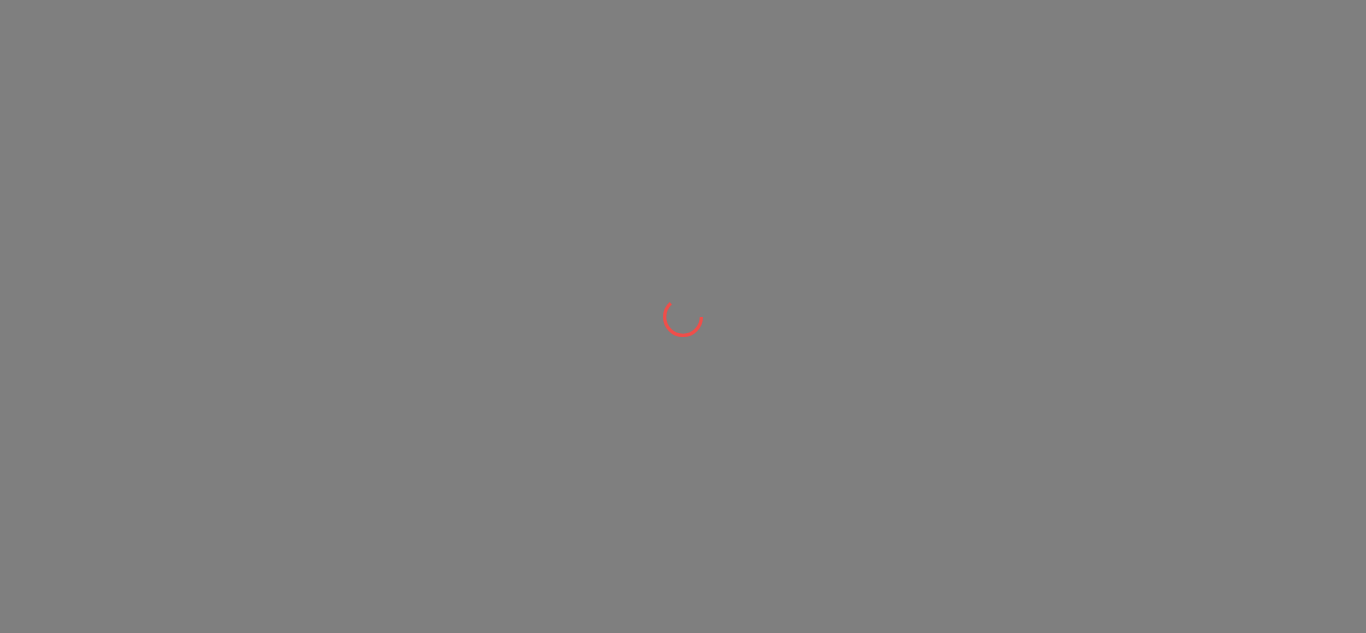 scroll, scrollTop: 0, scrollLeft: 0, axis: both 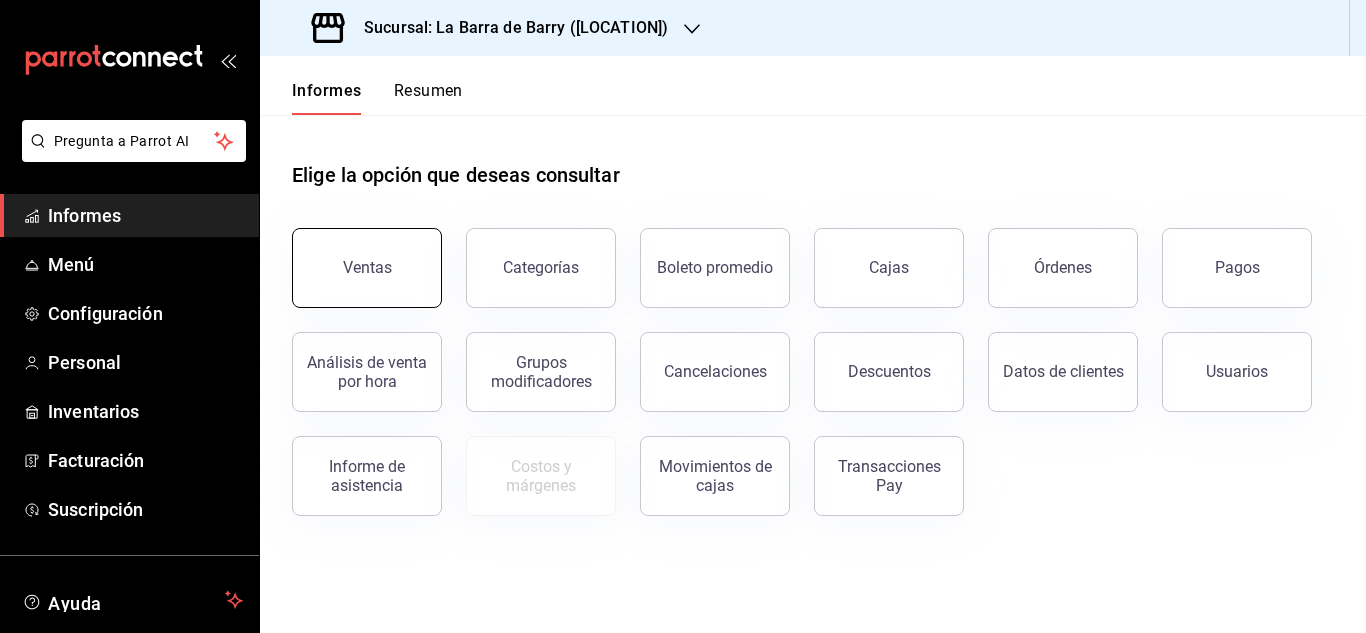 click on "Ventas" at bounding box center (367, 268) 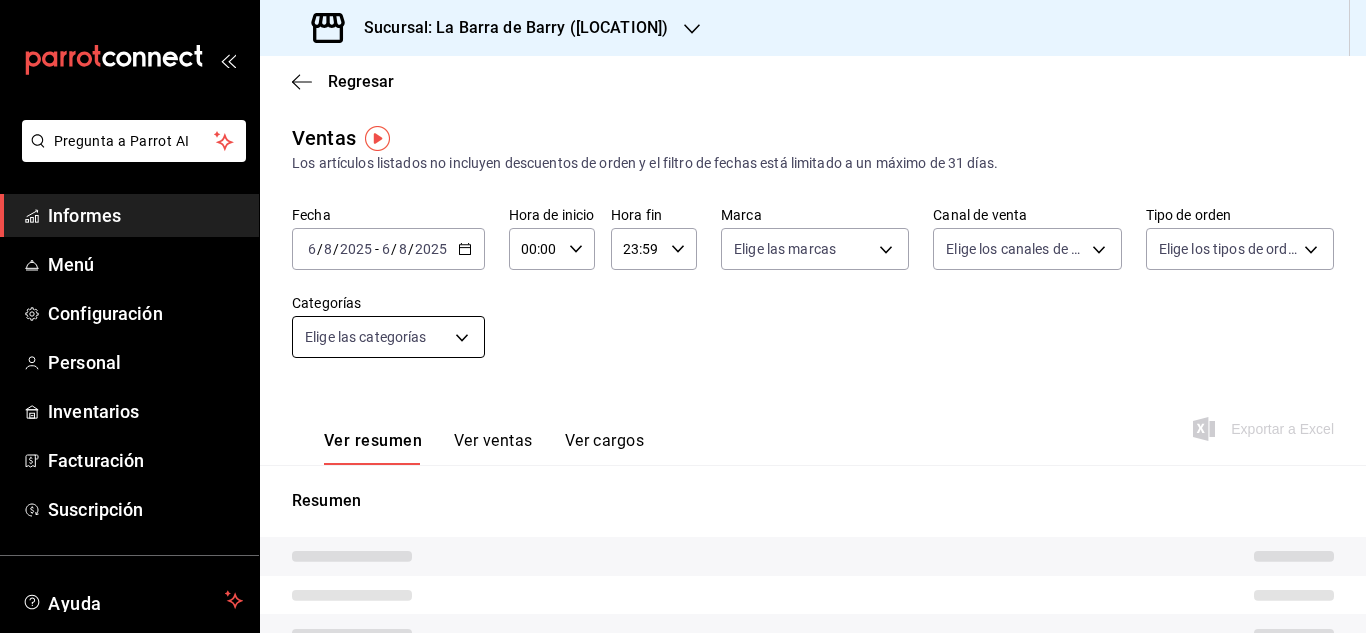 click on "2025-08-06 6 / 8 / 2025 - 2025-08-06 6 / 8 / 2025" at bounding box center [388, 249] 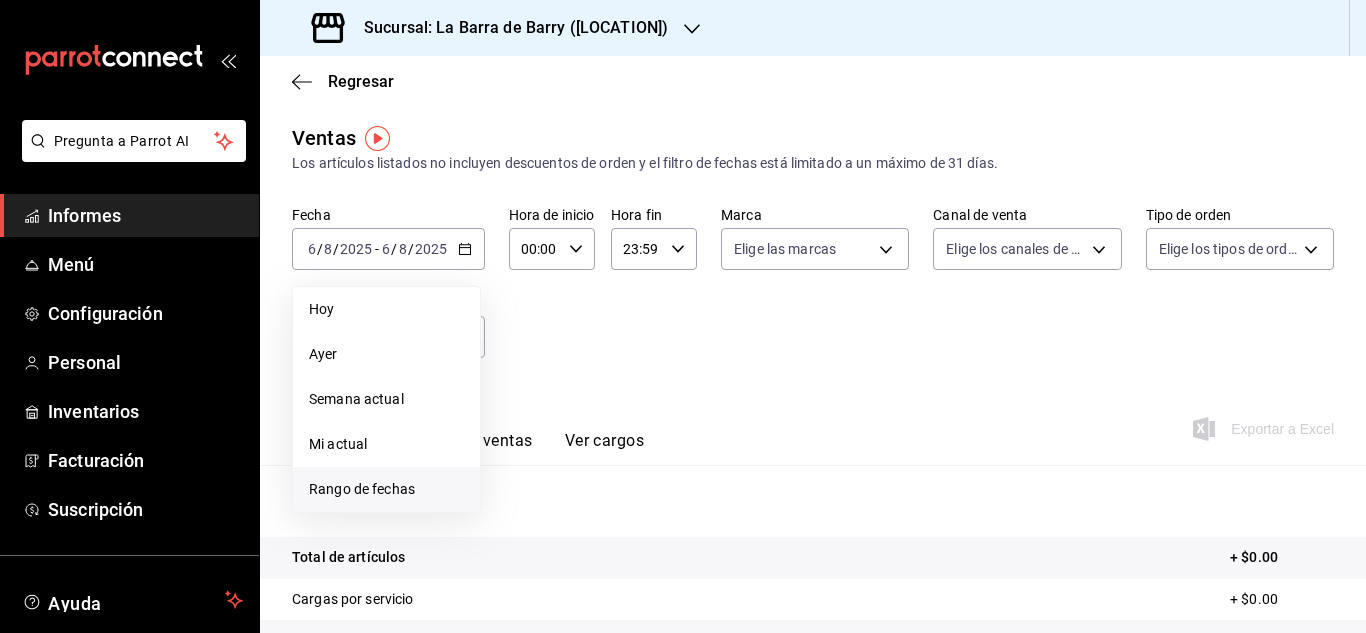click on "Rango de fechas" at bounding box center (386, 489) 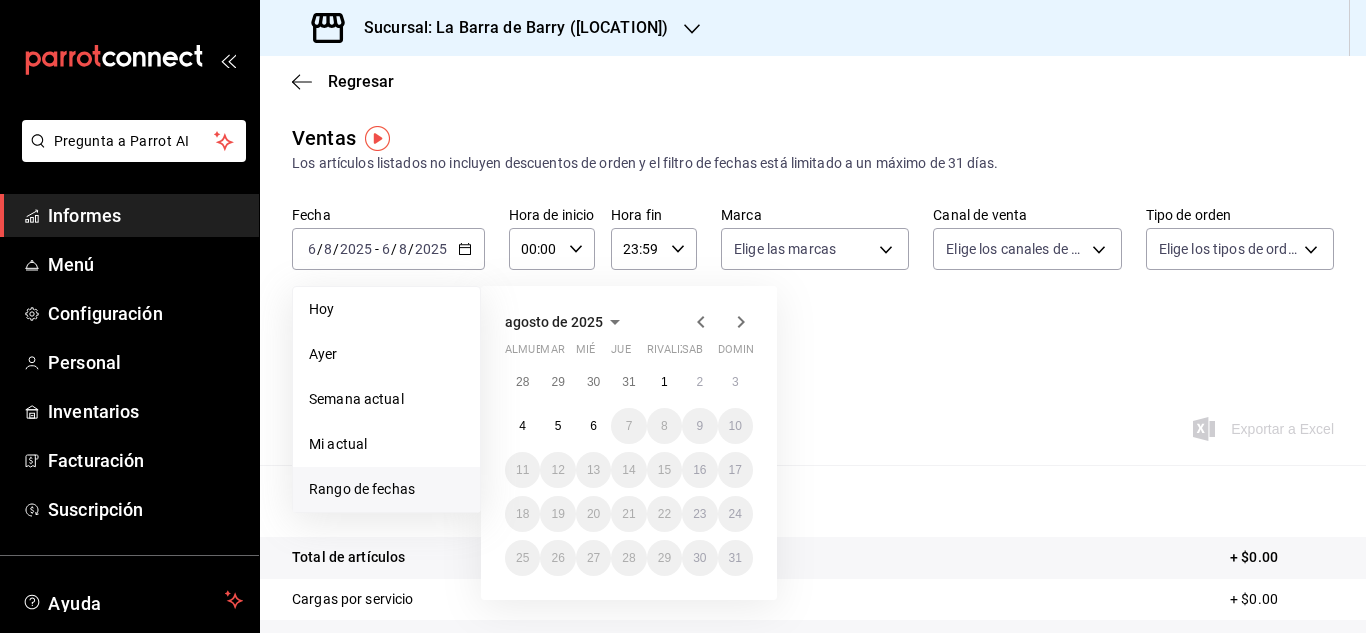 click 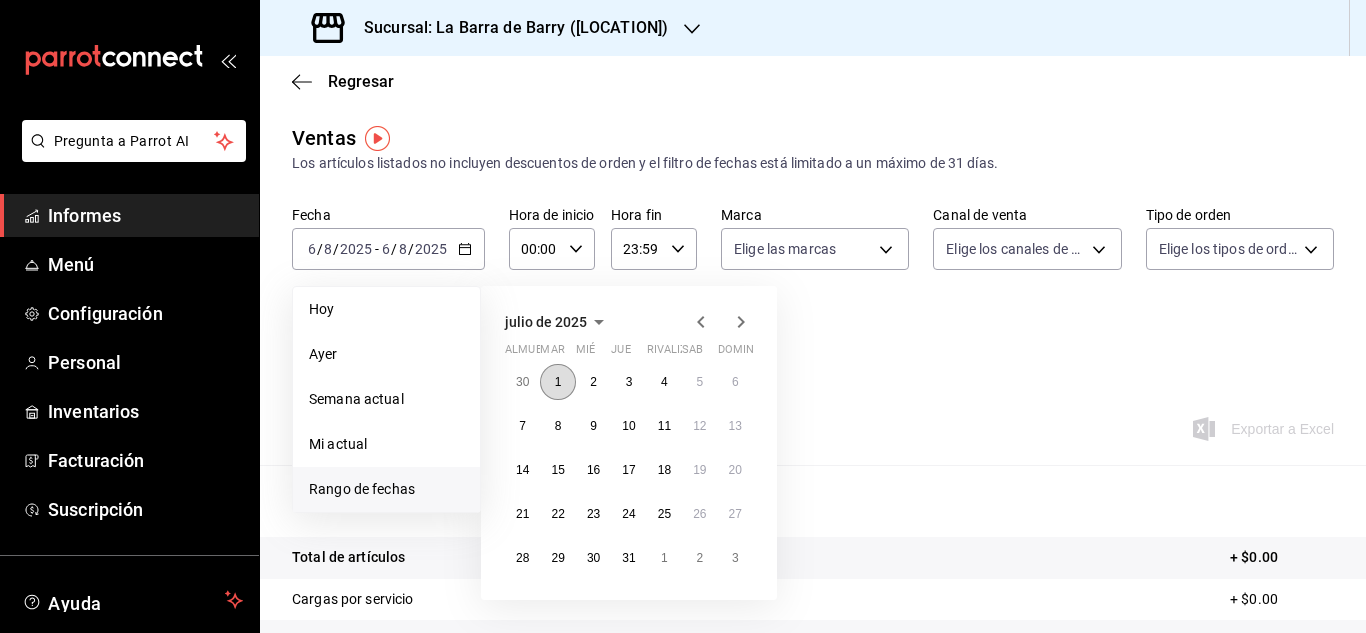 click on "1" at bounding box center (557, 382) 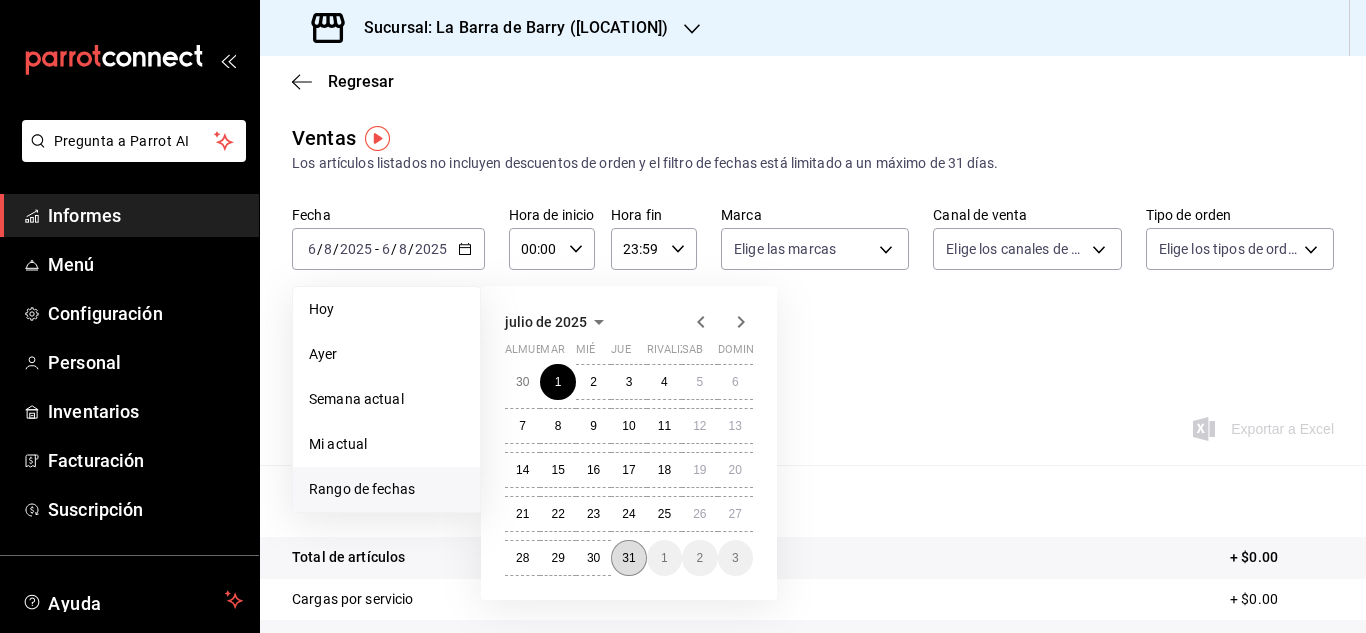 click on "31" at bounding box center (628, 558) 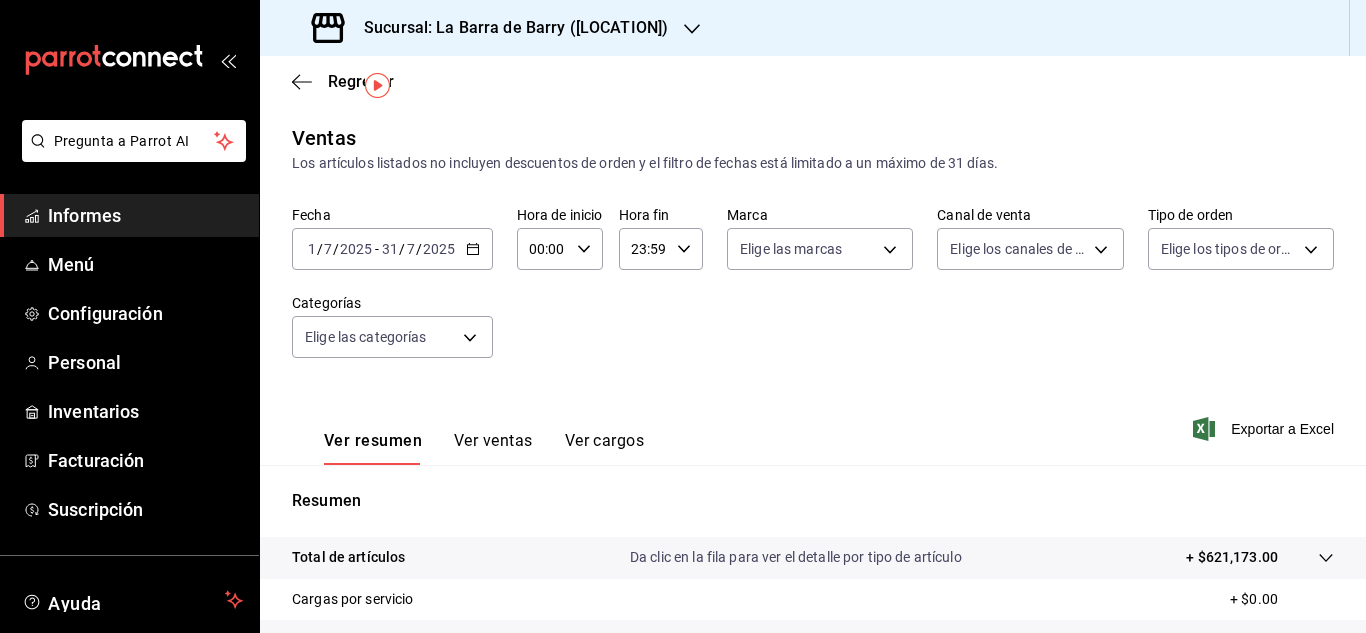 scroll, scrollTop: 53, scrollLeft: 0, axis: vertical 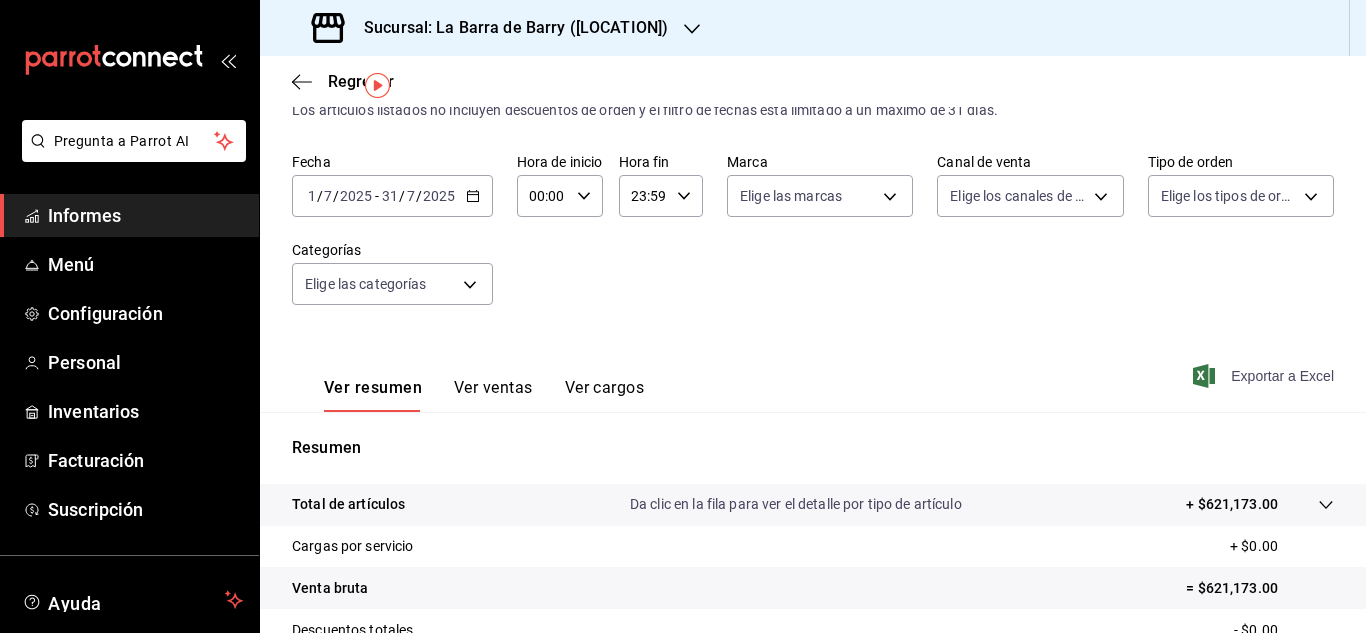 click on "Exportar a Excel" at bounding box center [1282, 376] 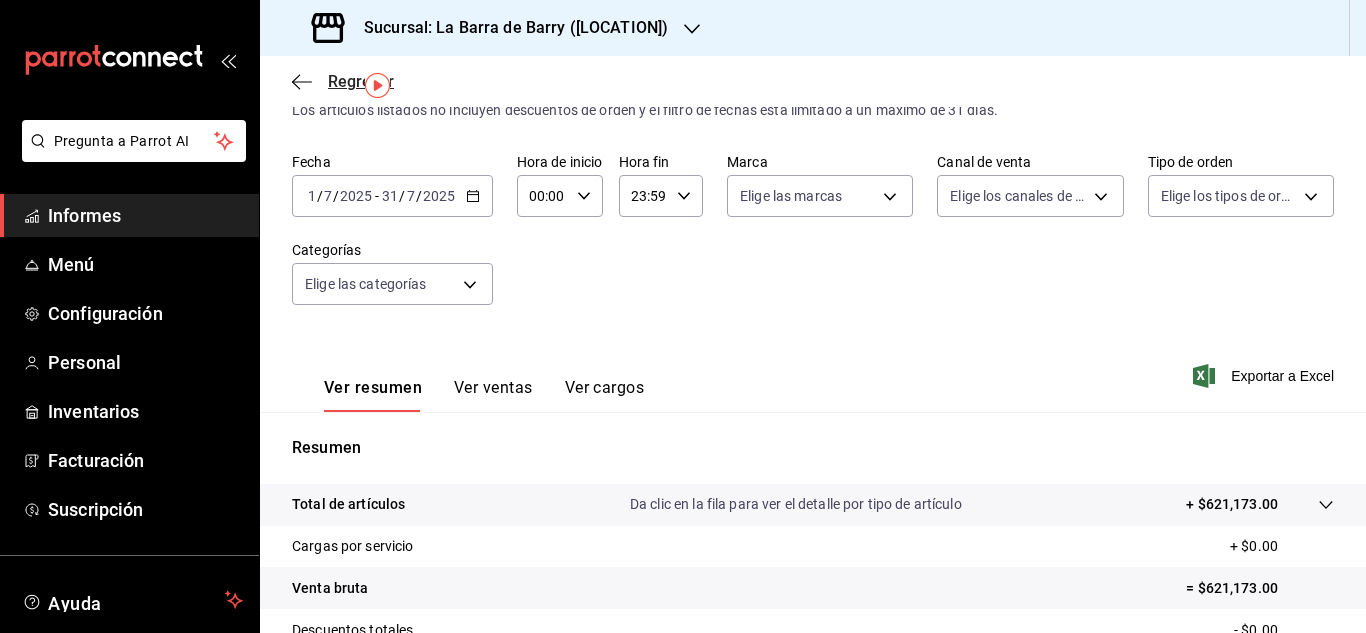click 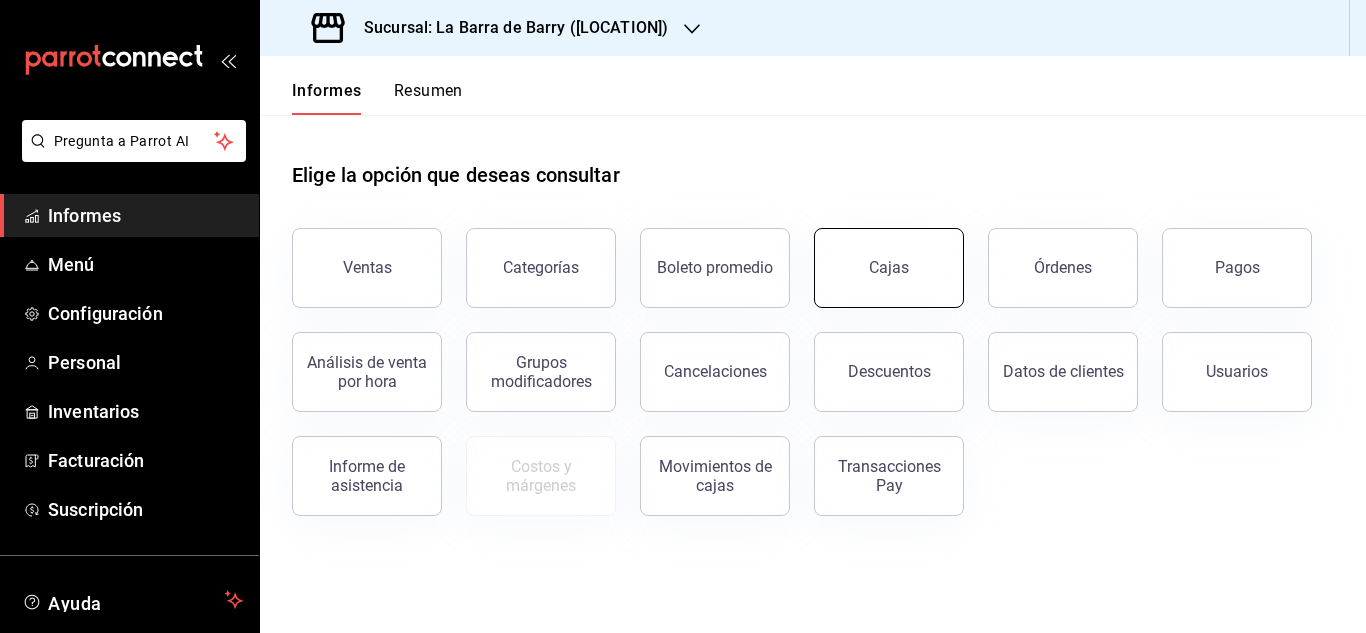 click on "Cajas" at bounding box center (889, 268) 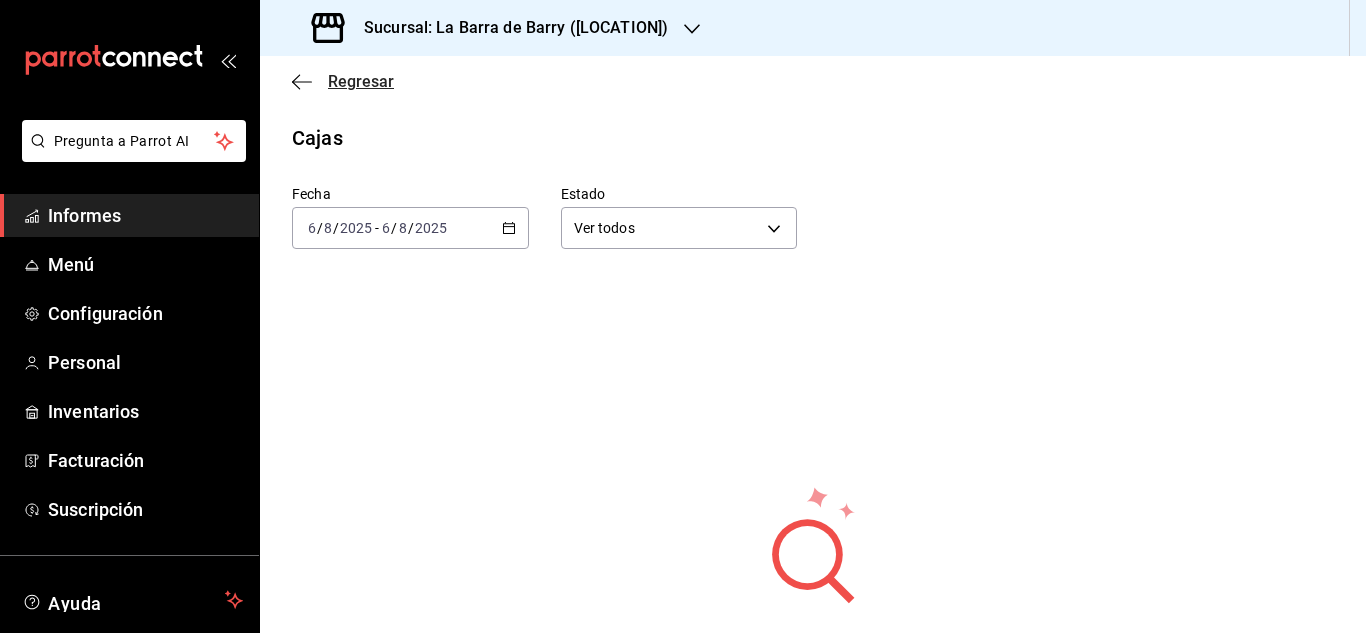 click 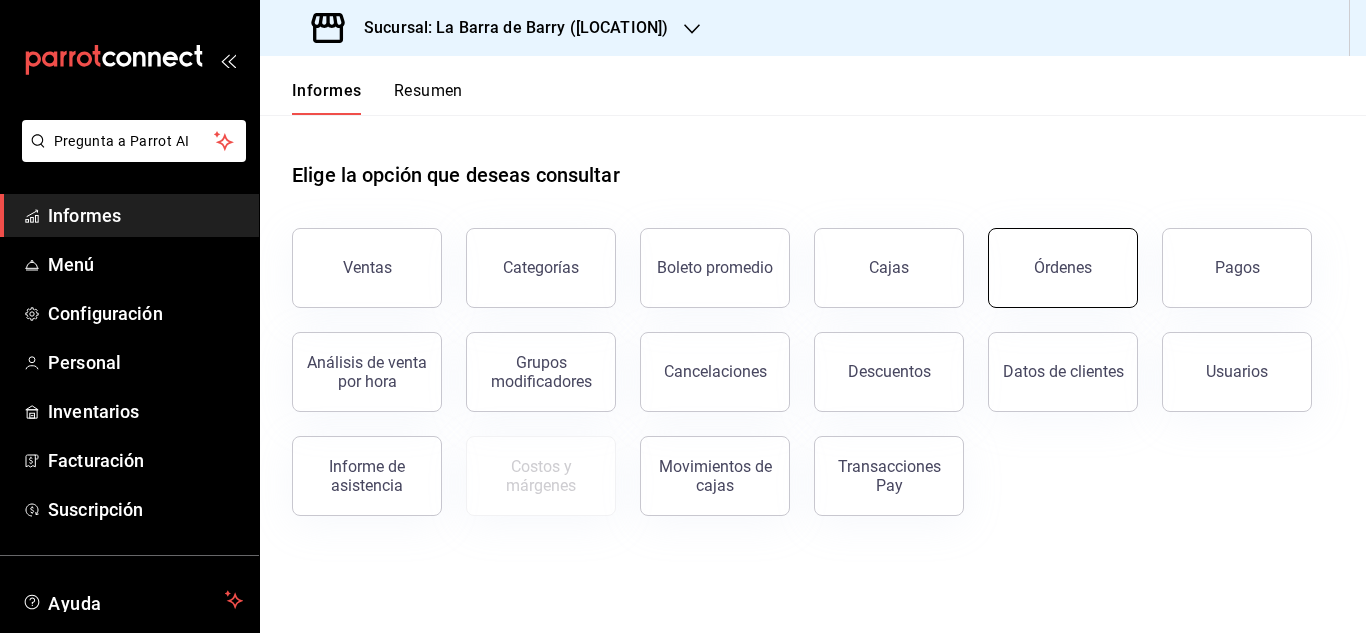 click on "Órdenes" at bounding box center (1063, 267) 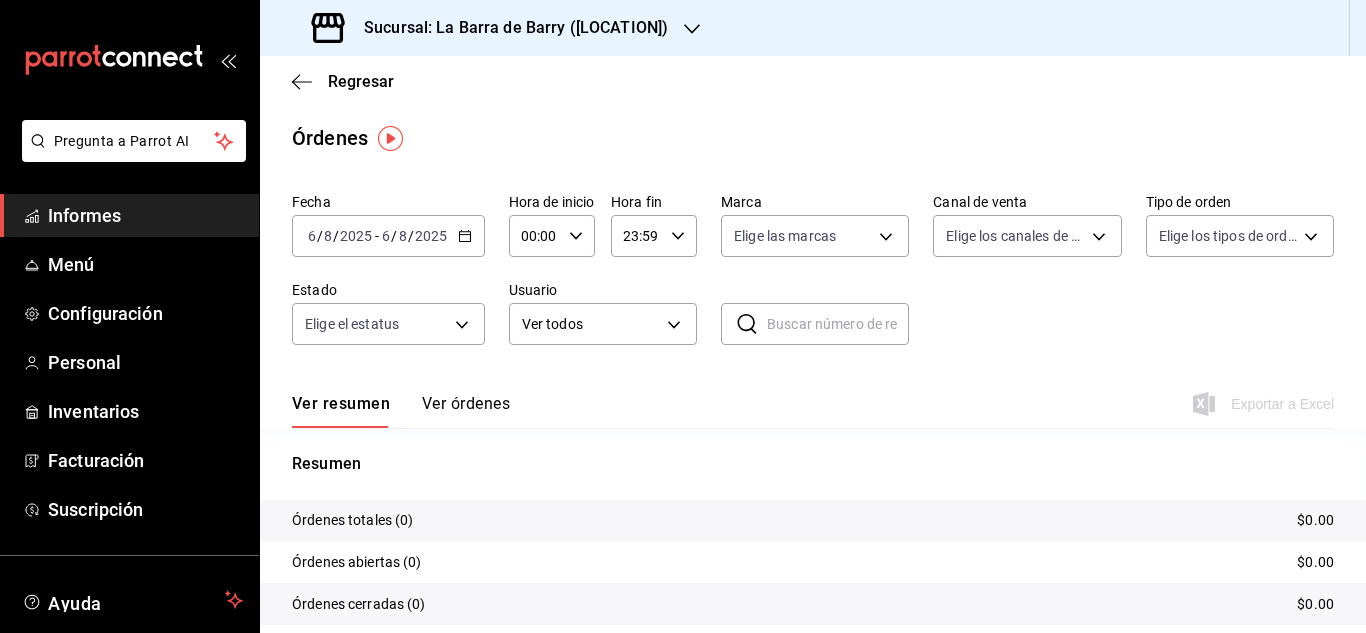 click 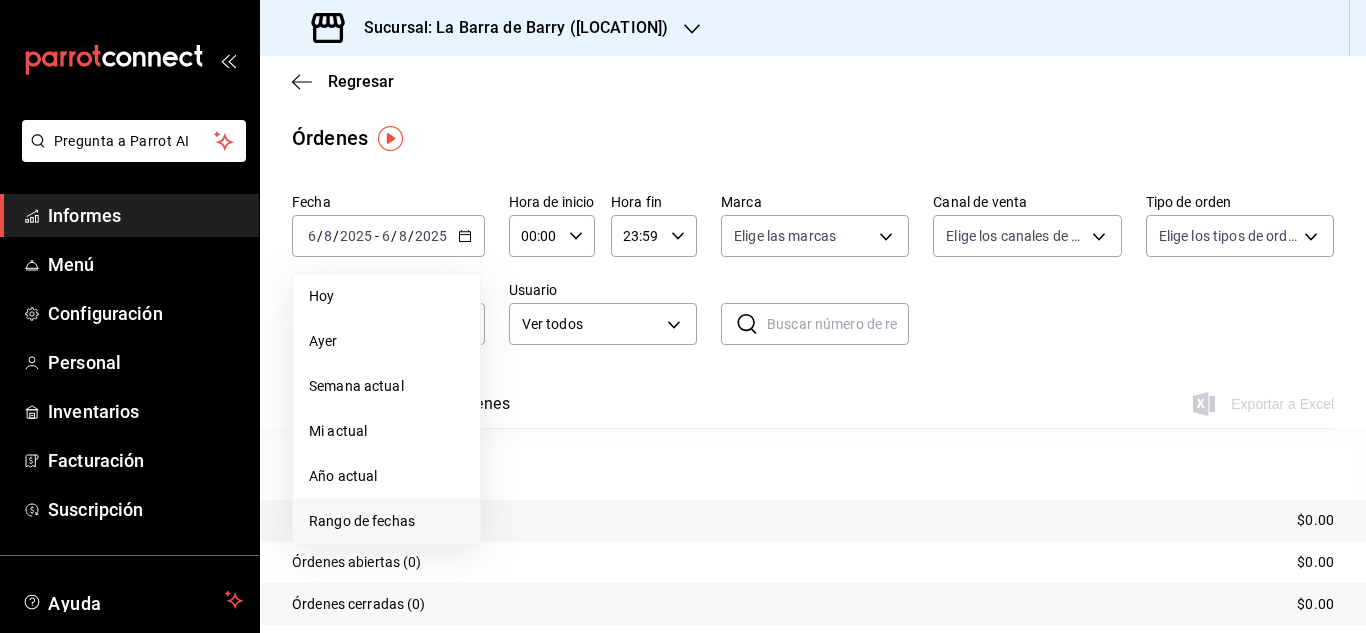click on "Rango de fechas" at bounding box center [362, 521] 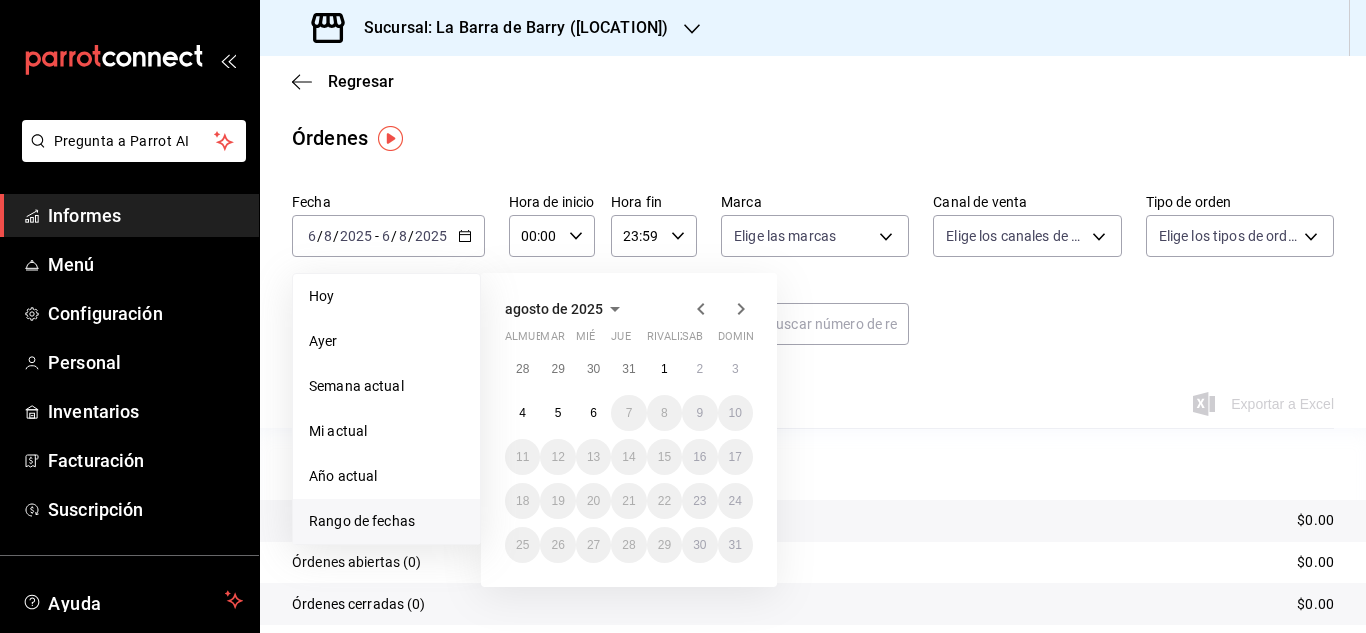 click 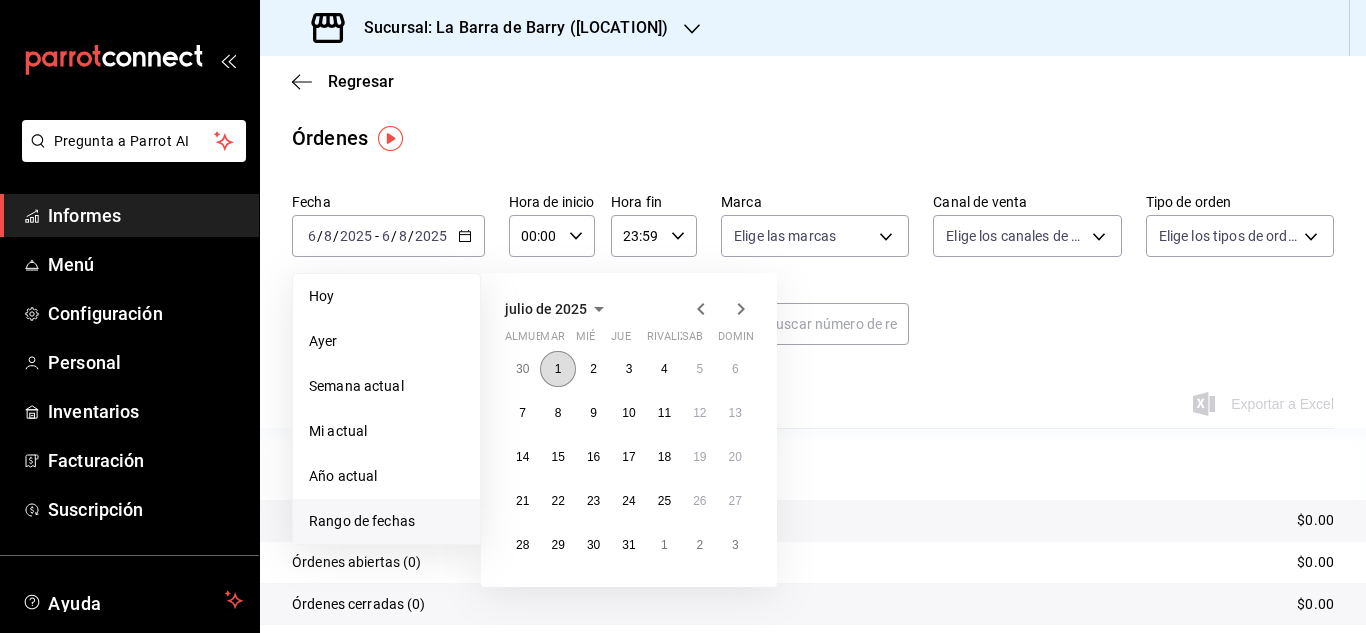 click on "1" at bounding box center [557, 369] 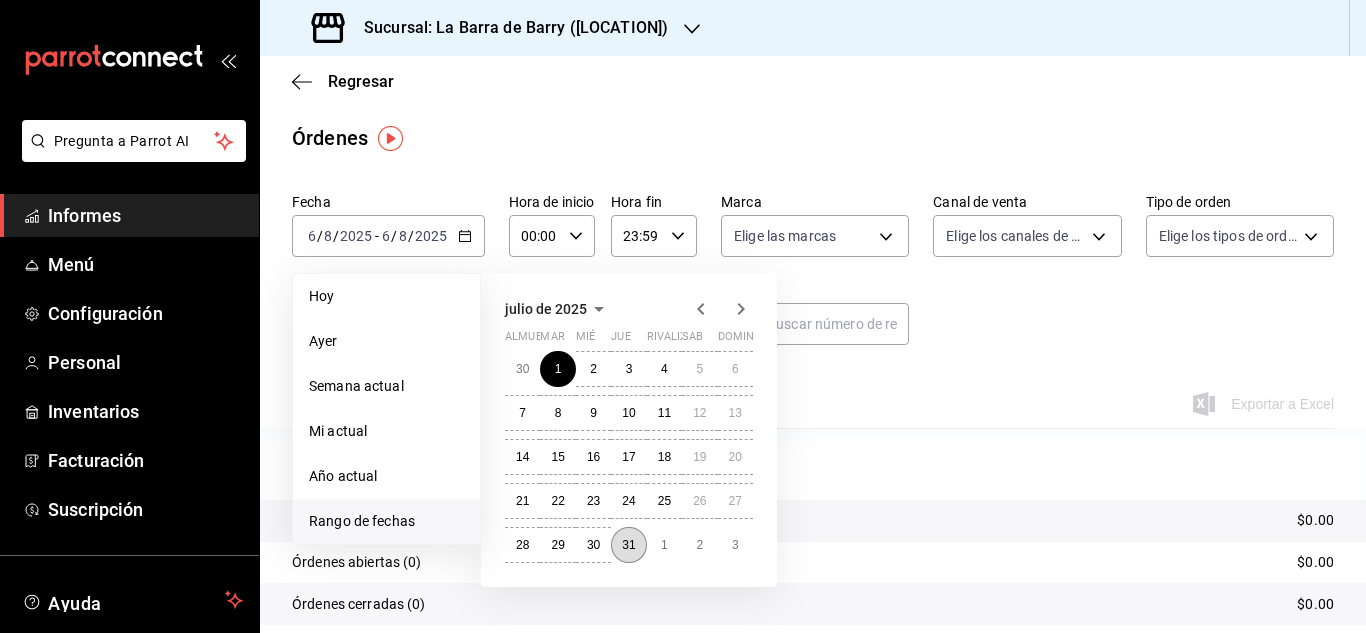 click on "31" at bounding box center [628, 545] 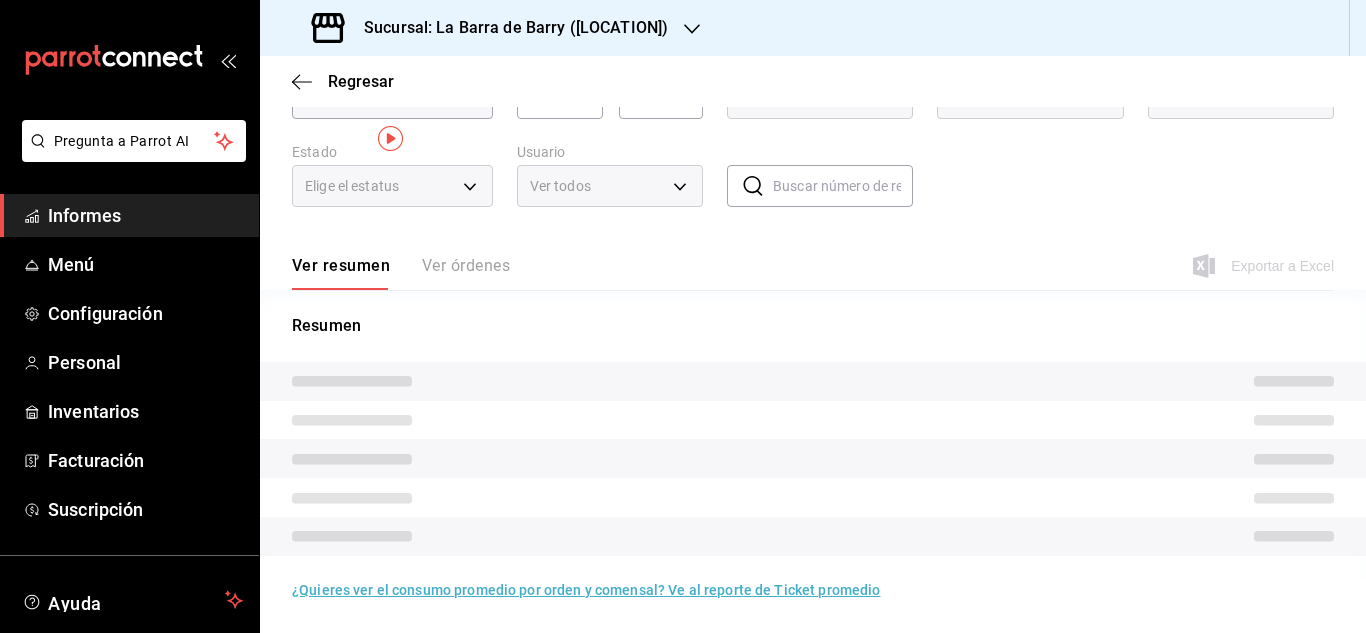 scroll, scrollTop: 0, scrollLeft: 0, axis: both 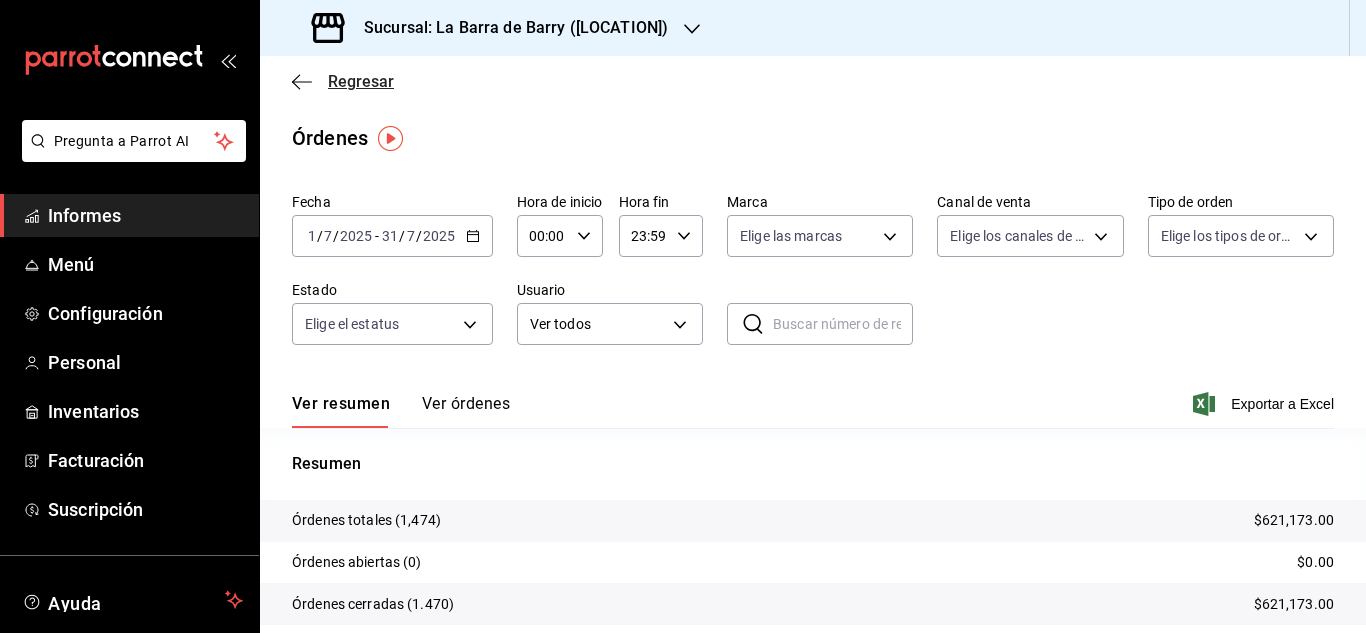 click 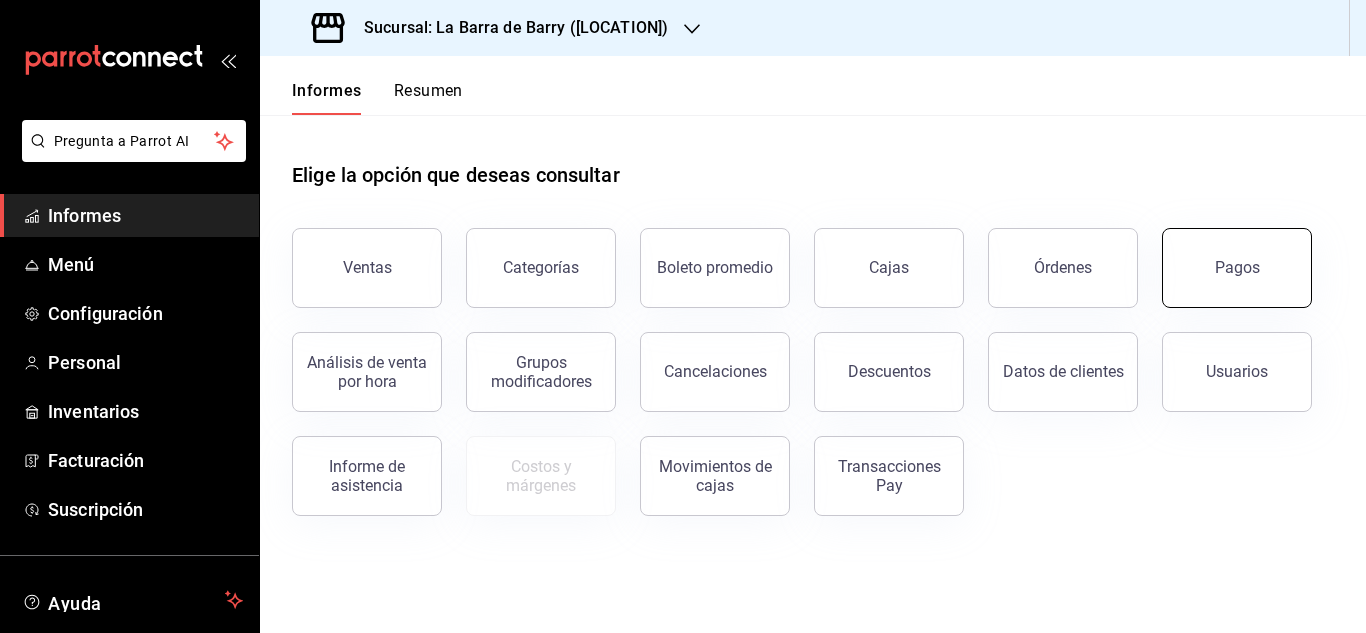 click on "Pagos" at bounding box center (1237, 268) 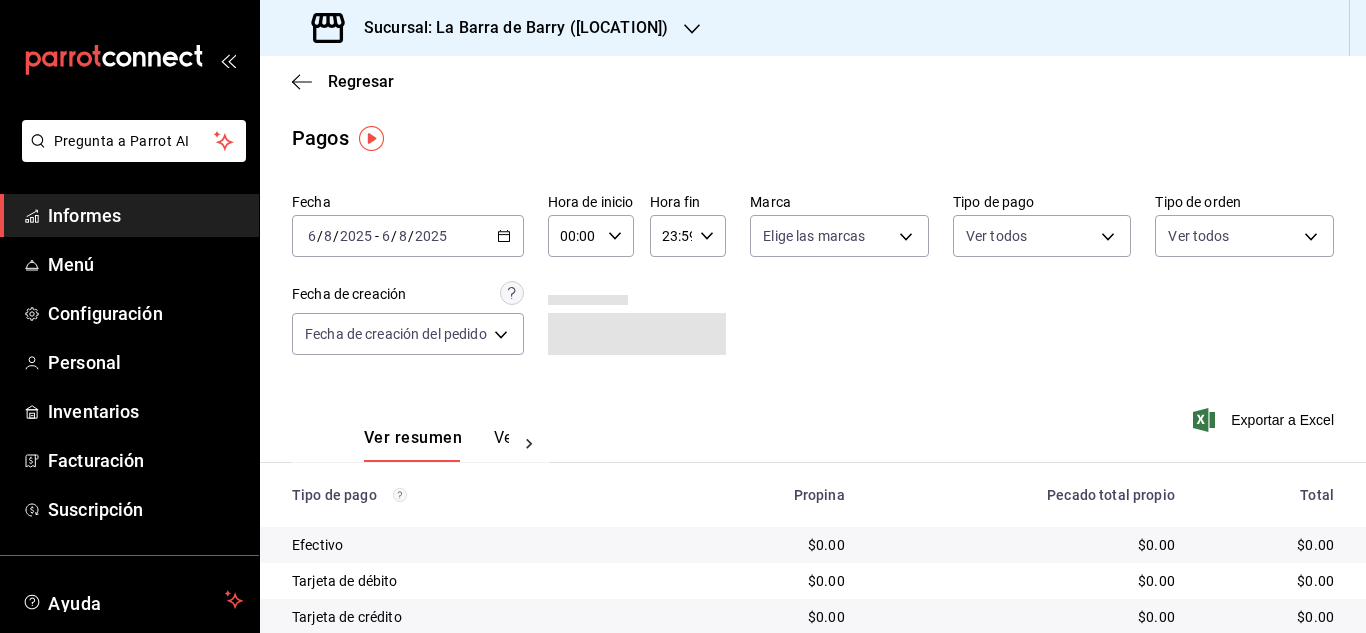 click on "2025-08-06 6 / 8 / 2025 - 2025-08-06 6 / 8 / 2025" at bounding box center [408, 236] 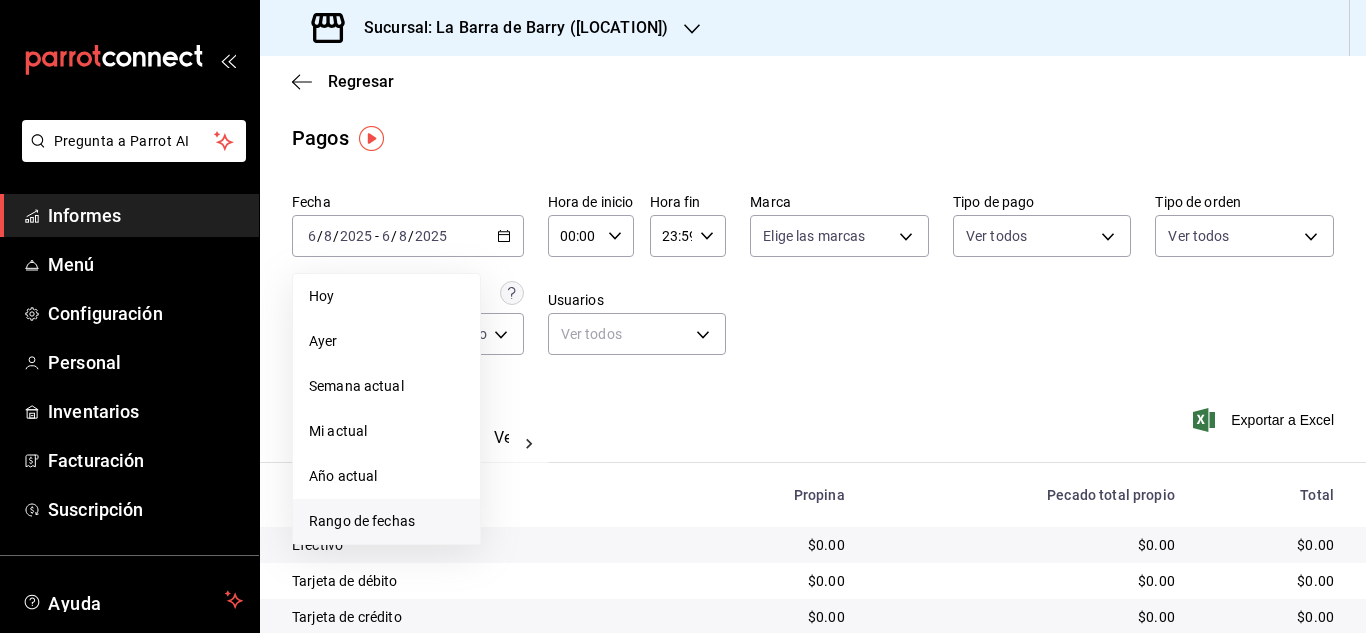 click on "Rango de fechas" at bounding box center [362, 521] 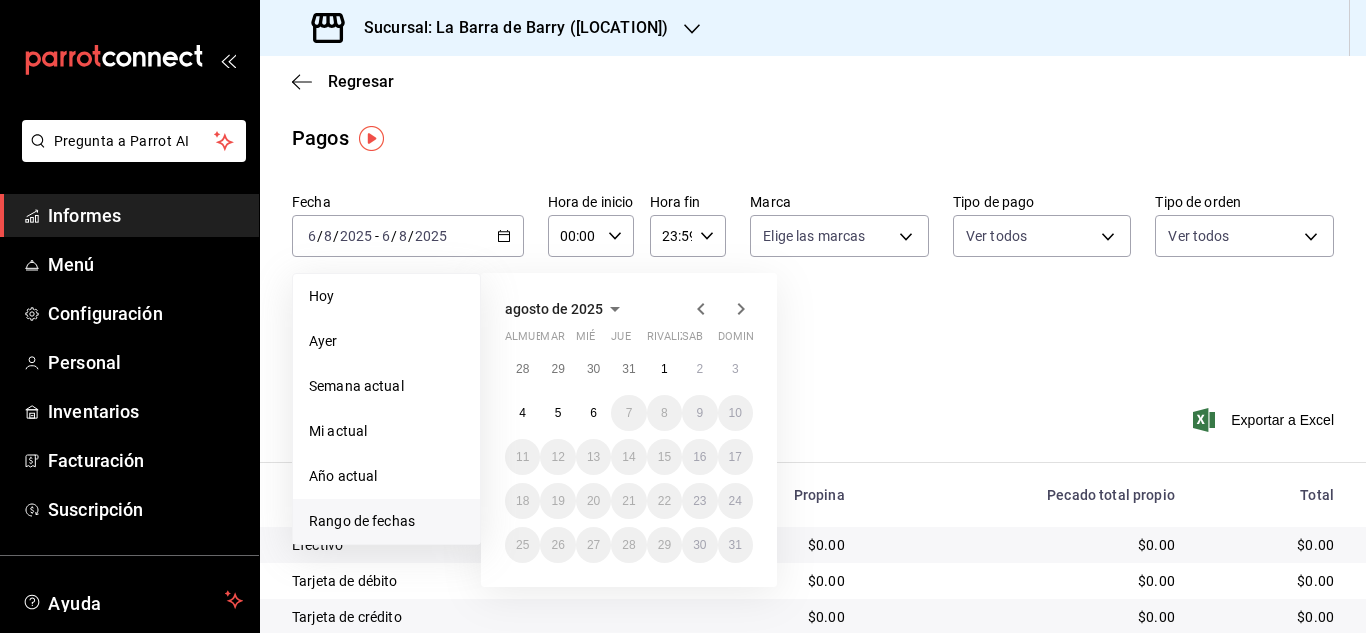 click 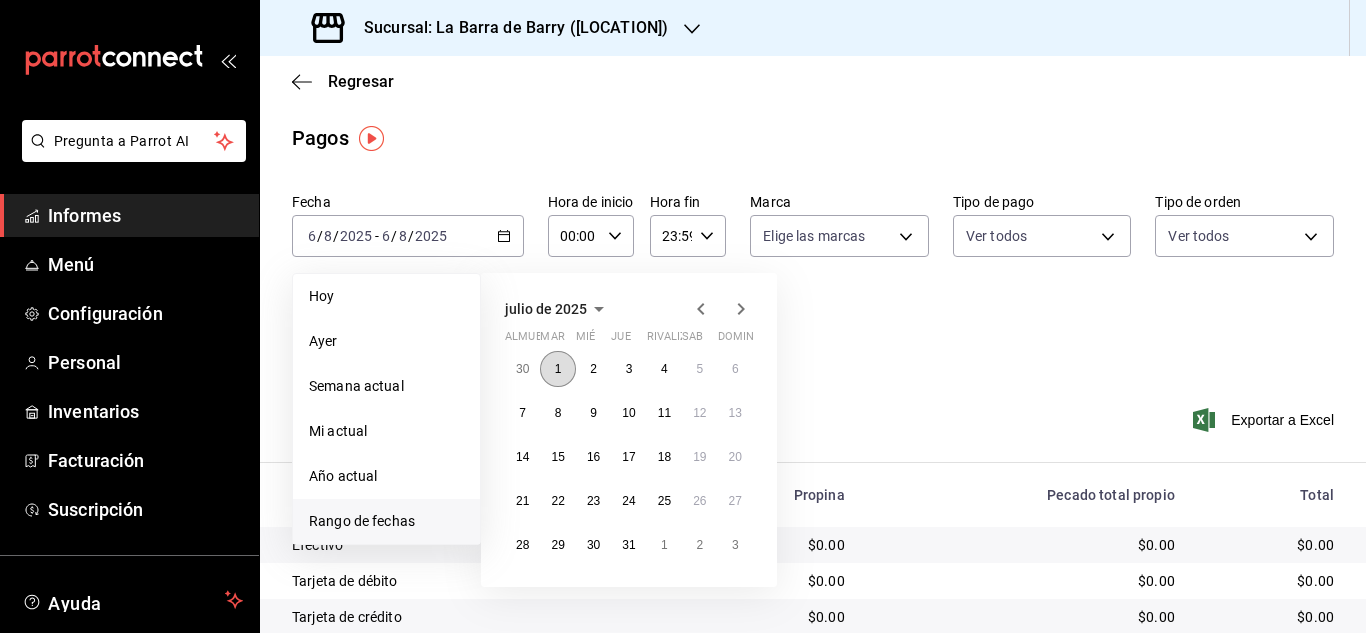 click on "1" at bounding box center (558, 369) 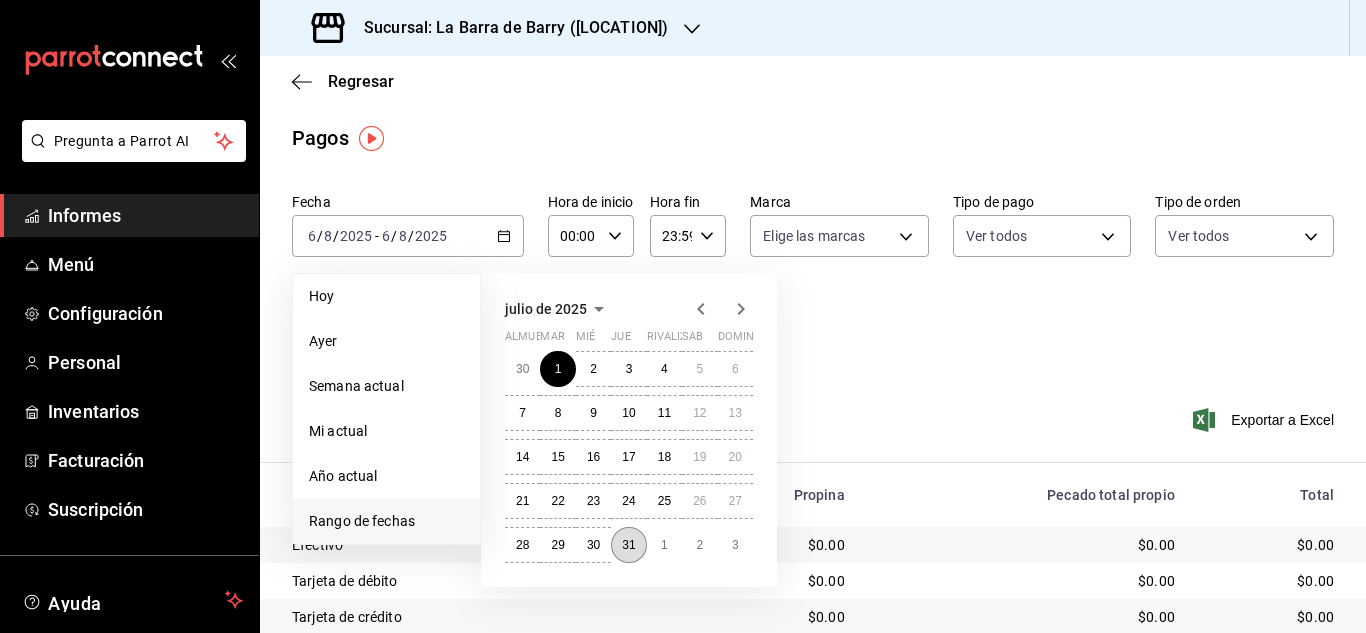 click on "31" at bounding box center [628, 545] 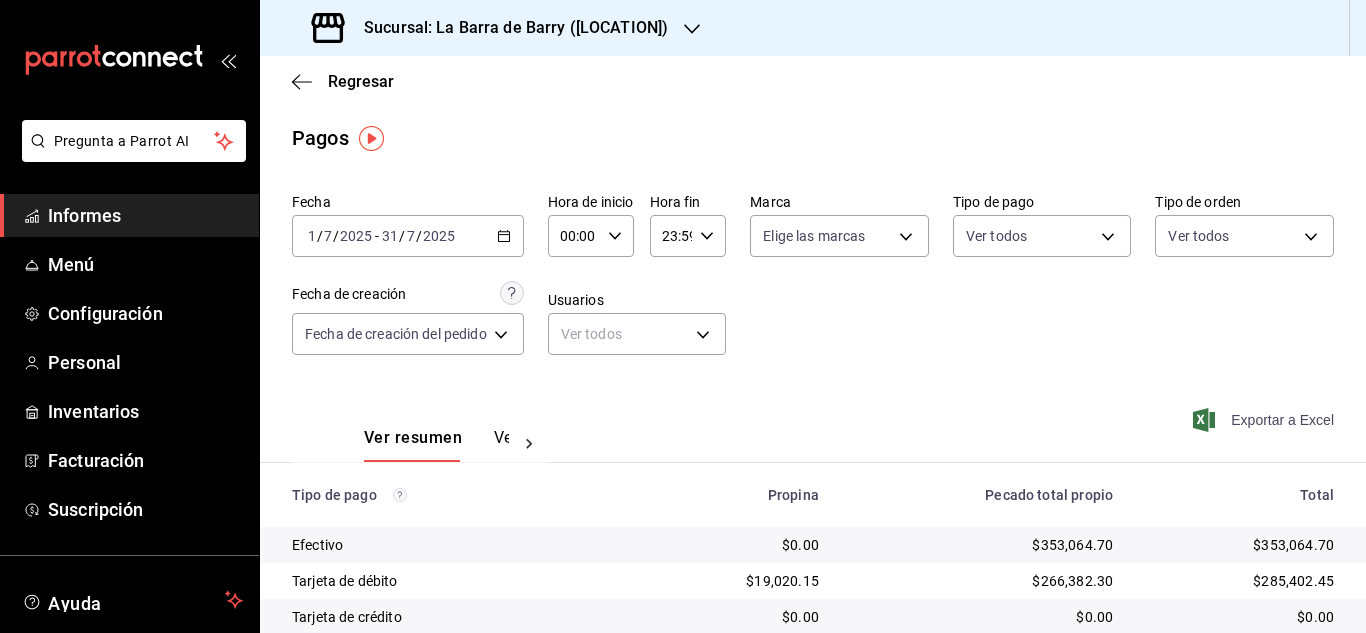 click on "Exportar a Excel" at bounding box center (1265, 420) 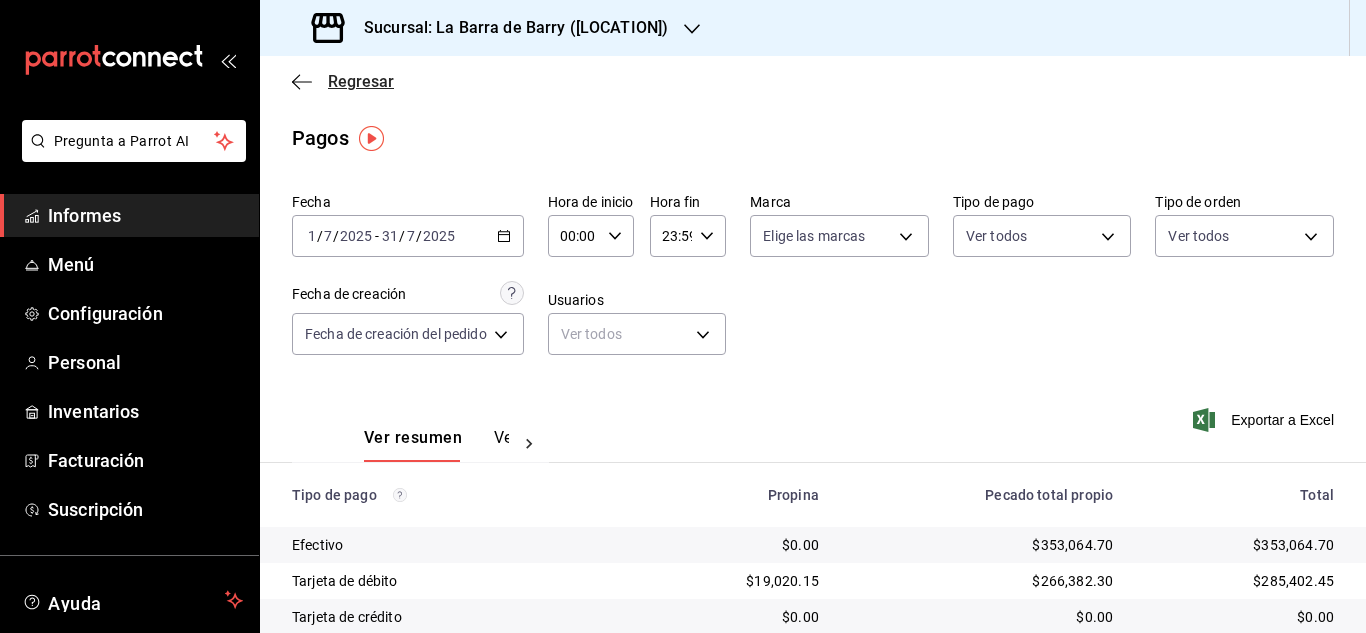 click 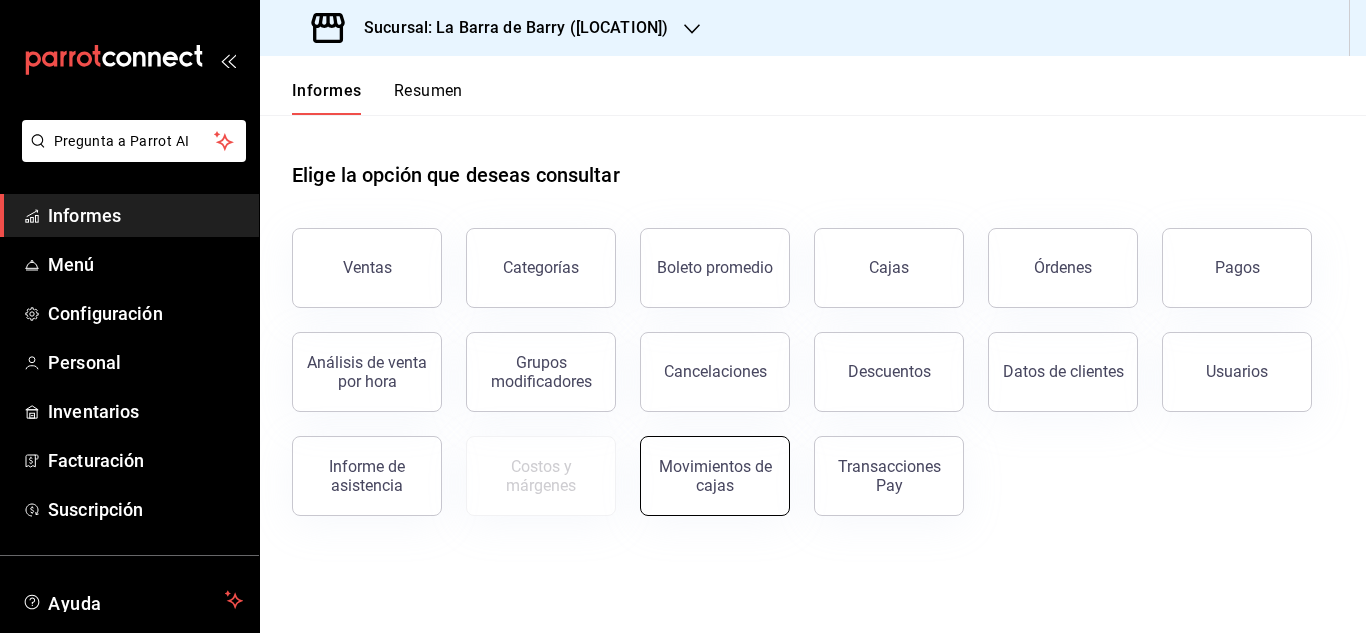 click on "Movimientos de cajas" at bounding box center [715, 476] 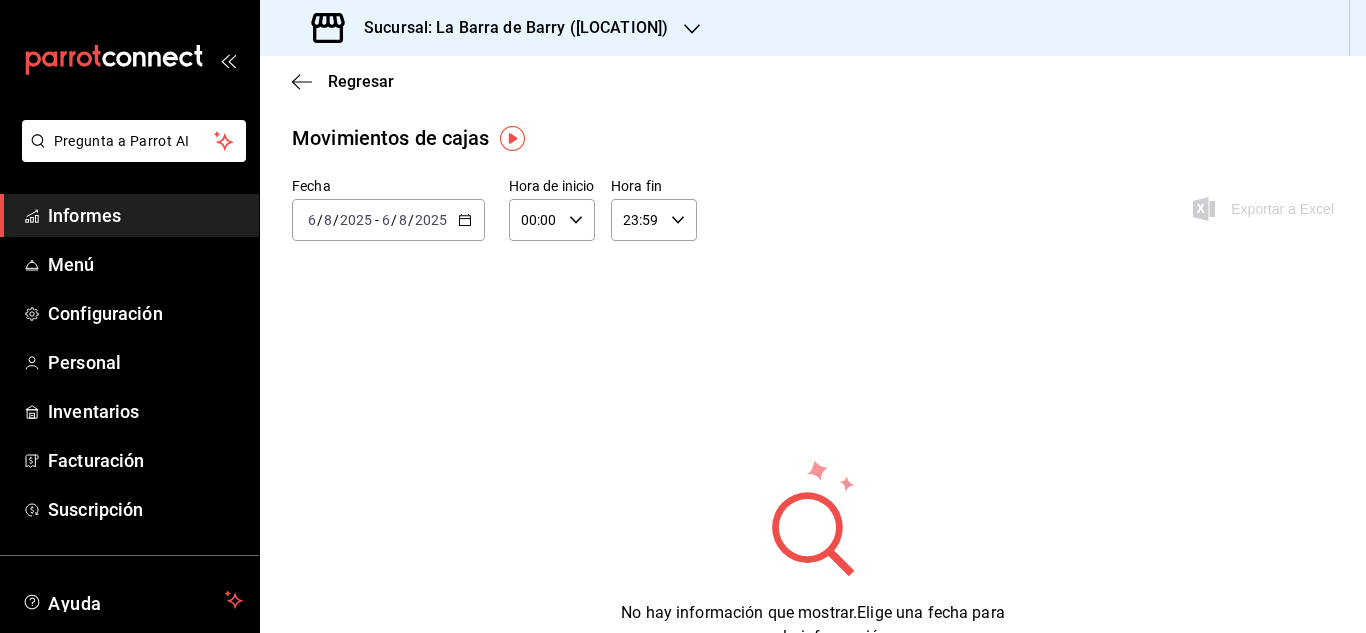 click on "2025-08-06 6 / 8 / 2025 - 2025-08-06 6 / 8 / 2025" at bounding box center (388, 220) 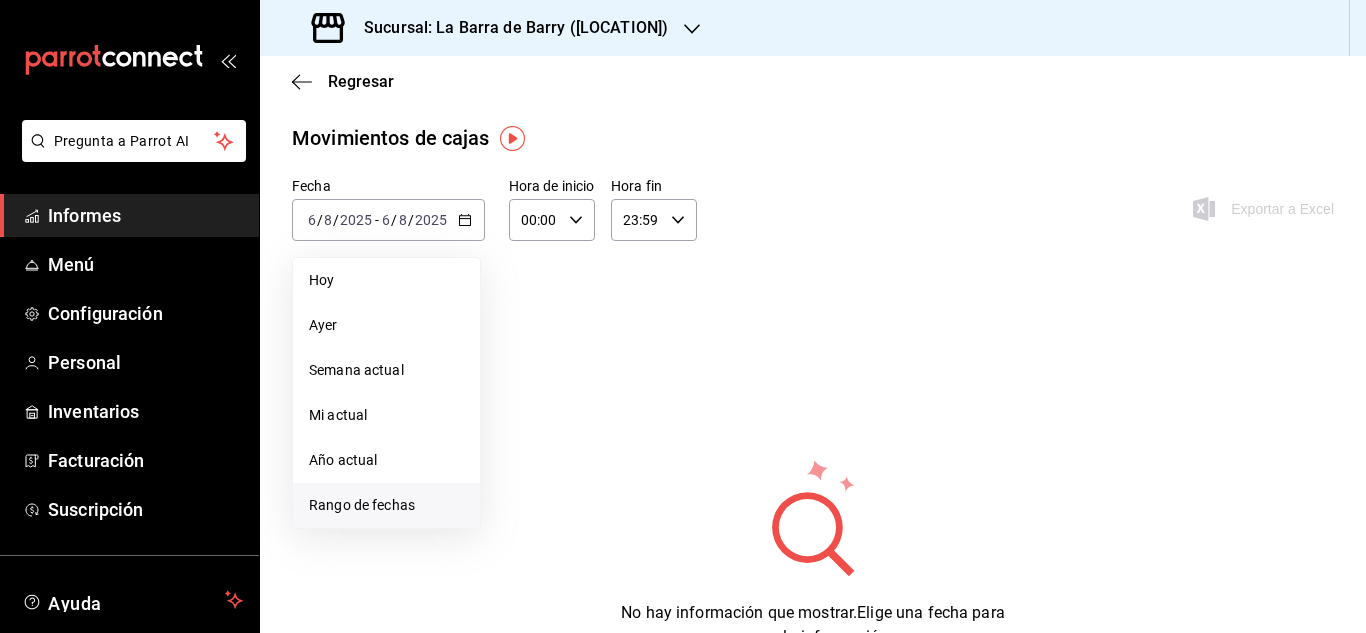 click on "Rango de fechas" at bounding box center (362, 505) 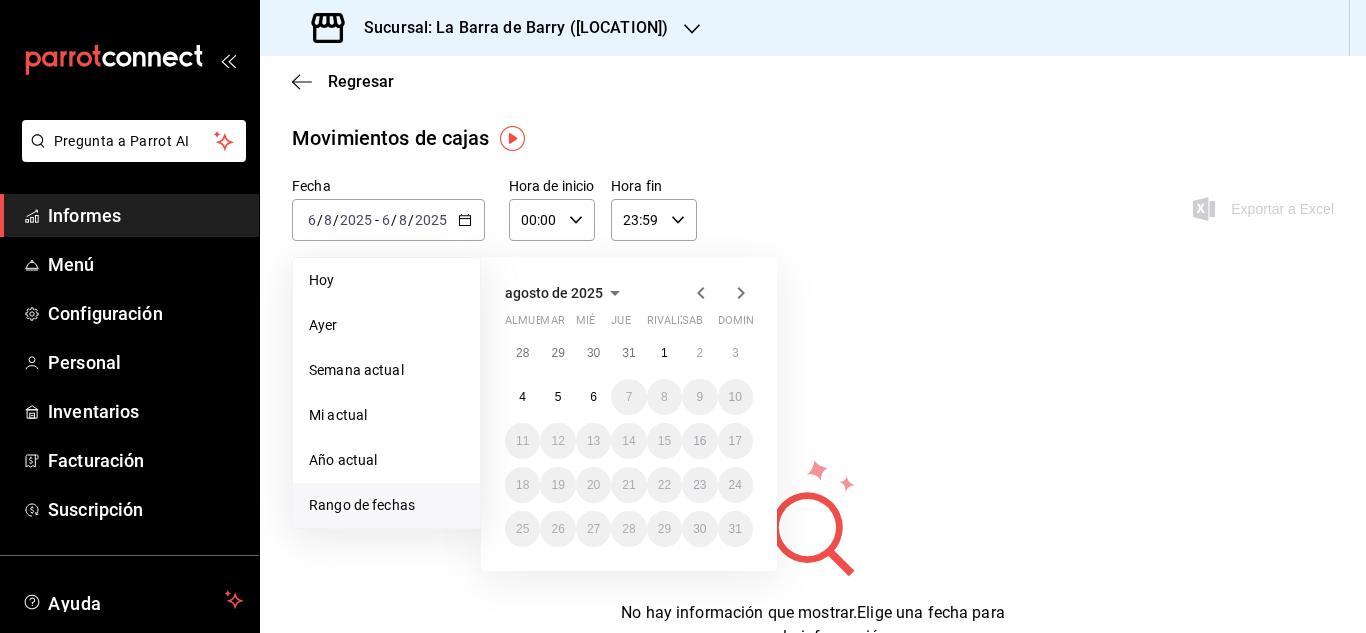 click 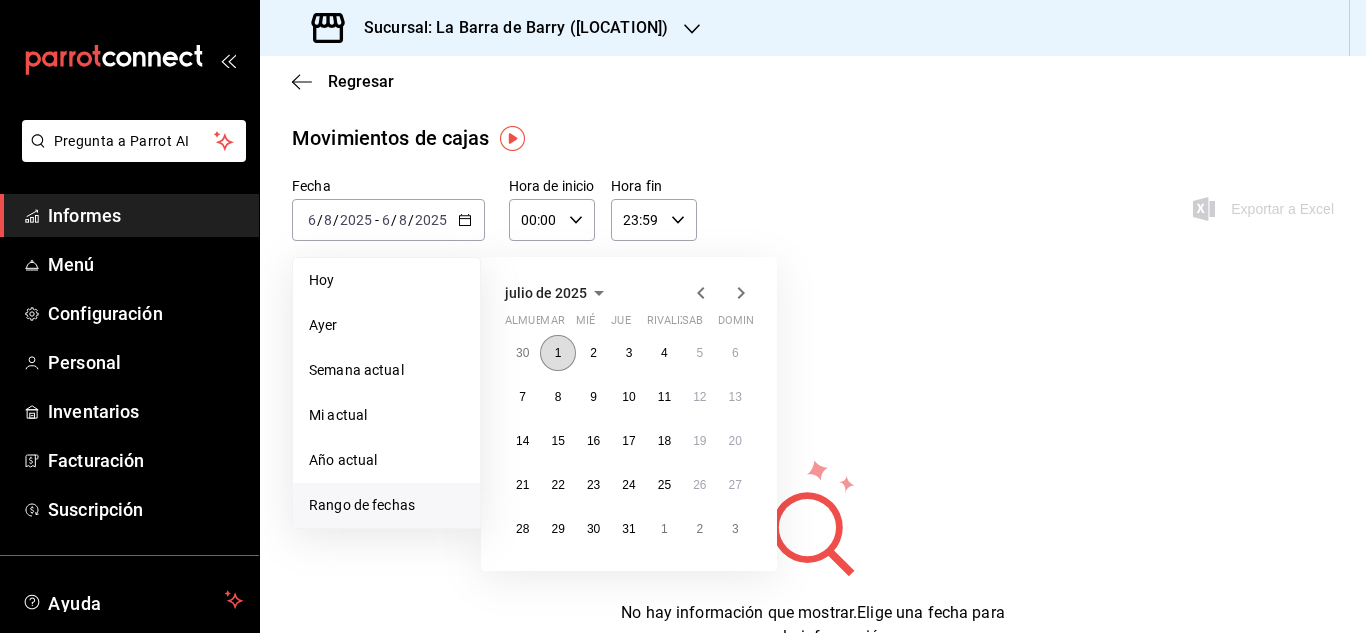 click on "1" at bounding box center (558, 353) 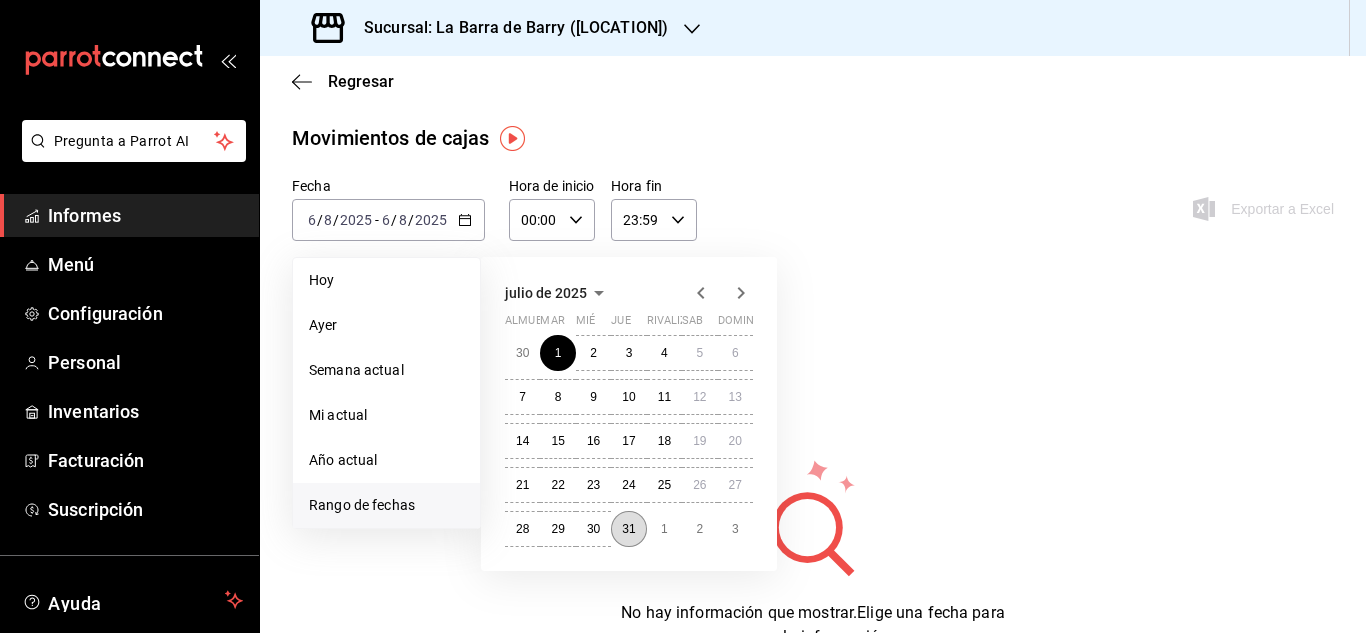 click on "31" at bounding box center [628, 529] 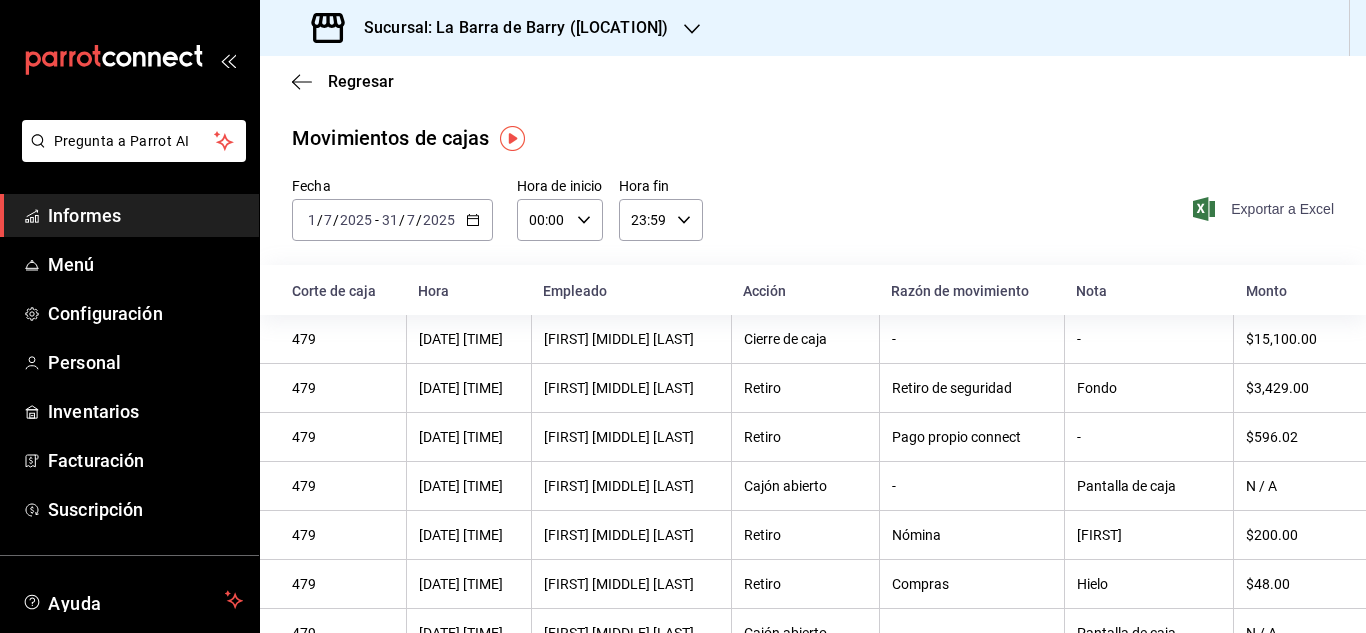 click on "Exportar a Excel" at bounding box center (1282, 209) 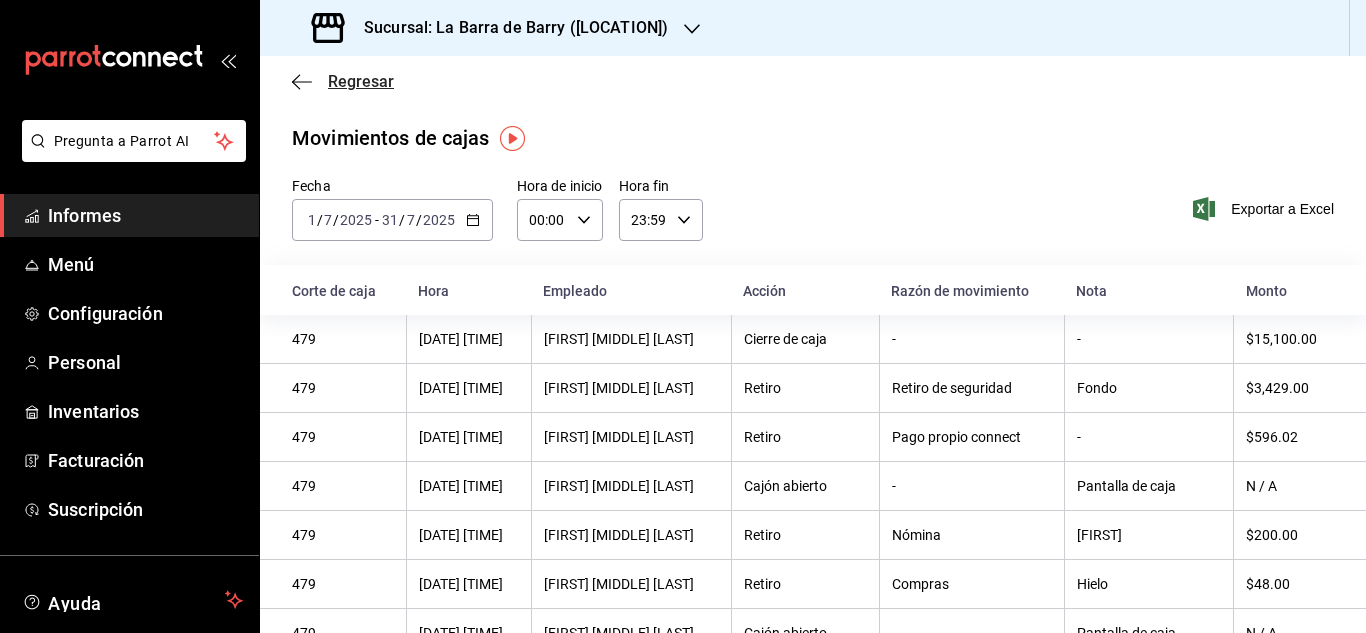 click 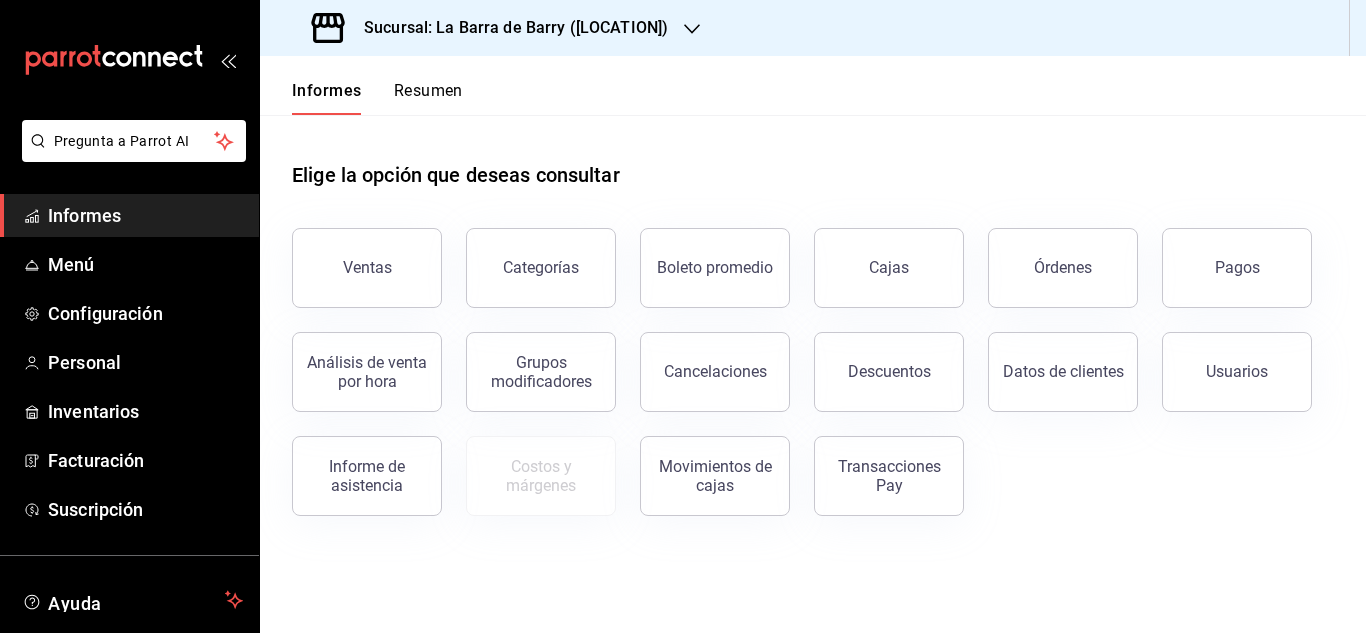 click on "Elige la opción que deseas consultar" at bounding box center [813, 159] 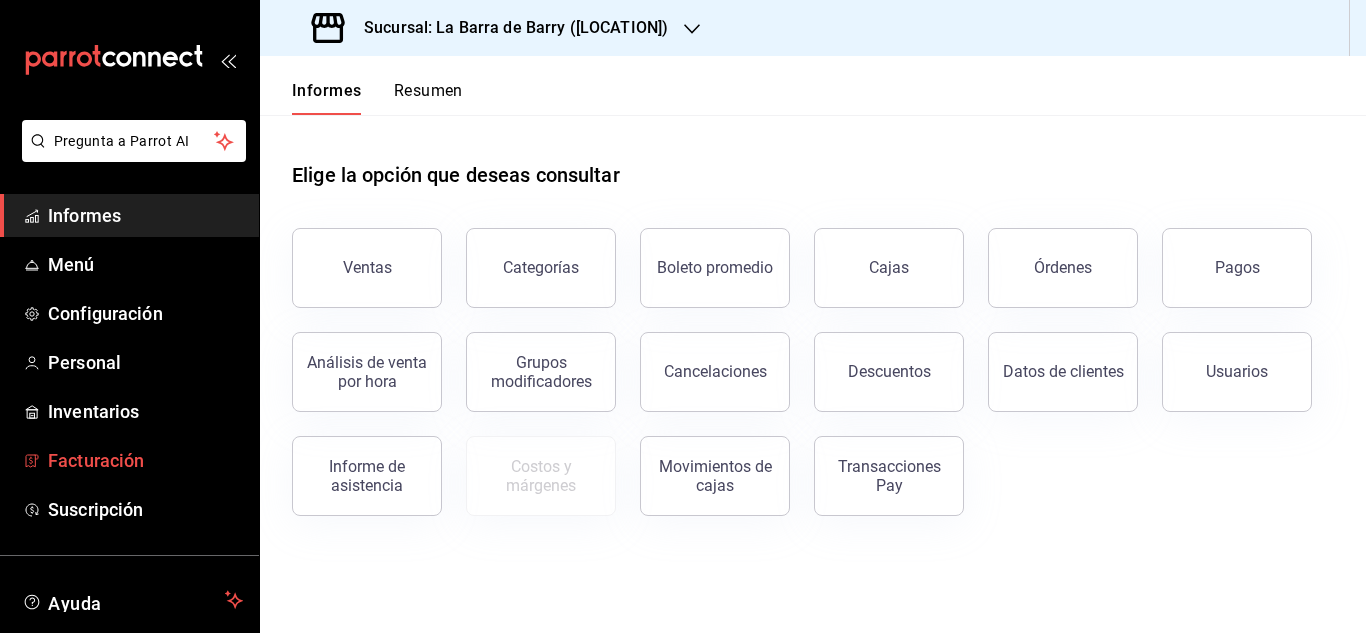 click on "Facturación" at bounding box center (96, 460) 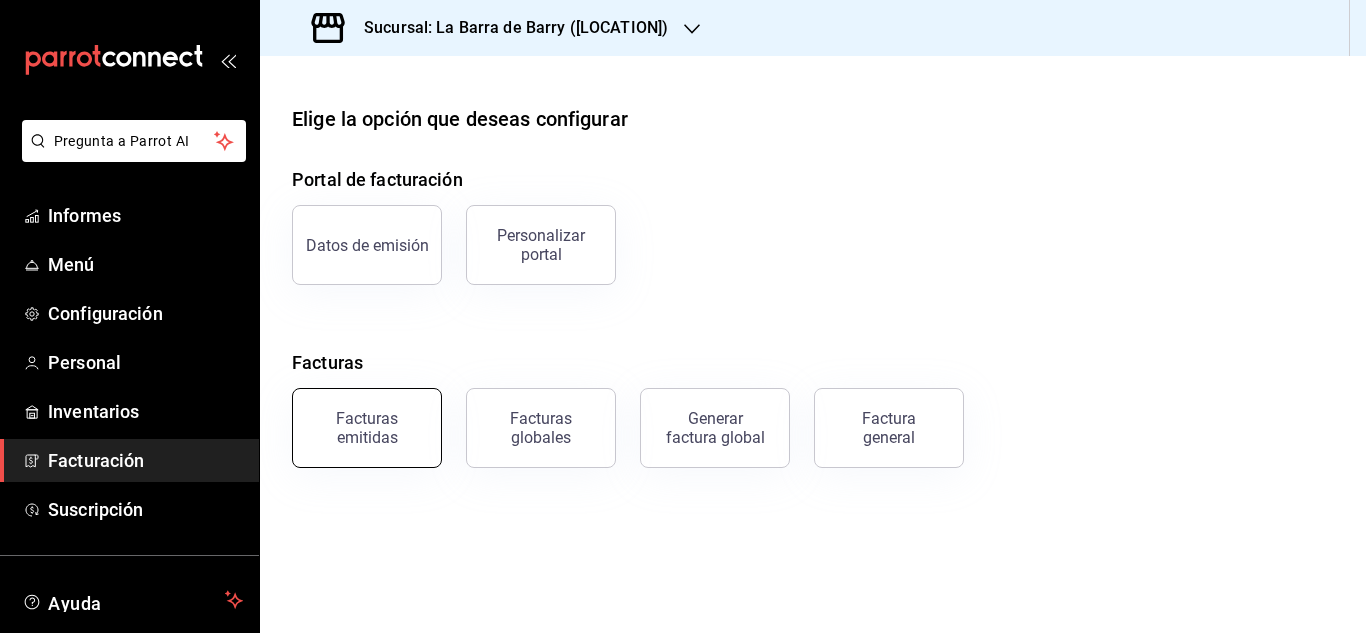 click on "Facturas emitidas" at bounding box center (367, 428) 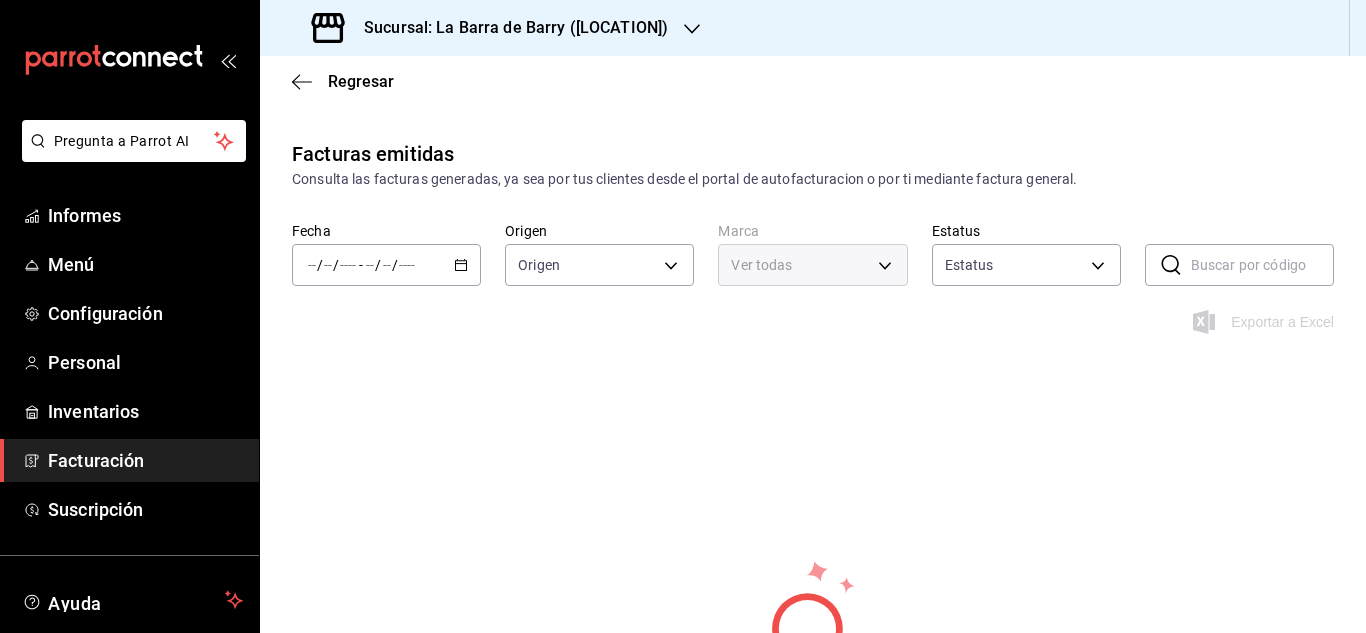 type on "ORDER_INVOICE,GENERAL_INVOICE" 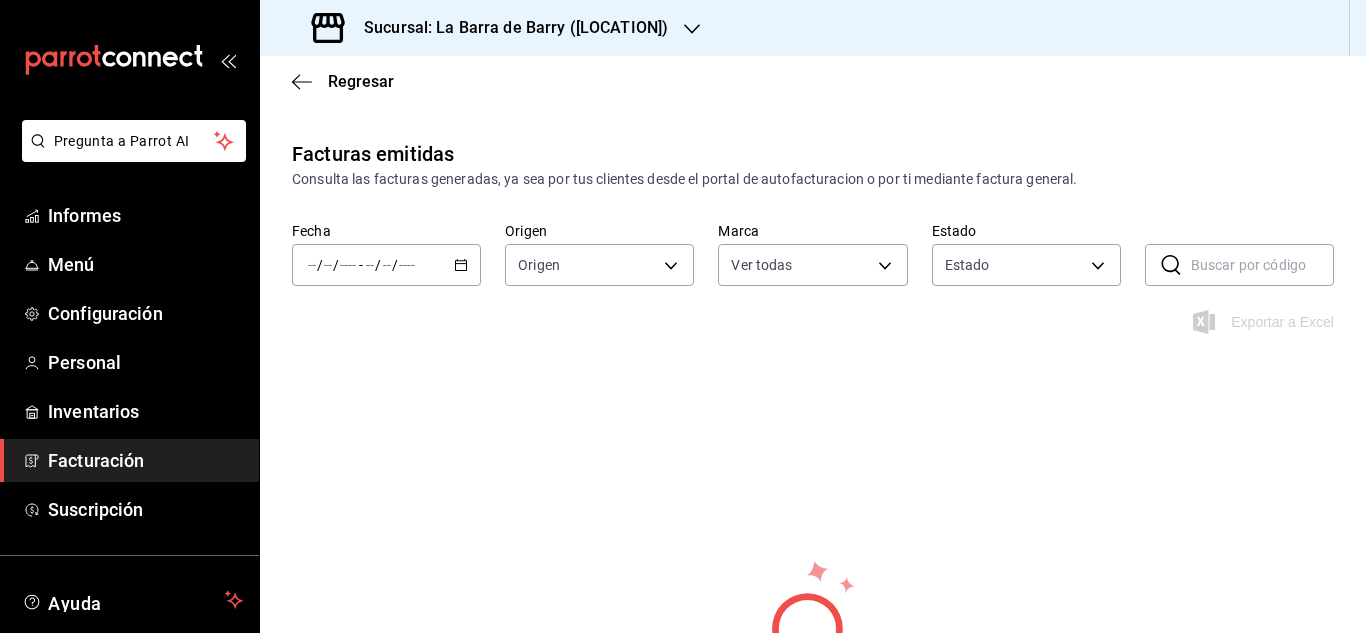 type on "[UUID]" 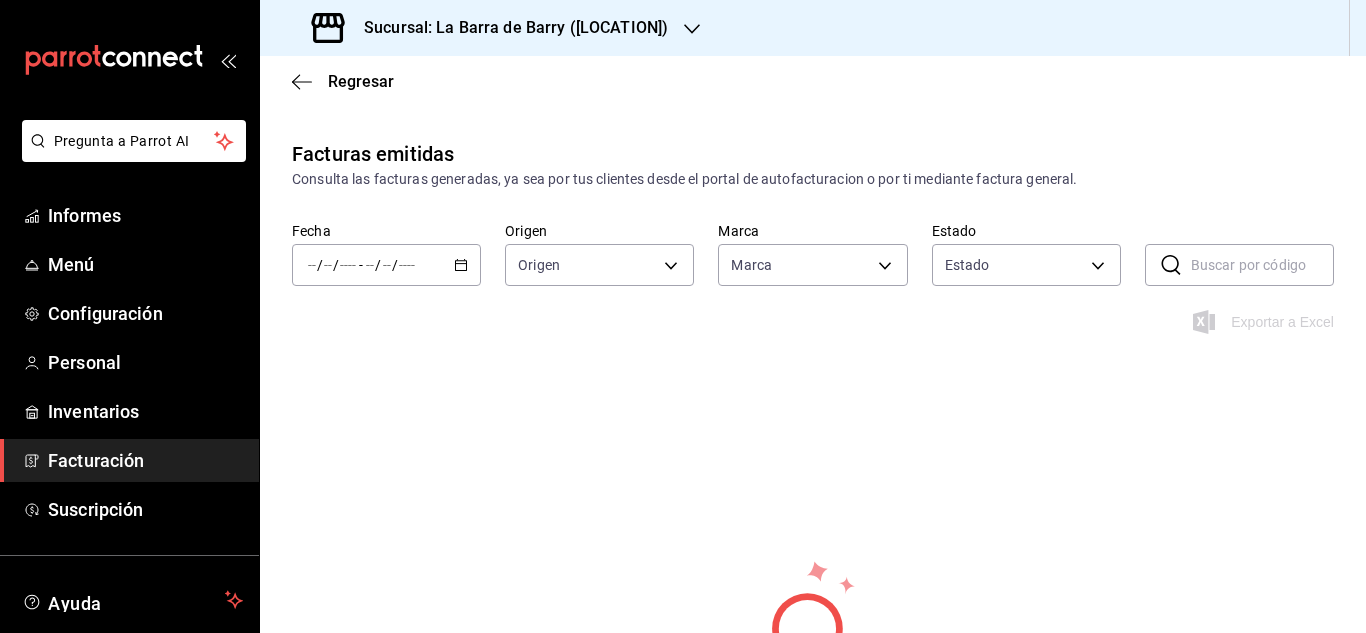 click on "/ / - / /" at bounding box center (386, 265) 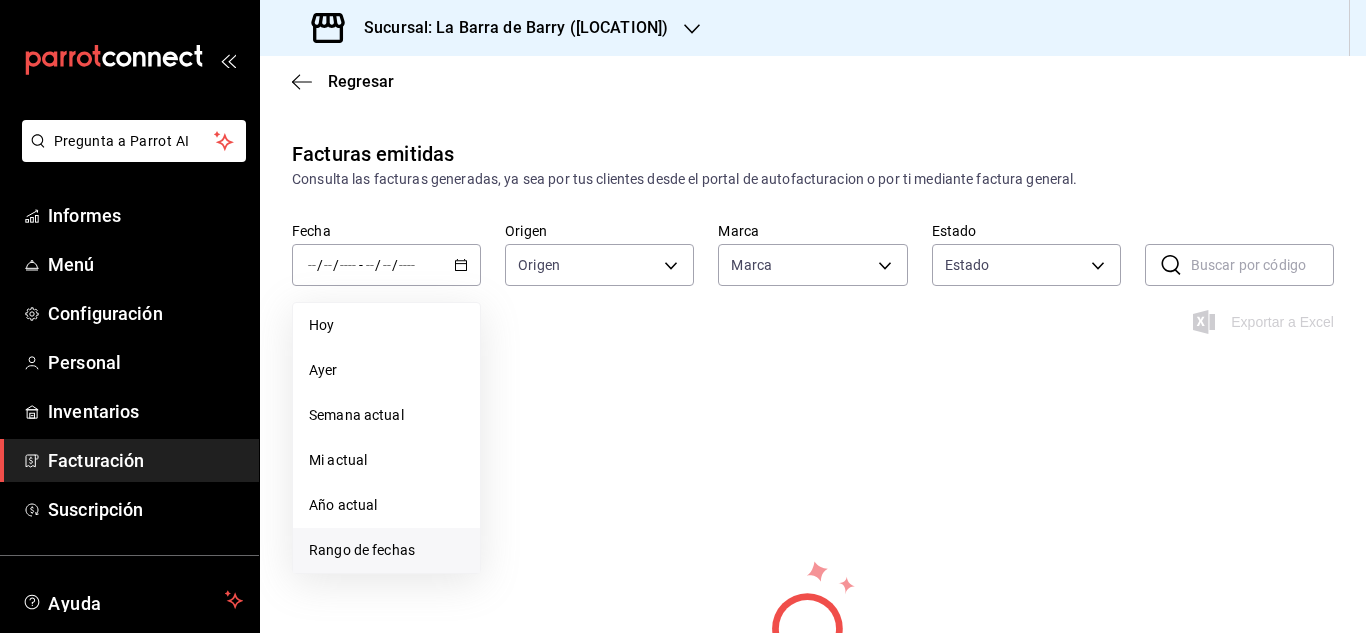 click on "Rango de fechas" at bounding box center (362, 550) 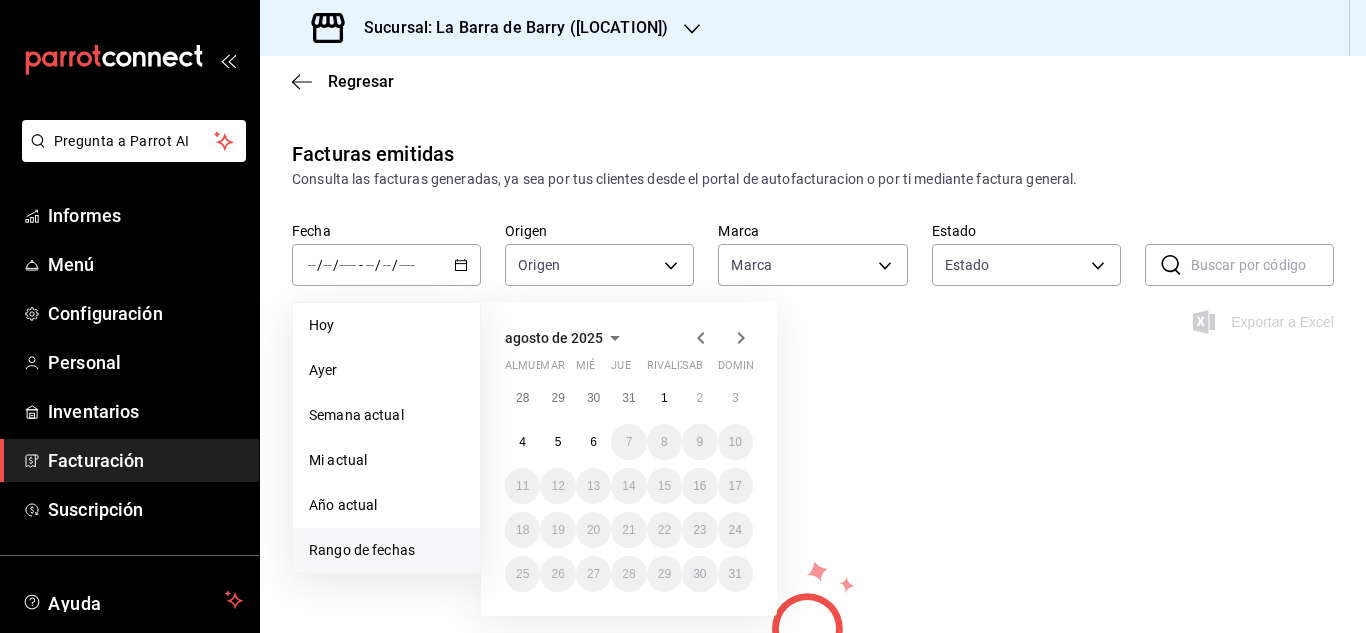 click 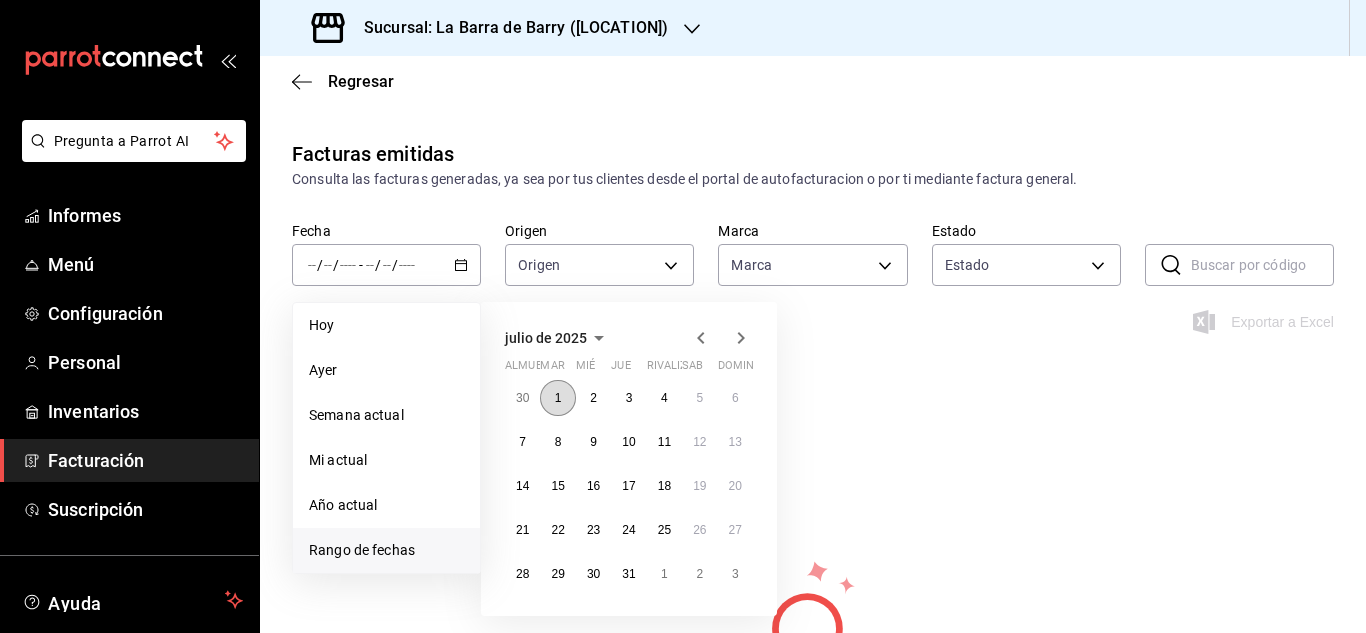 click on "1" at bounding box center [557, 398] 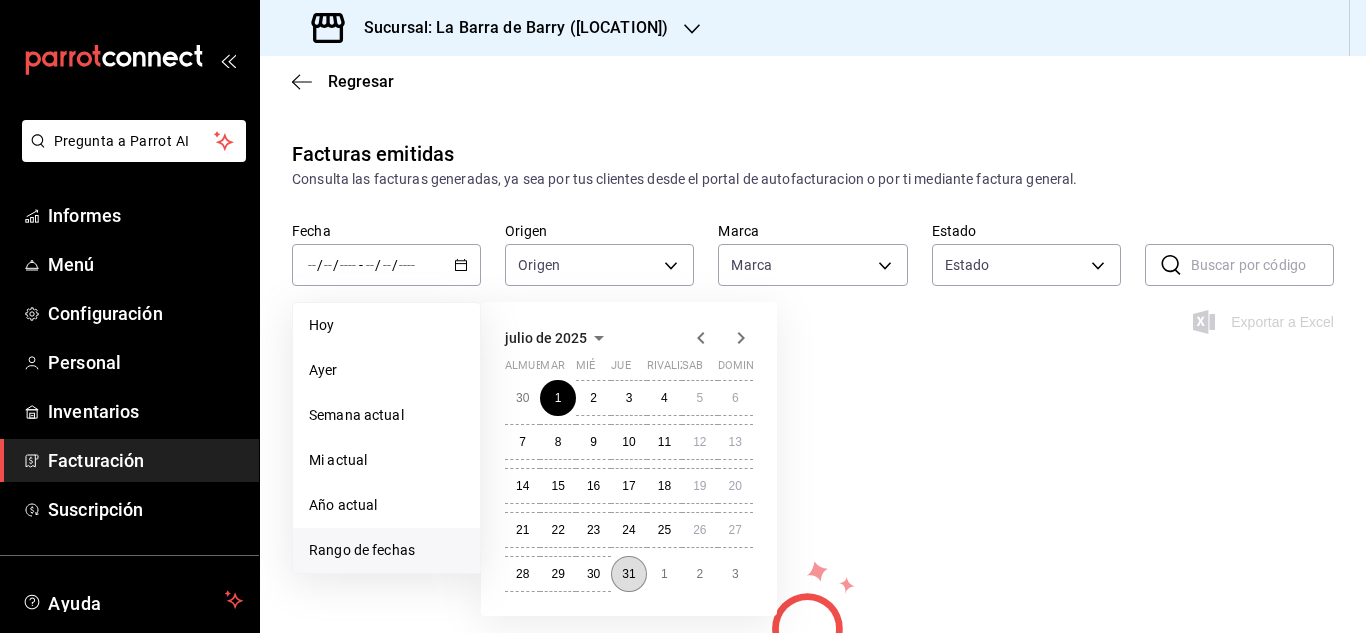 click on "31" at bounding box center (628, 574) 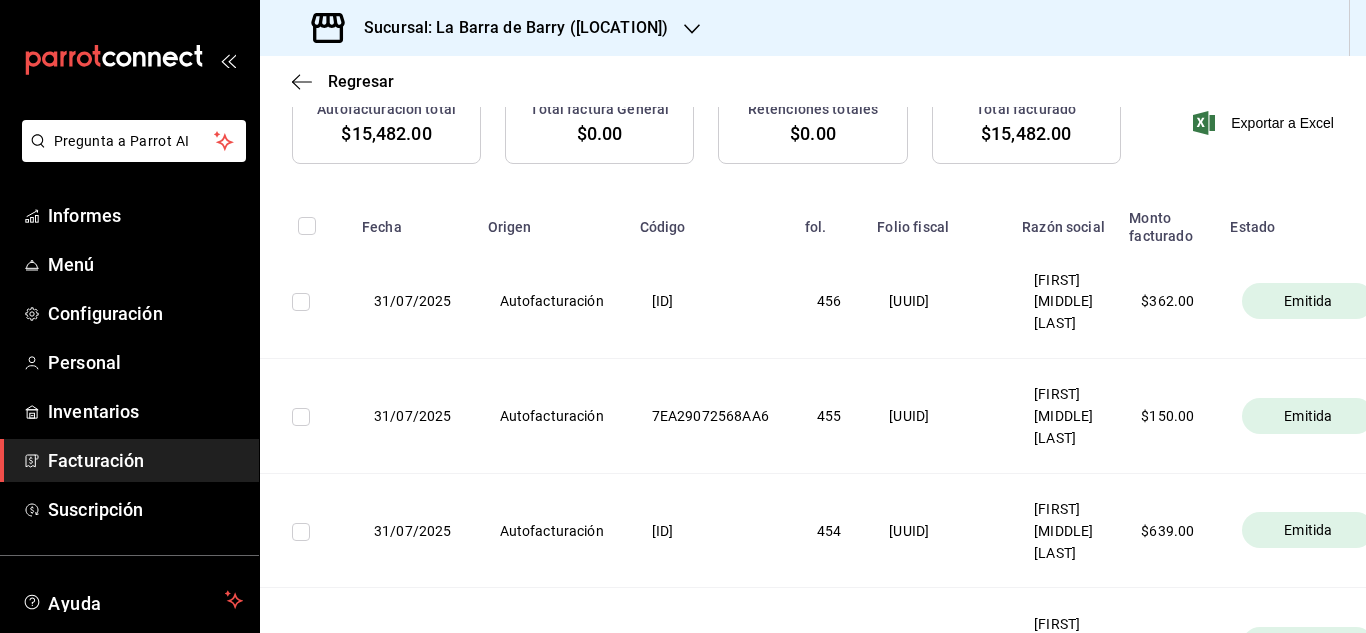 scroll, scrollTop: 0, scrollLeft: 0, axis: both 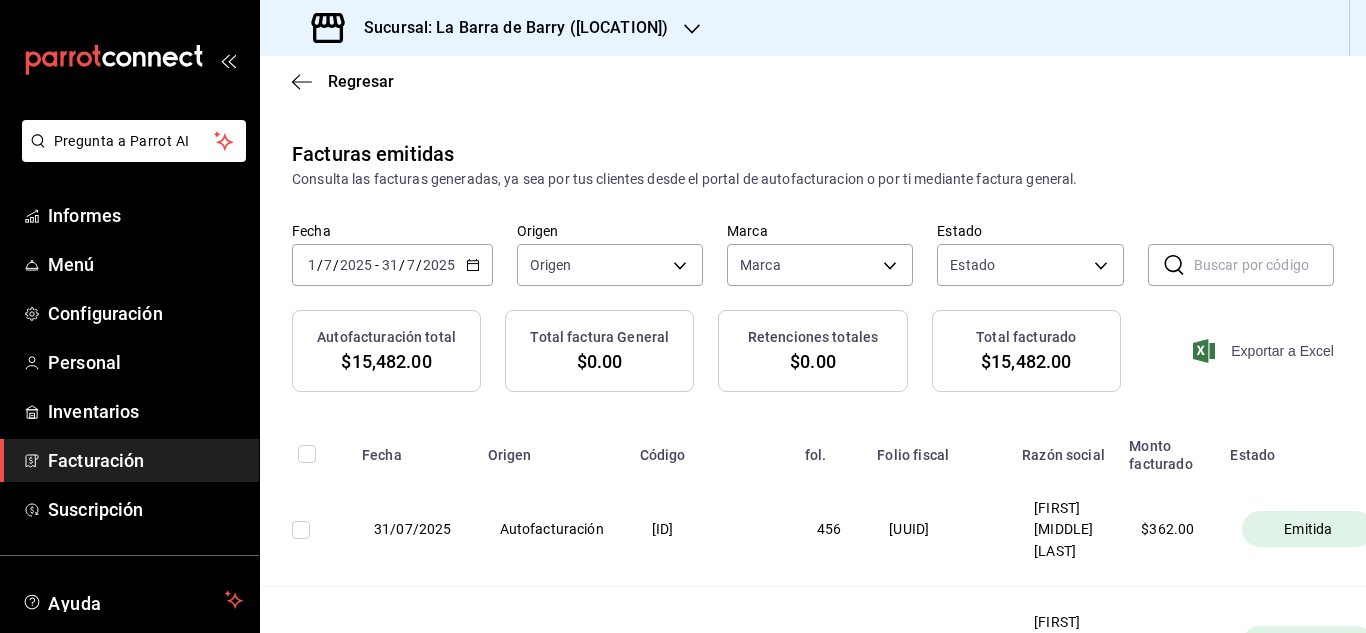 click on "Exportar a Excel" at bounding box center [1282, 351] 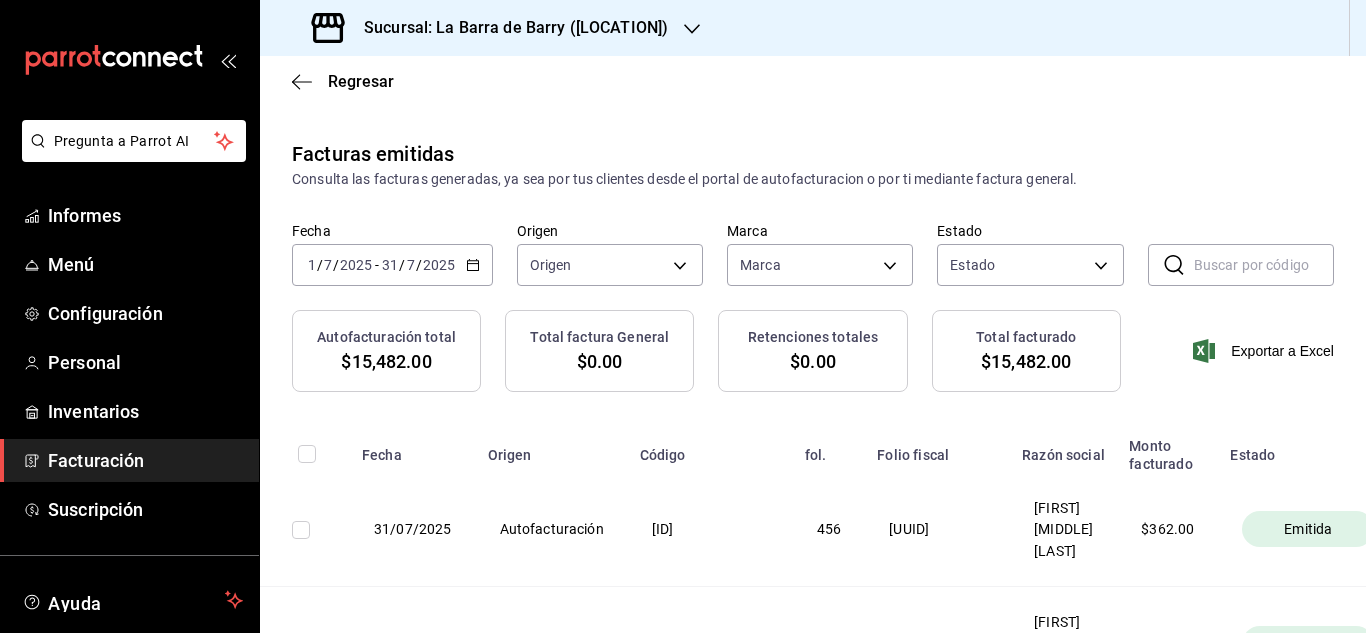 click on "Regresar Facturas emitidas Consulta las facturas generadas, ya sea por tus clientes desde el portal de autofacturacion o por ti mediante factura general. Fecha [DATE] - [DATE] Origen Origen ORDER_INVOICE,GENERAL_INVOICE Marca Marca [UUID] Estado Estado ACTIVE,PENDING_CANCELLATION,CANCELLED,PRE_CANCELLED ​ ​ Autofacturación total $15,482.00 Total factura General $0.00 Retenciones totales $0.00 Total facturado $15,482.00 Exportar a Excel Fecha Origen Código fol. Folio fiscal Razón social Monto facturado Estado [DATE] Autofacturación [CODE] 456 8a8db359-60d7-4052-b6da-e7f8f3b23324 JOSÉ LUIS FLORES ARELLANO $  362.00 Emitida [DATE] Autofacturación [CODE] 455 5ca494c4-6698-4961-b7dc-590509a5dea5 JOSÉ LUIS FLORES ARELLANO $  150.00 Emitida [DATE] Autofacturación [CODE] 454 e8cbb2c5-c5a9-42ac-8e2f-1bfa9068f699 JOSÉ LUIS FLORES ARELLANO $  639.00 Emitida [DATE] Autofacturación [CODE] 453 $" at bounding box center (813, 2804) 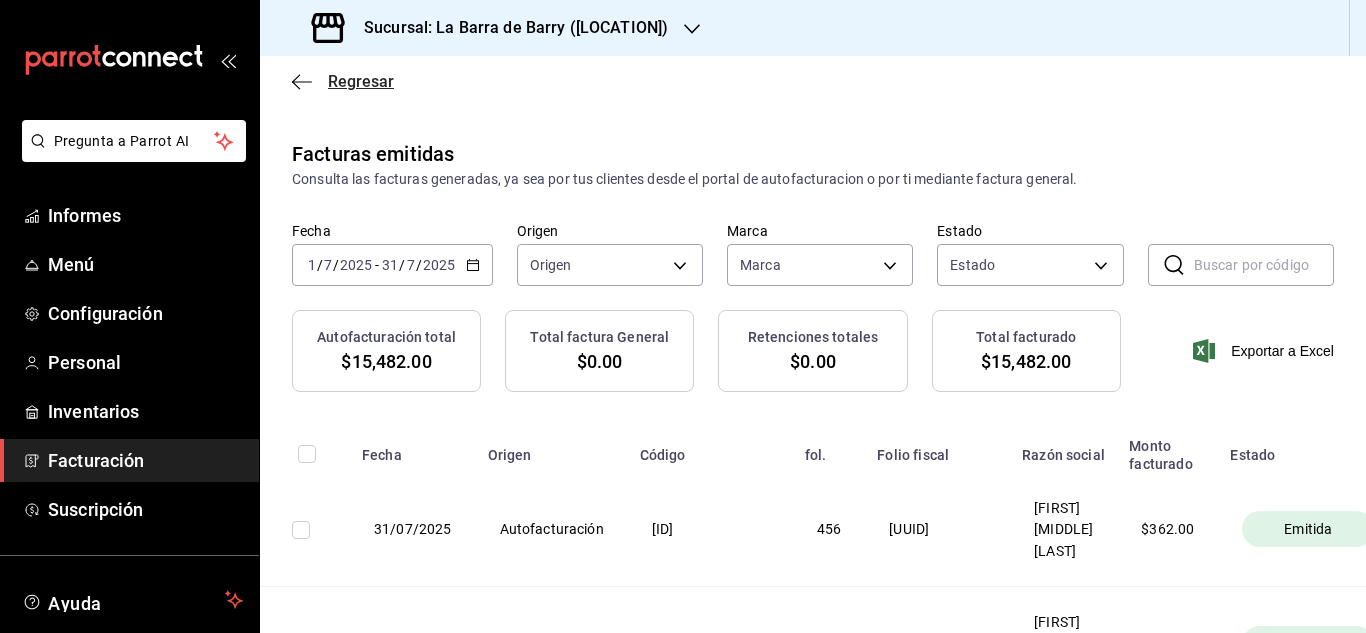 click on "Regresar" at bounding box center (343, 81) 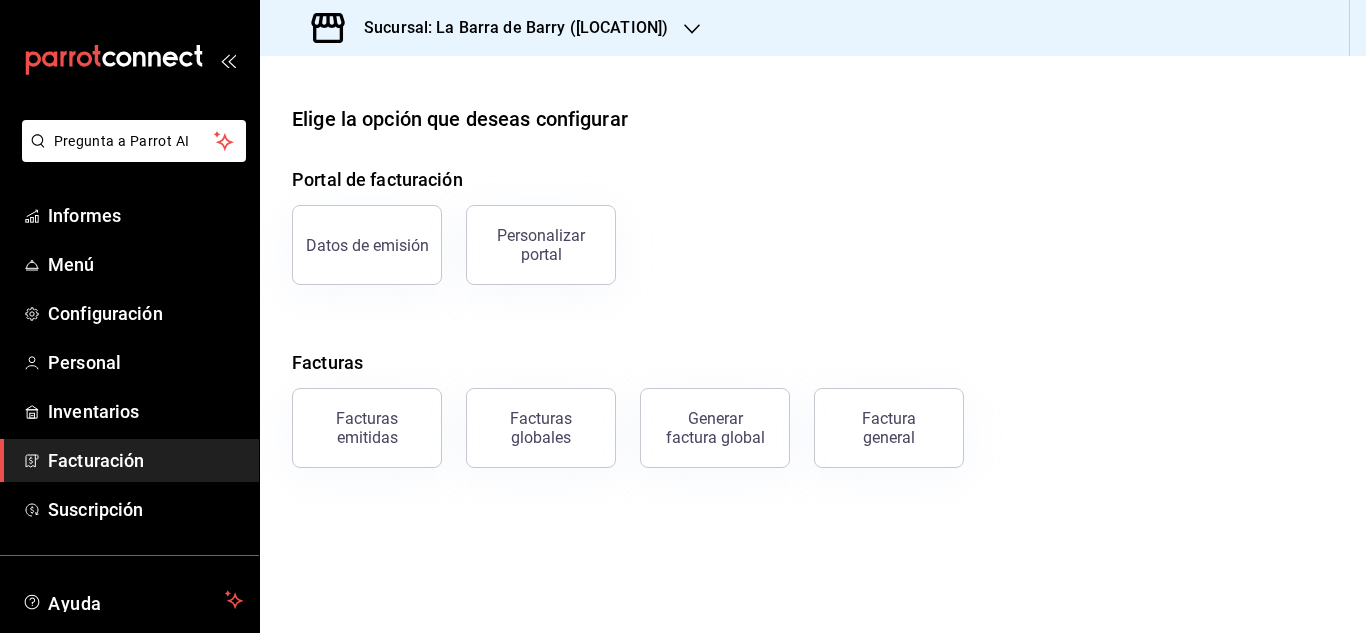 click on "Sucursal: La Barra de Barry ([LOCATION])" at bounding box center (492, 28) 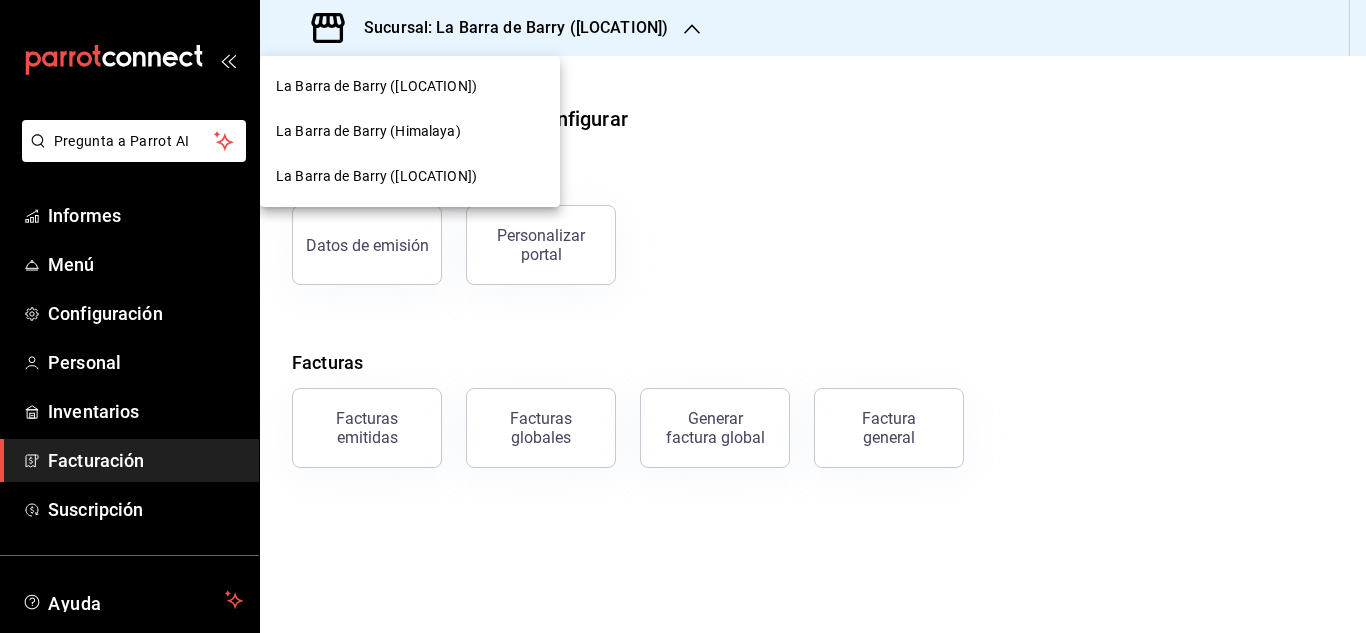 click on "La Barra de Barry ([LOCATION])" at bounding box center [410, 176] 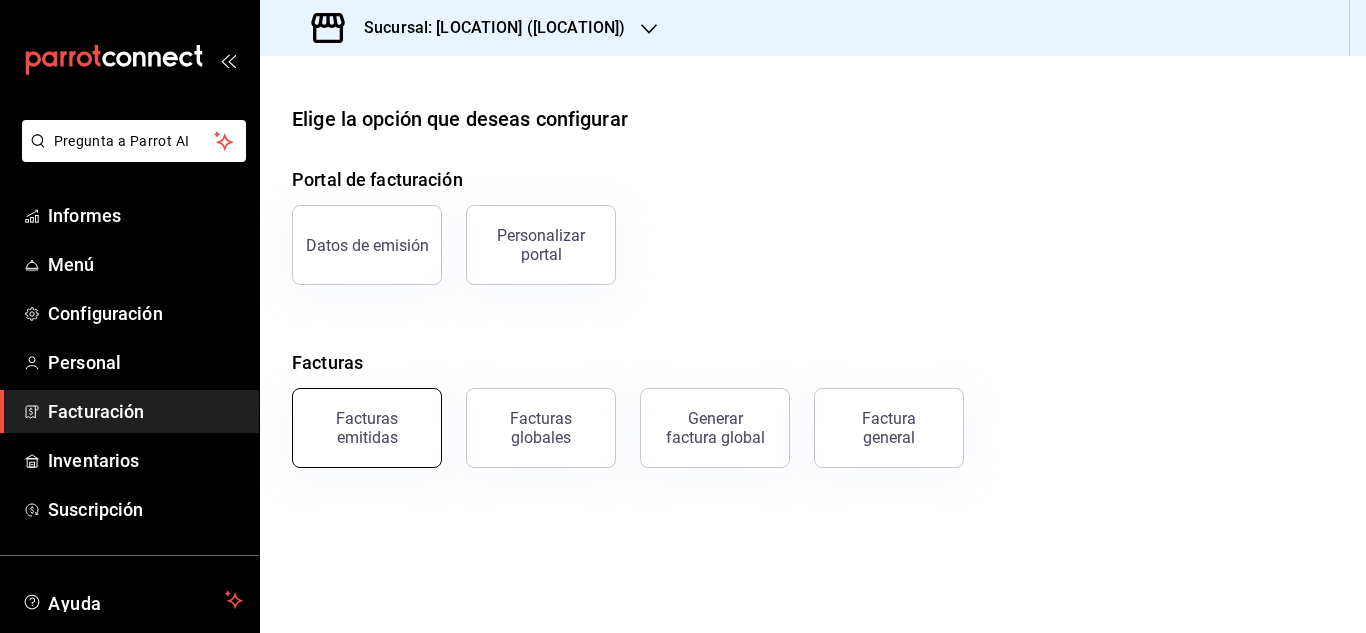 click on "Facturas emitidas" at bounding box center [367, 428] 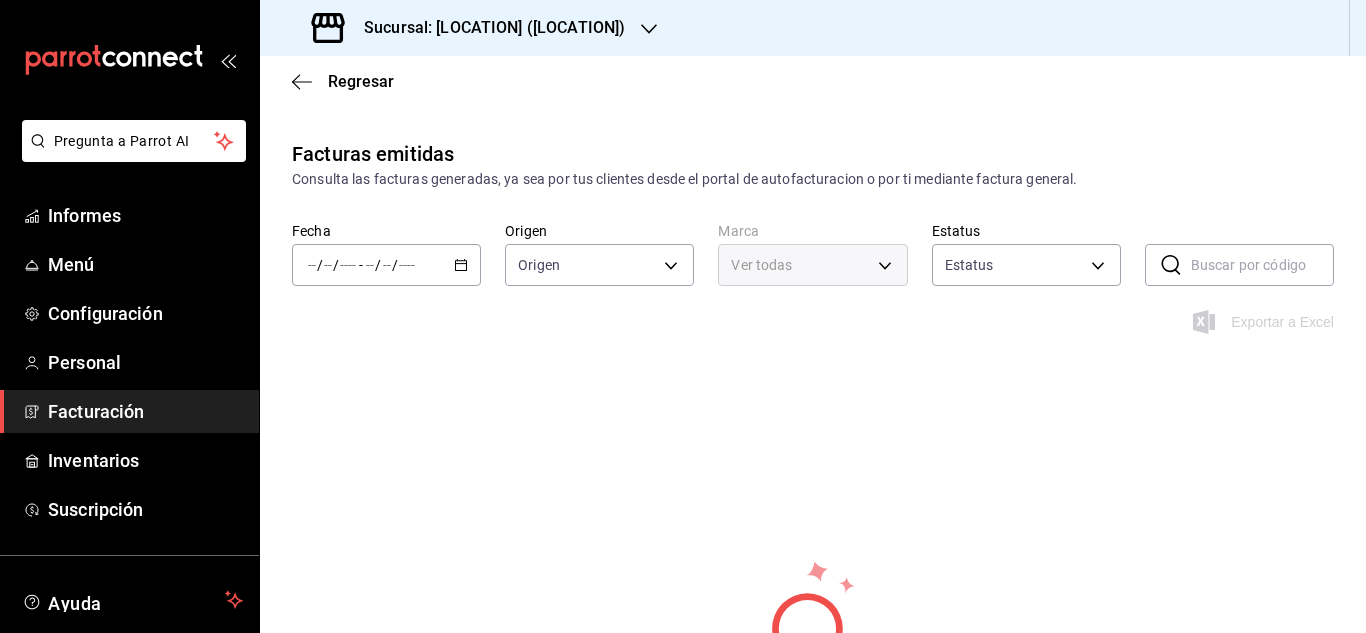 type on "ORDER_INVOICE,GENERAL_INVOICE" 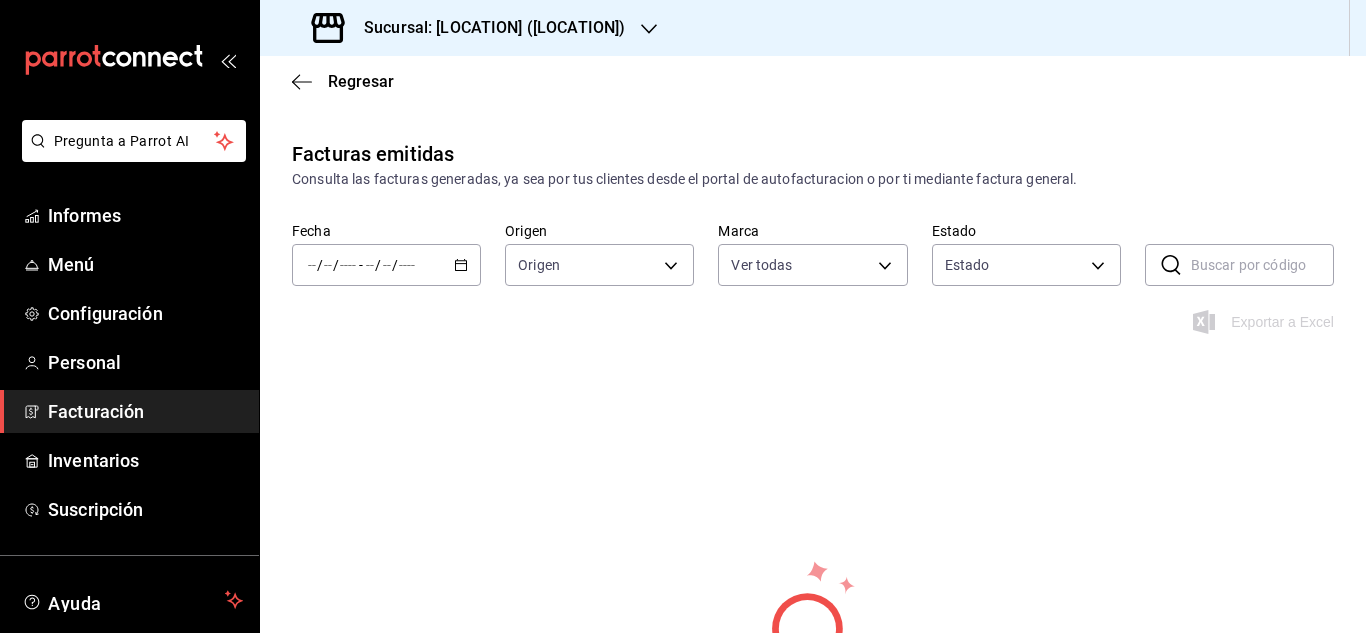 type on "fb2c10f2-0091-4c21-9e56-8277cf04906f" 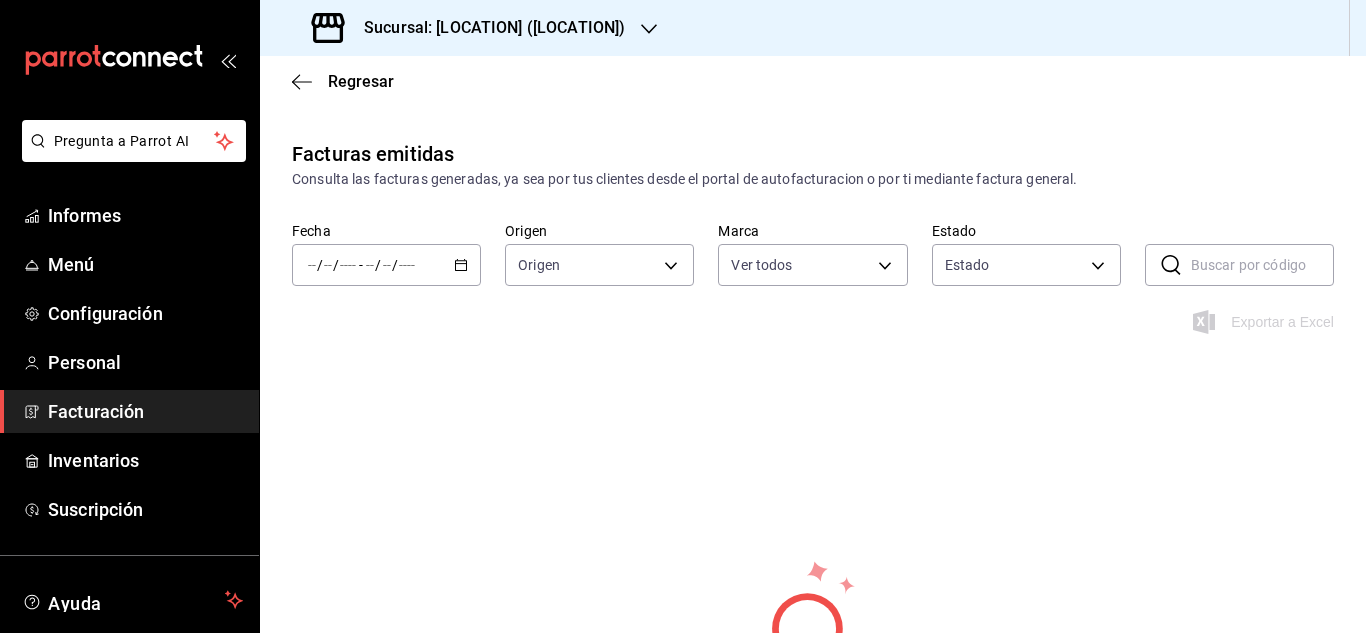 click 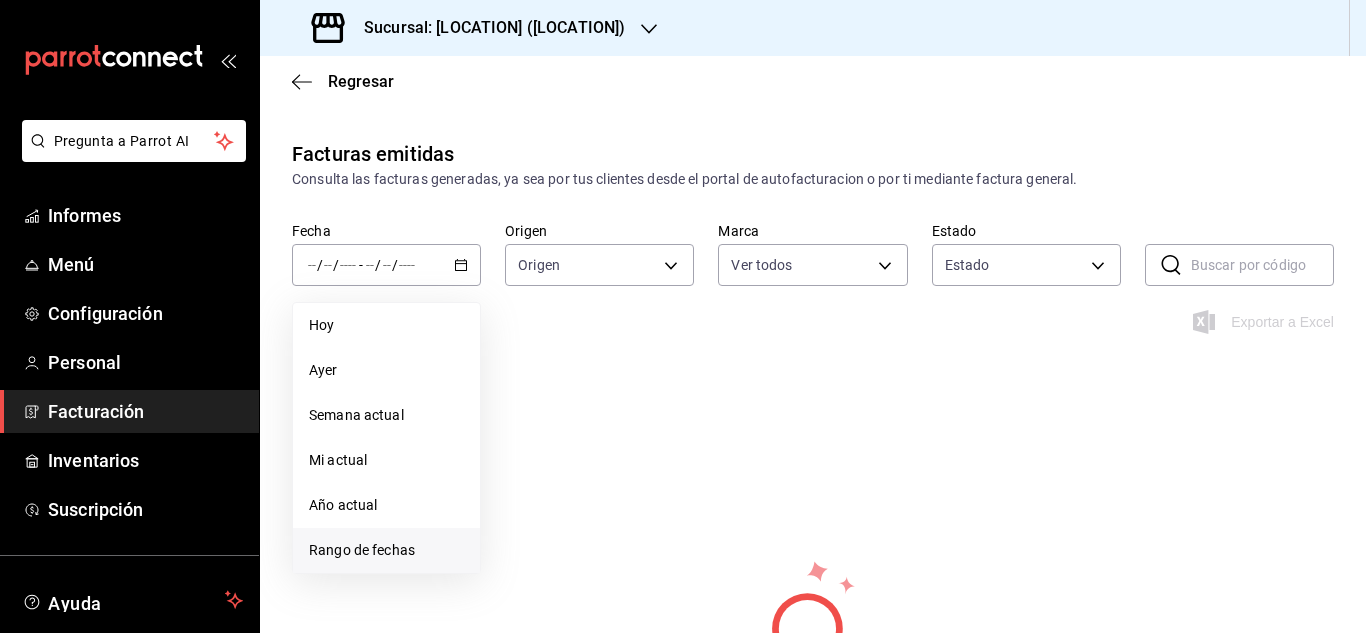 click on "Rango de fechas" at bounding box center (362, 550) 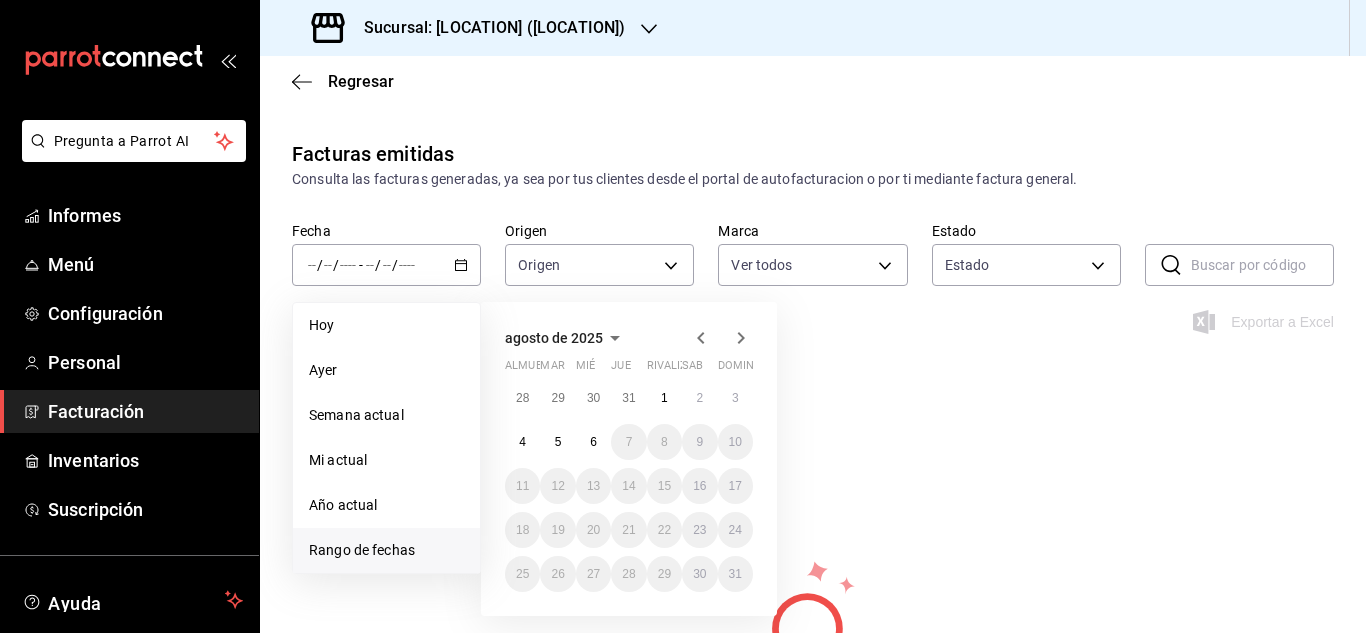 click on "agosto de [YEAR] almuerzo mar mié Jue rivalizar sab dominio 28 29 30 31 1 2 3 4 5 6 7 8 9 10 11 12 13 14 15 16 17 18 19 20 21 22 23 24 25 26 27 28 29 30 31" at bounding box center (629, 459) 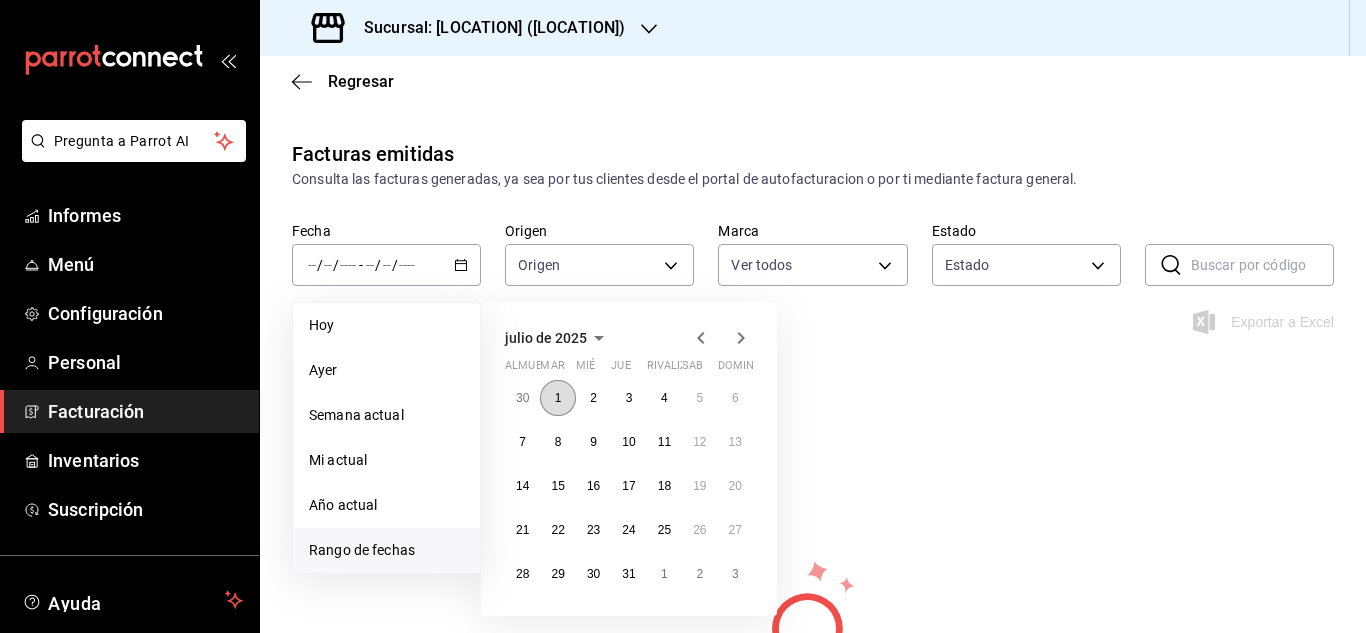 click on "1" at bounding box center [557, 398] 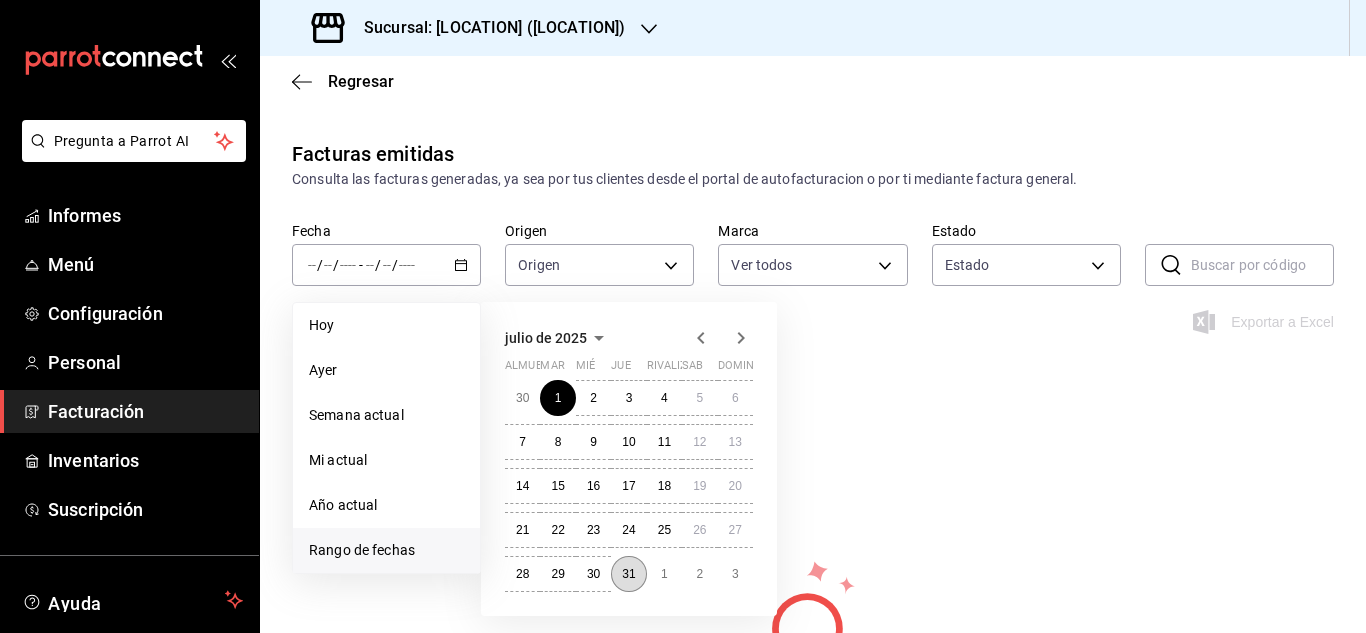 click on "31" at bounding box center [628, 574] 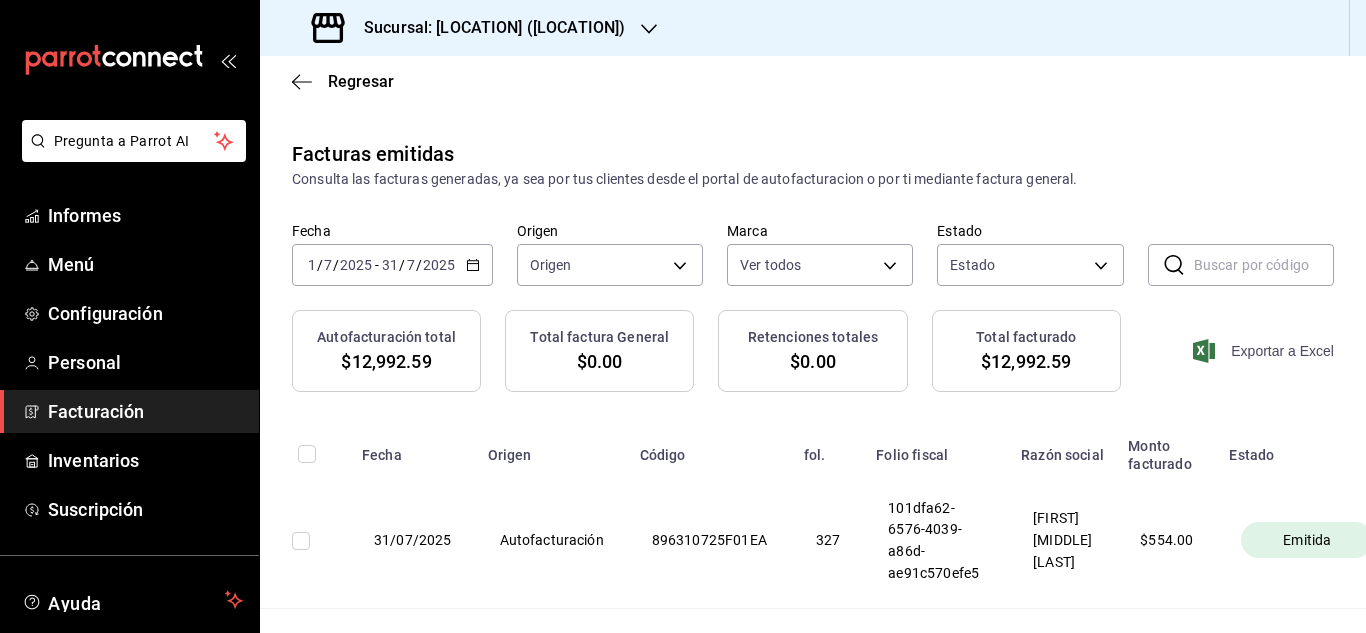 click on "Exportar a Excel" at bounding box center (1282, 351) 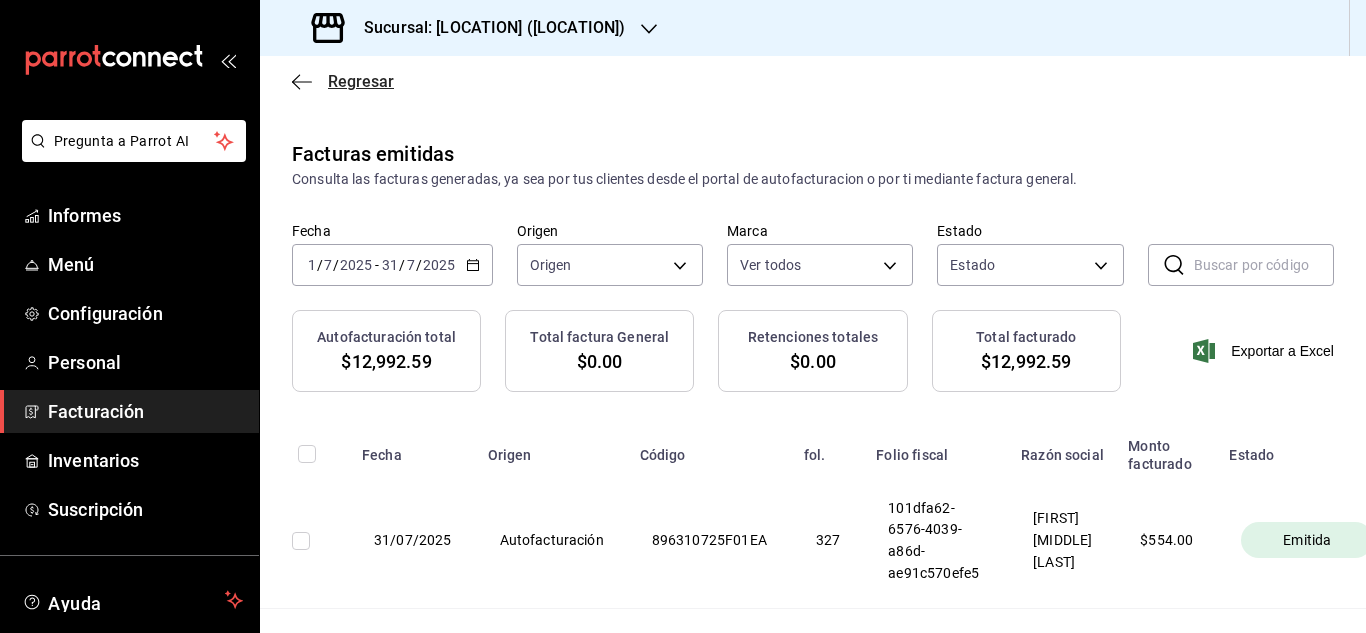 click on "Regresar" at bounding box center [343, 81] 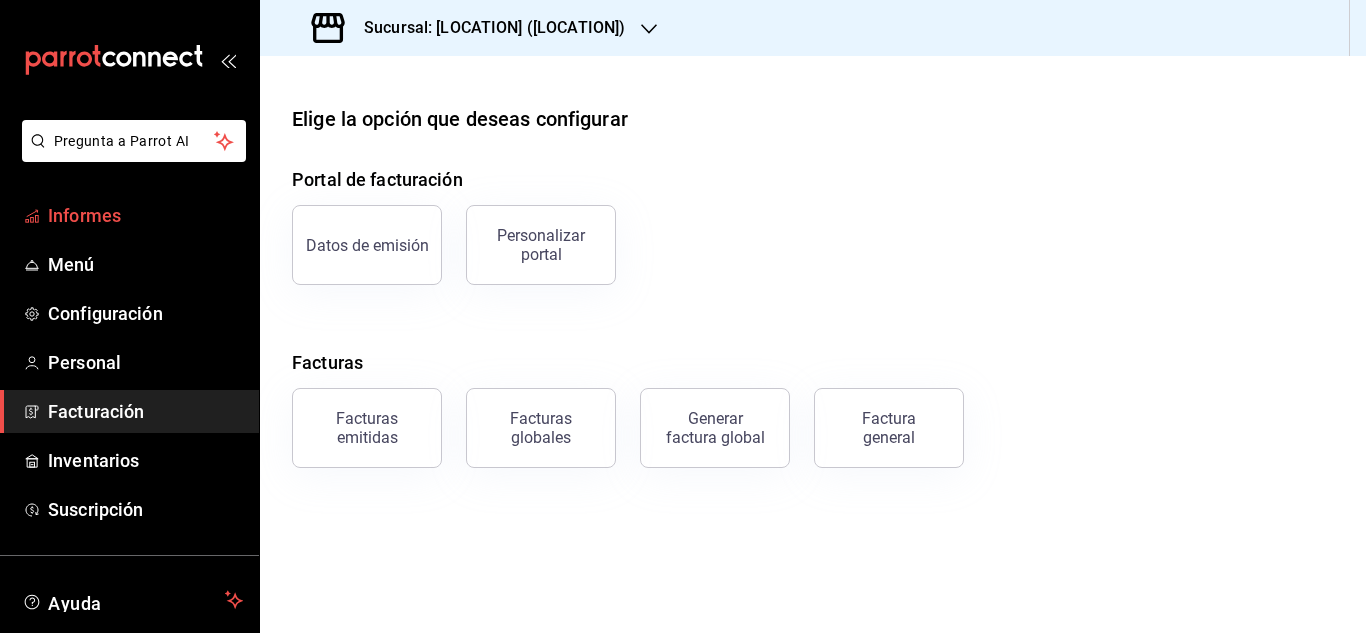 click on "Informes" at bounding box center (84, 215) 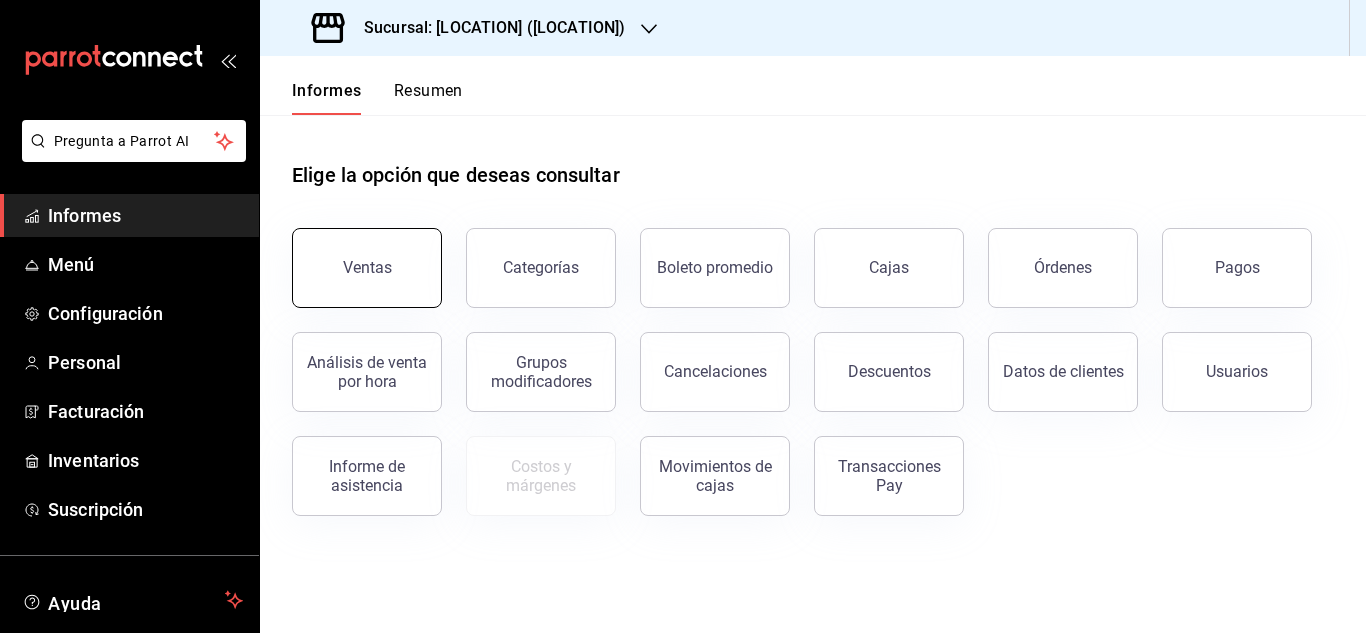 click on "Ventas" at bounding box center [367, 268] 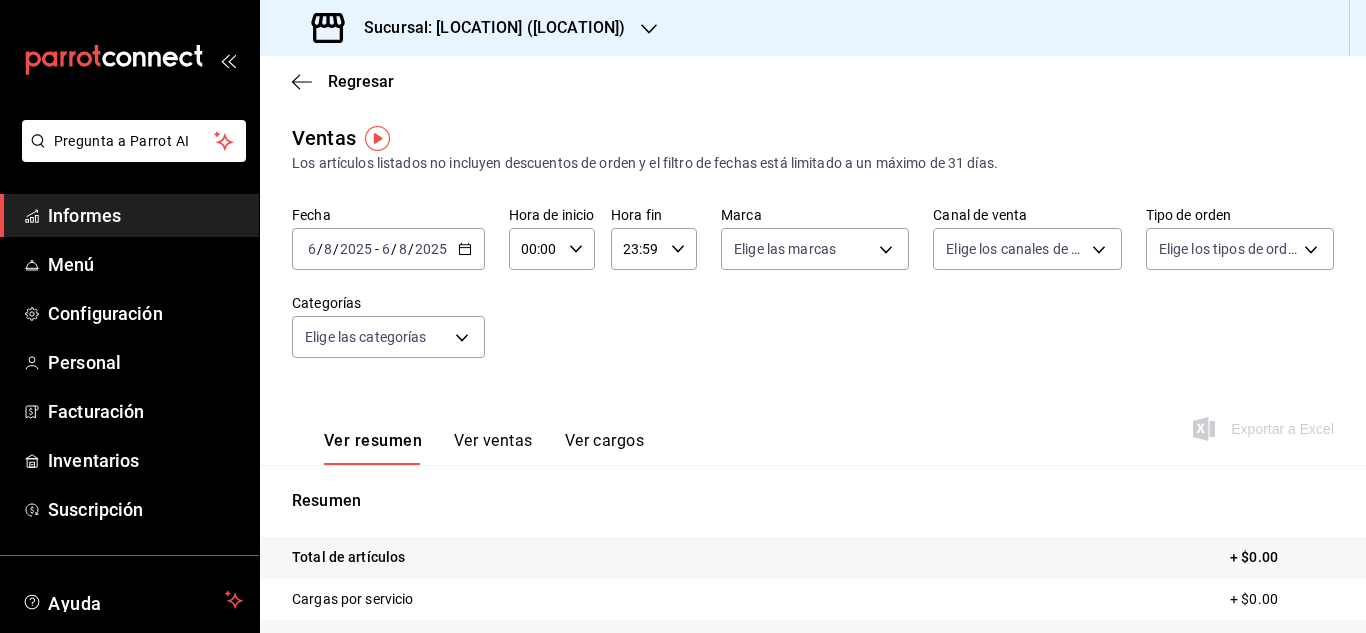click 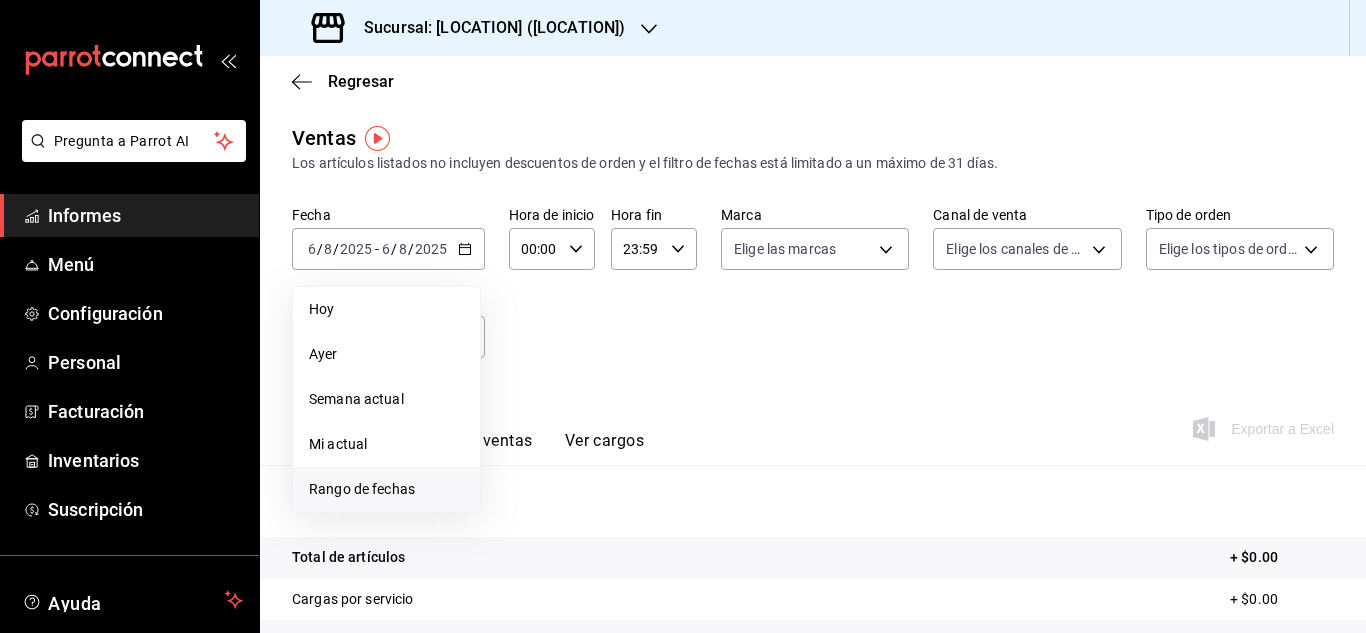 click on "Rango de fechas" at bounding box center (386, 489) 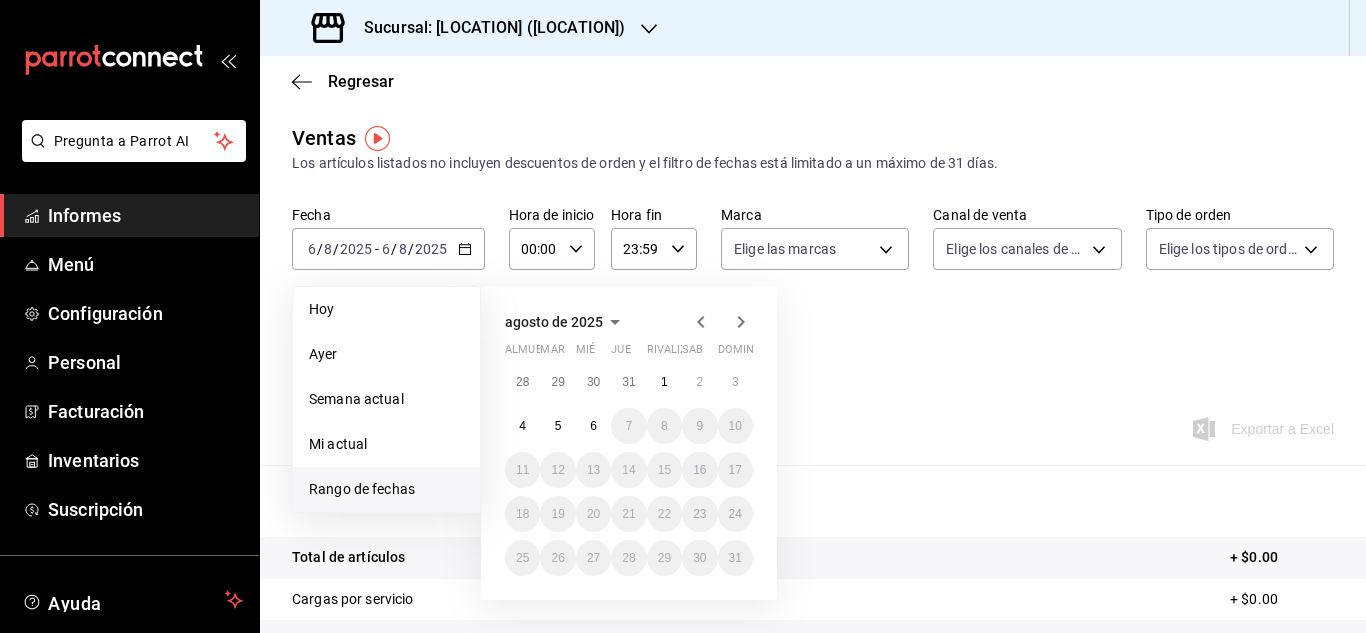 click 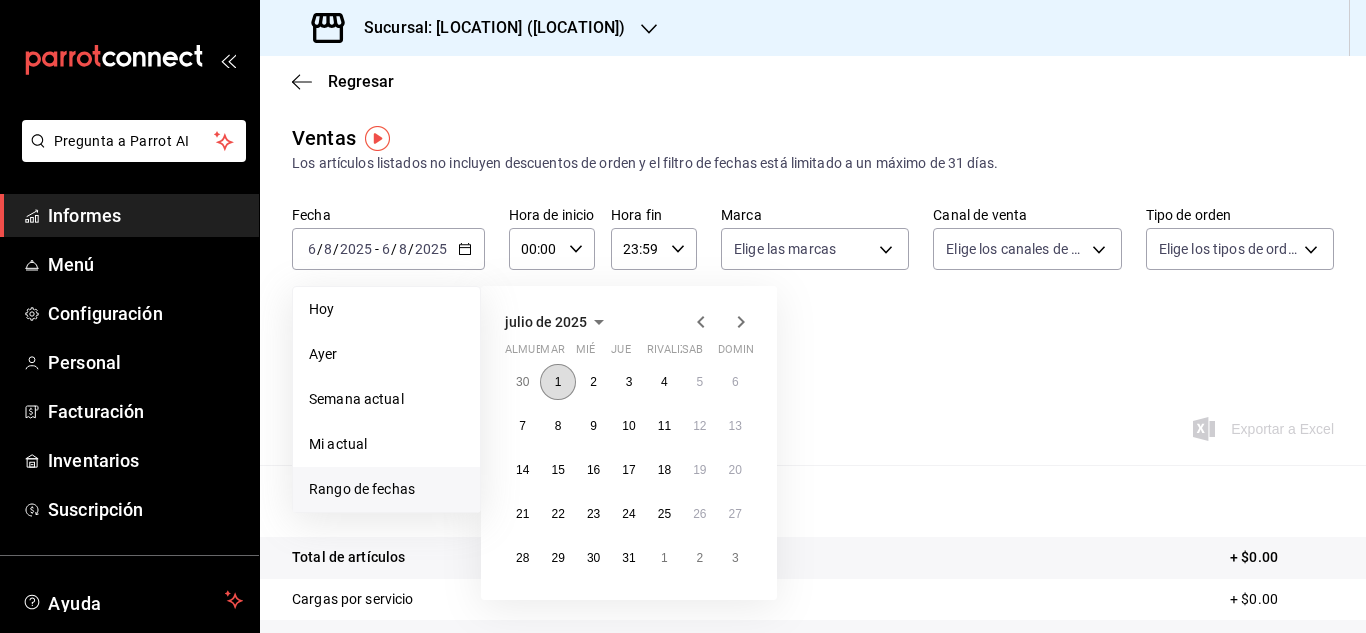 click on "1" at bounding box center (557, 382) 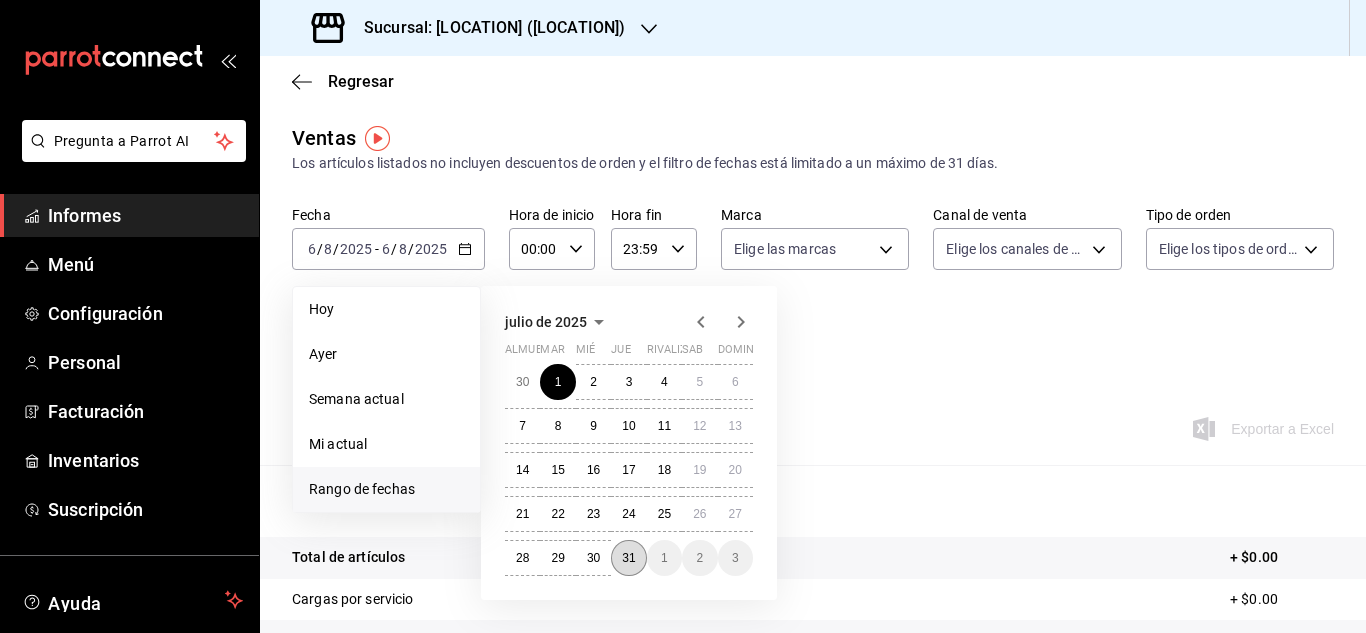 click on "31" at bounding box center [628, 558] 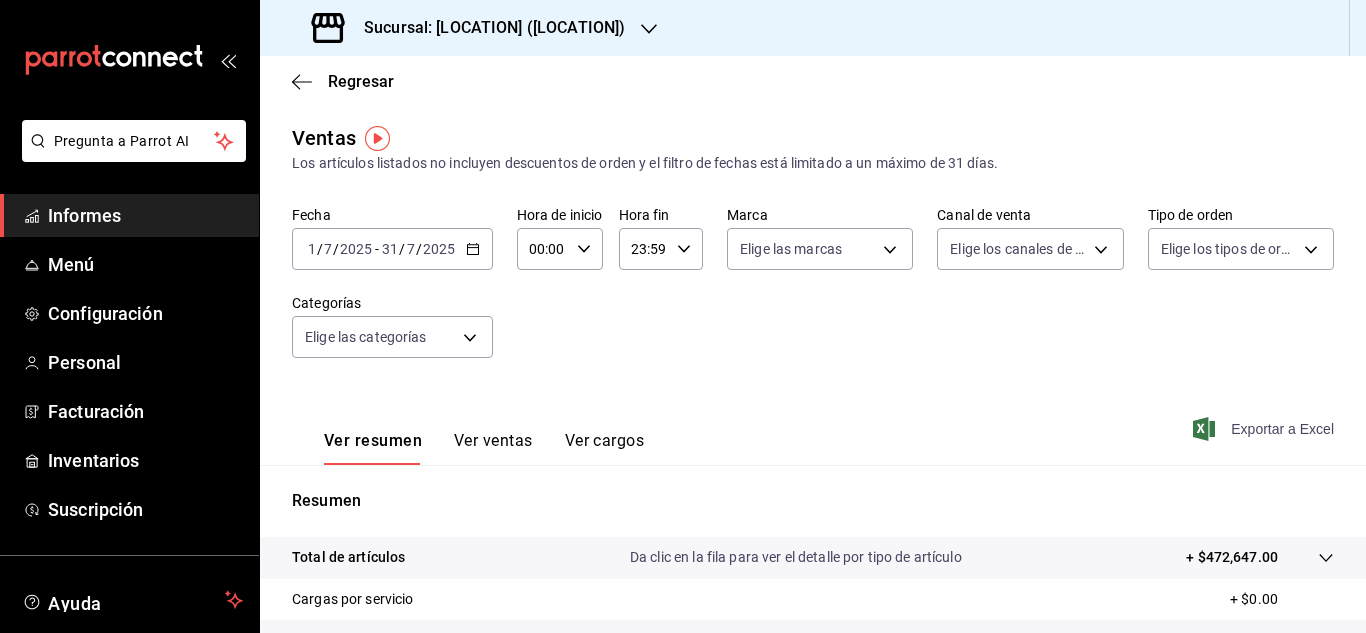 click on "Exportar a Excel" at bounding box center (1282, 429) 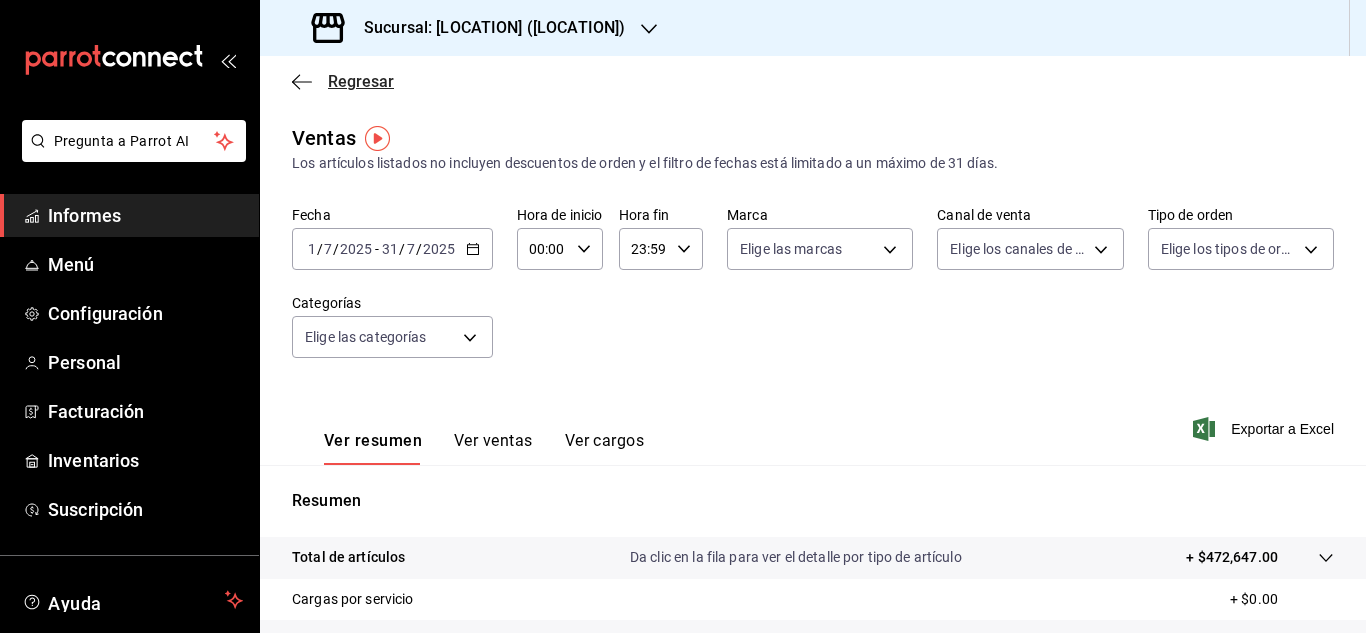 click on "Regresar" at bounding box center [343, 81] 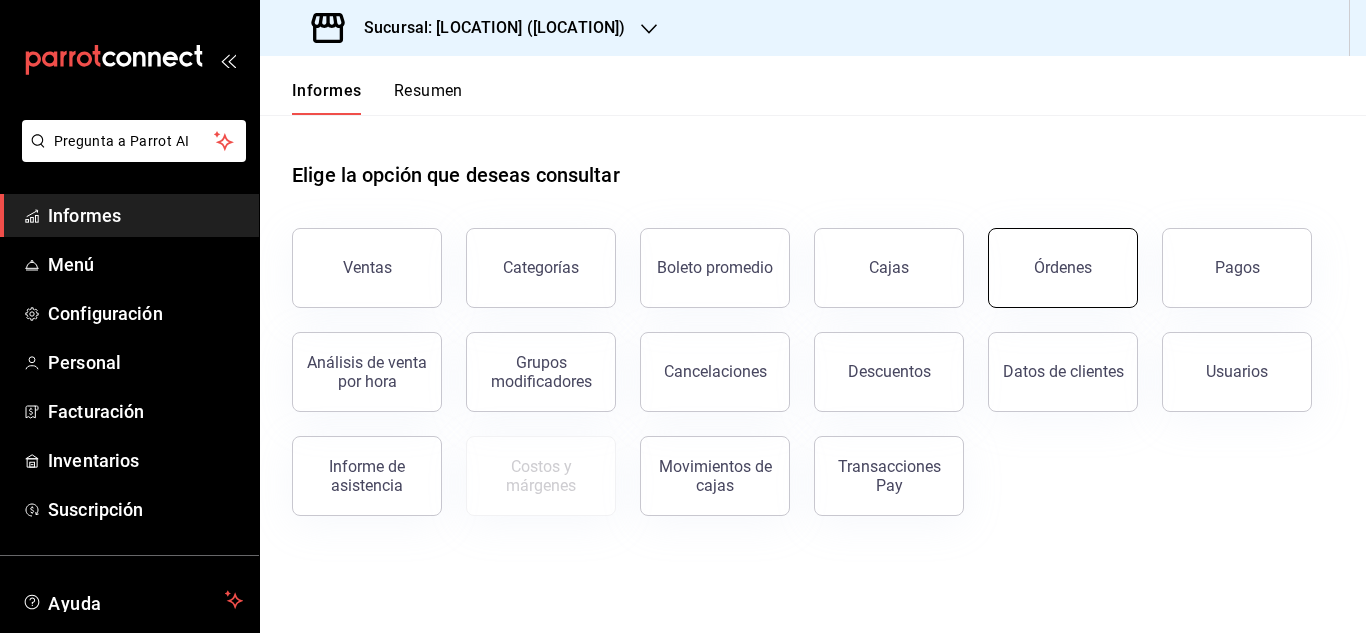 click on "Órdenes" at bounding box center [1063, 267] 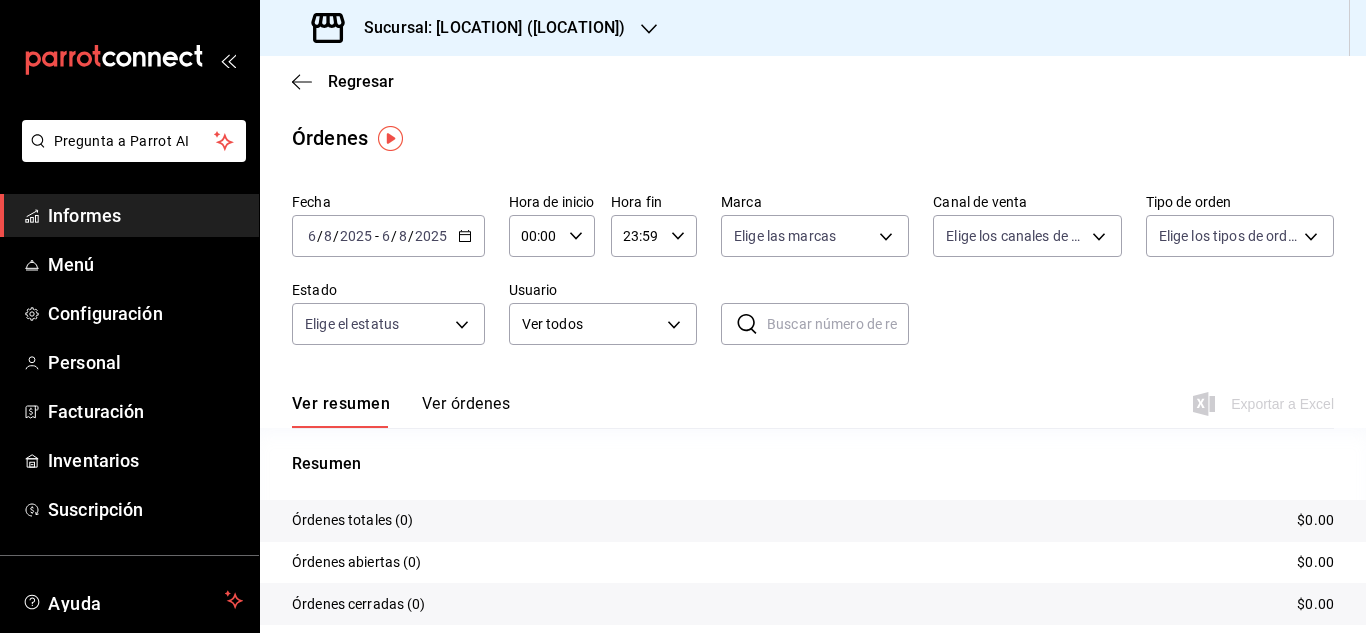 click on "2025-08-06 6 / 8 / 2025 - 2025-08-06 6 / 8 / 2025" at bounding box center (388, 236) 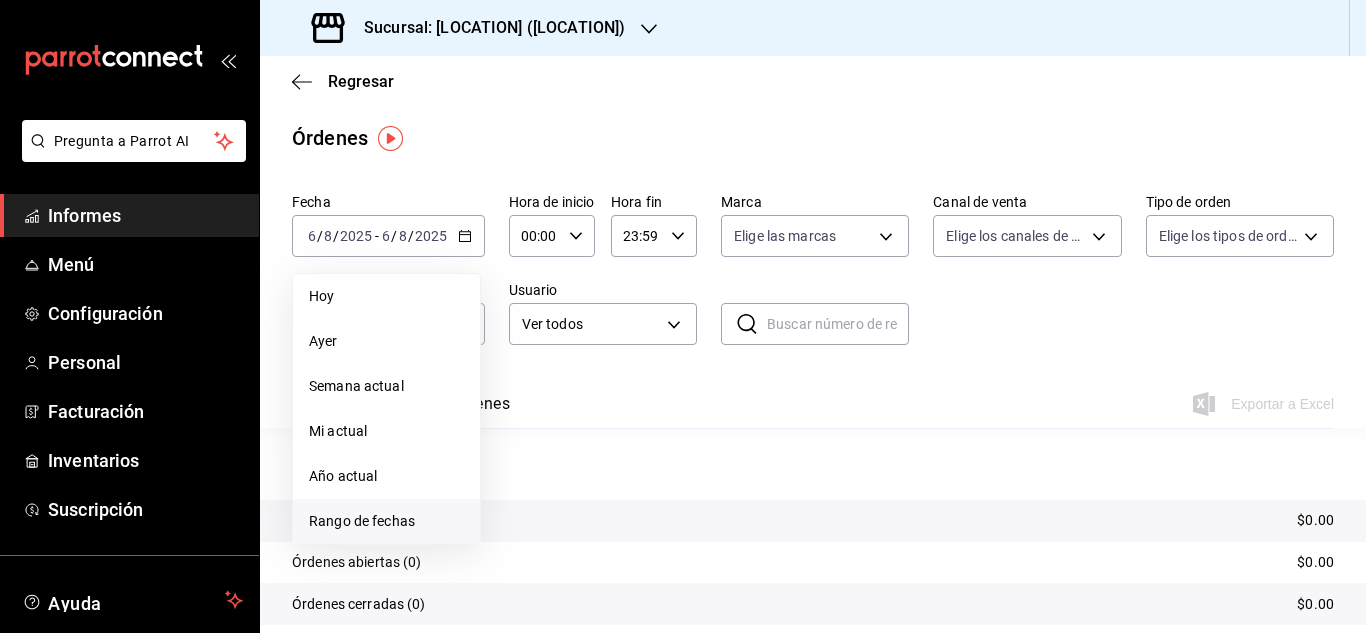 click on "Rango de fechas" at bounding box center (362, 521) 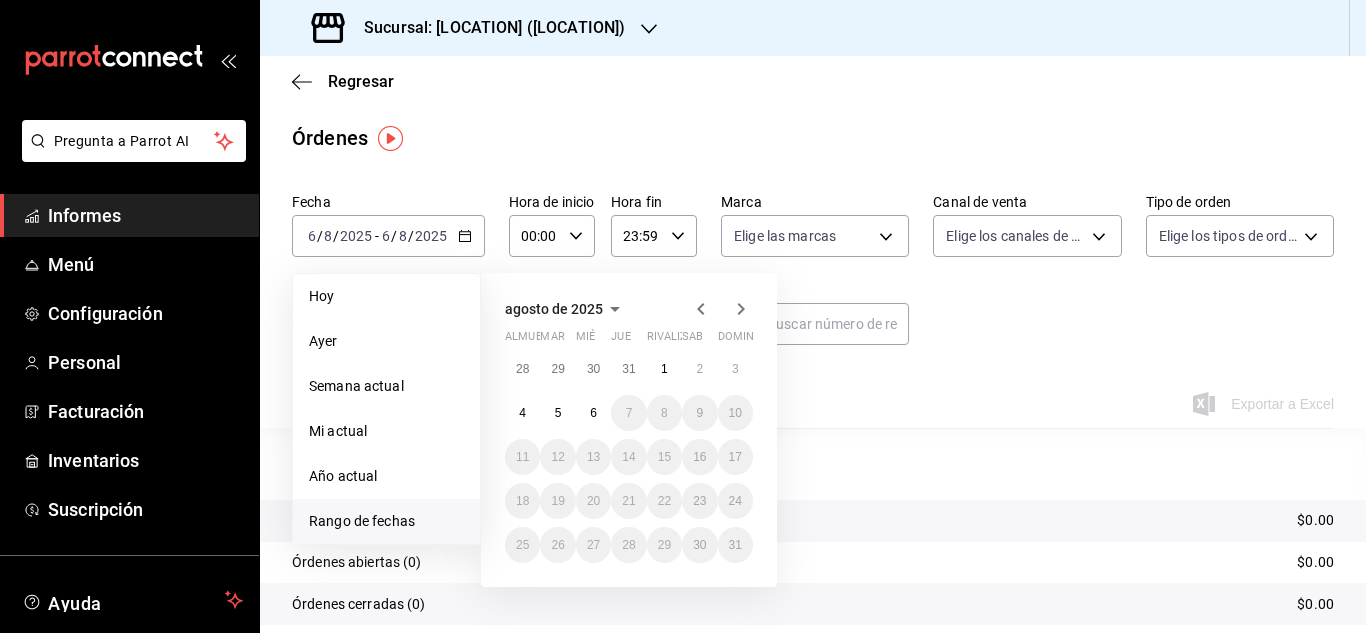 click 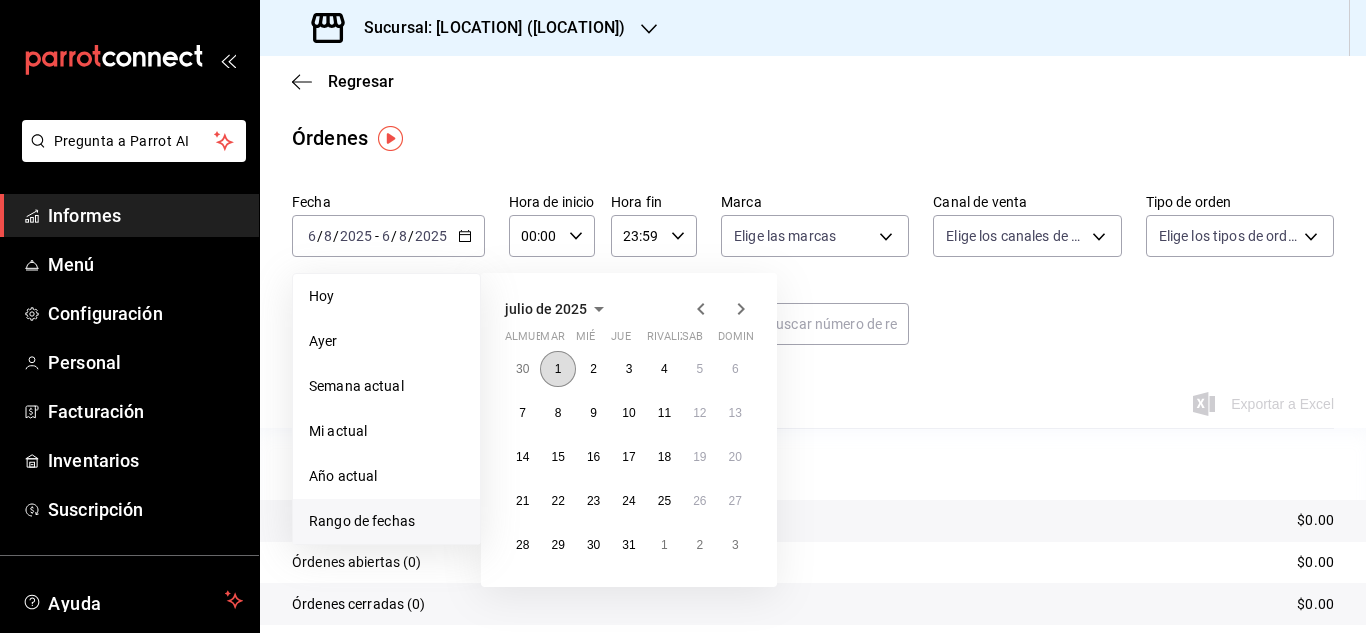 click on "1" at bounding box center [558, 369] 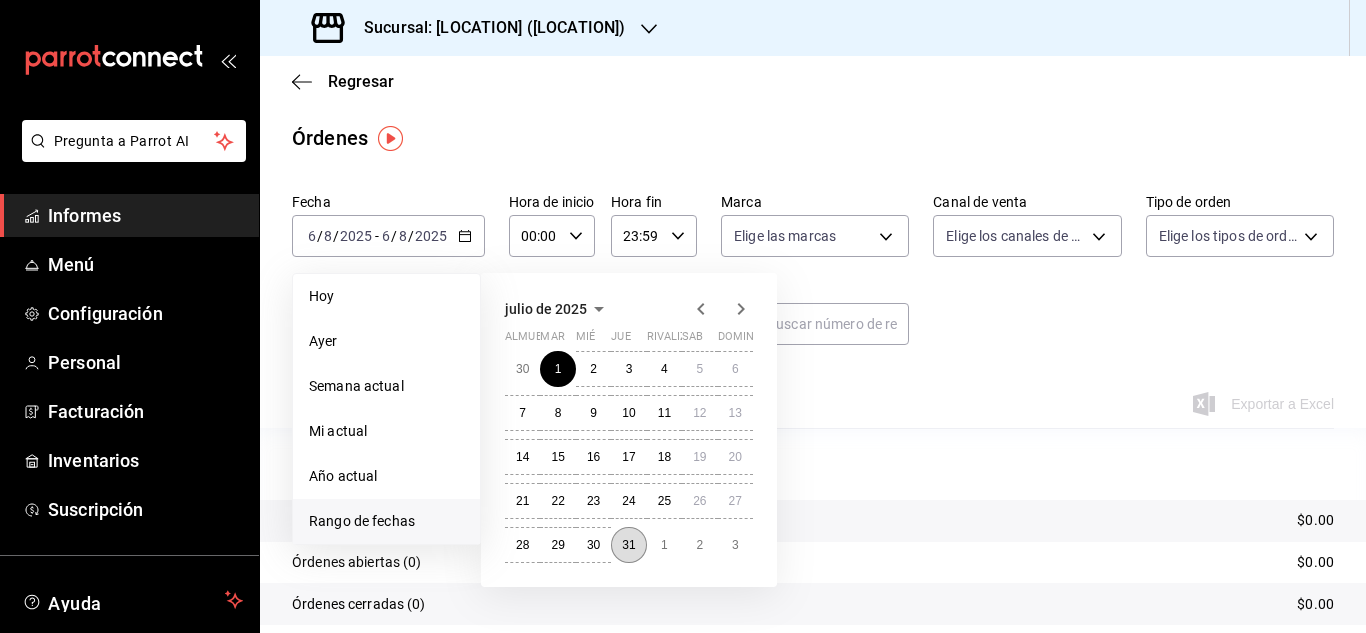 click on "31" at bounding box center [628, 545] 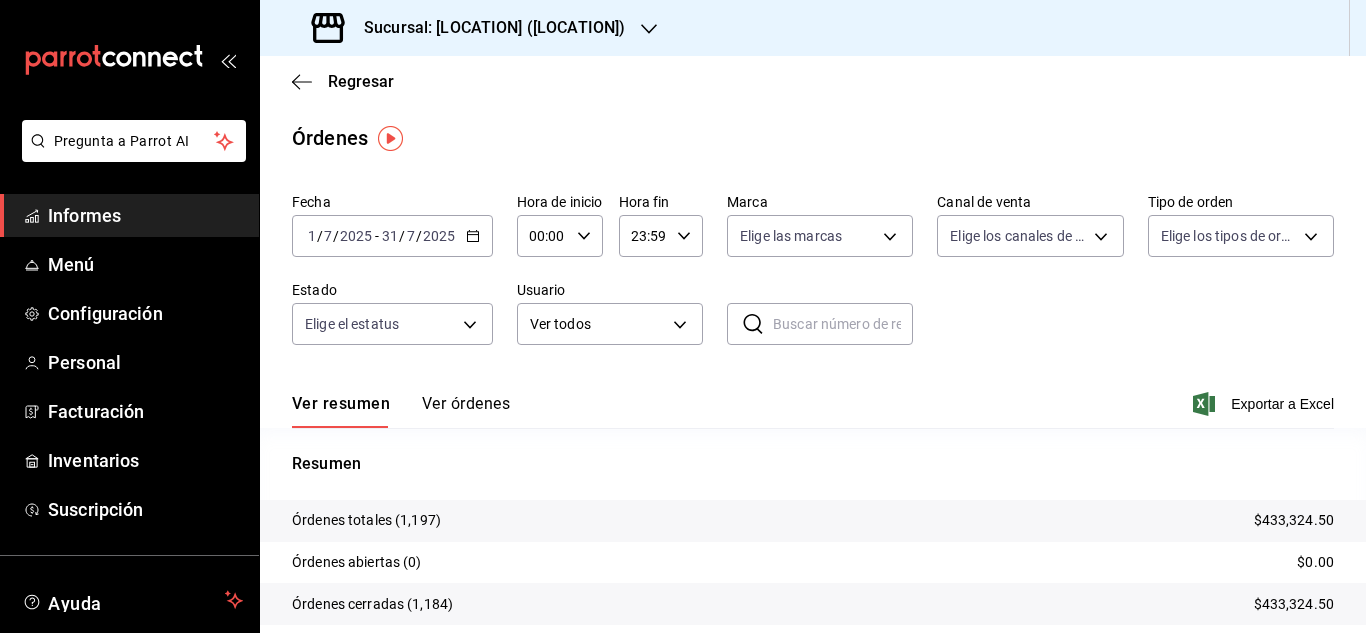 click on "2025-07-01 1 / 7 / 2025 - 2025-07-31 31 / 7 / 2025" at bounding box center (392, 236) 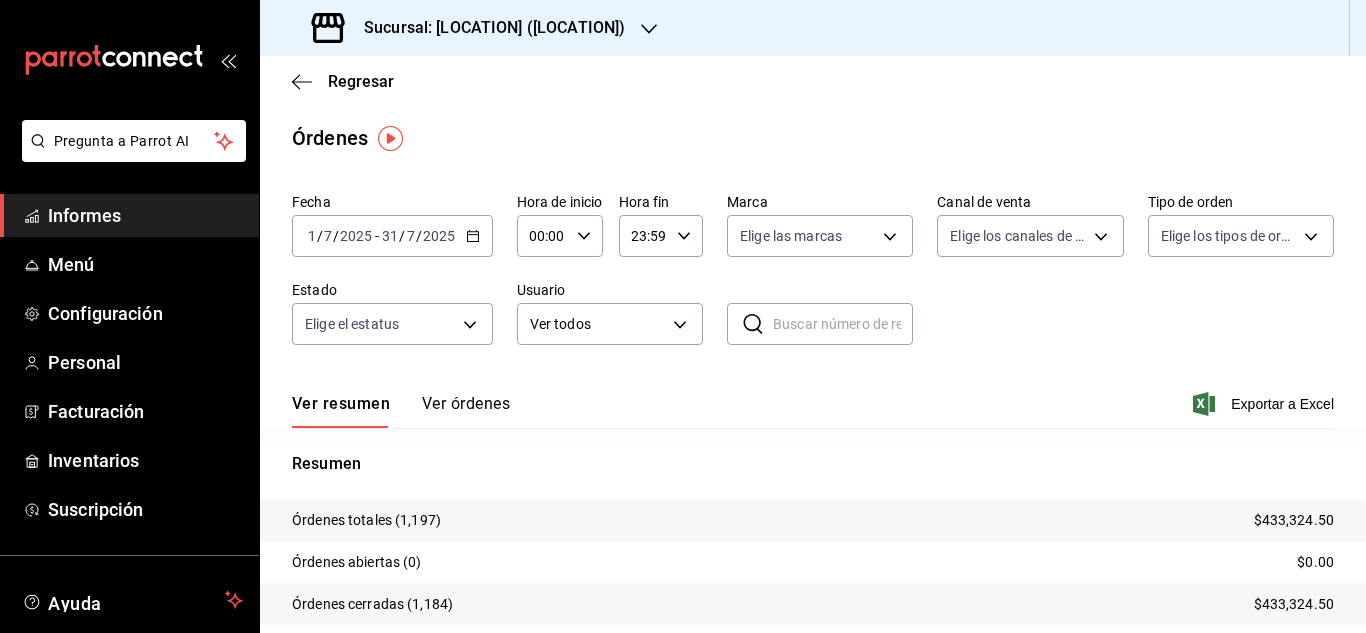 click on "[DATE] [DATE] - [DATE] [DATE] Hora de inicio [TIME] Hora de inicio Hora fin [TIME] Hora fin Marca Elige las marcas Canal de venta Elige los canales de venta Tipo de orden Elige los tipos de orden Estado Elige el estatus Usuario Ver todos ALL" at bounding box center (813, 277) 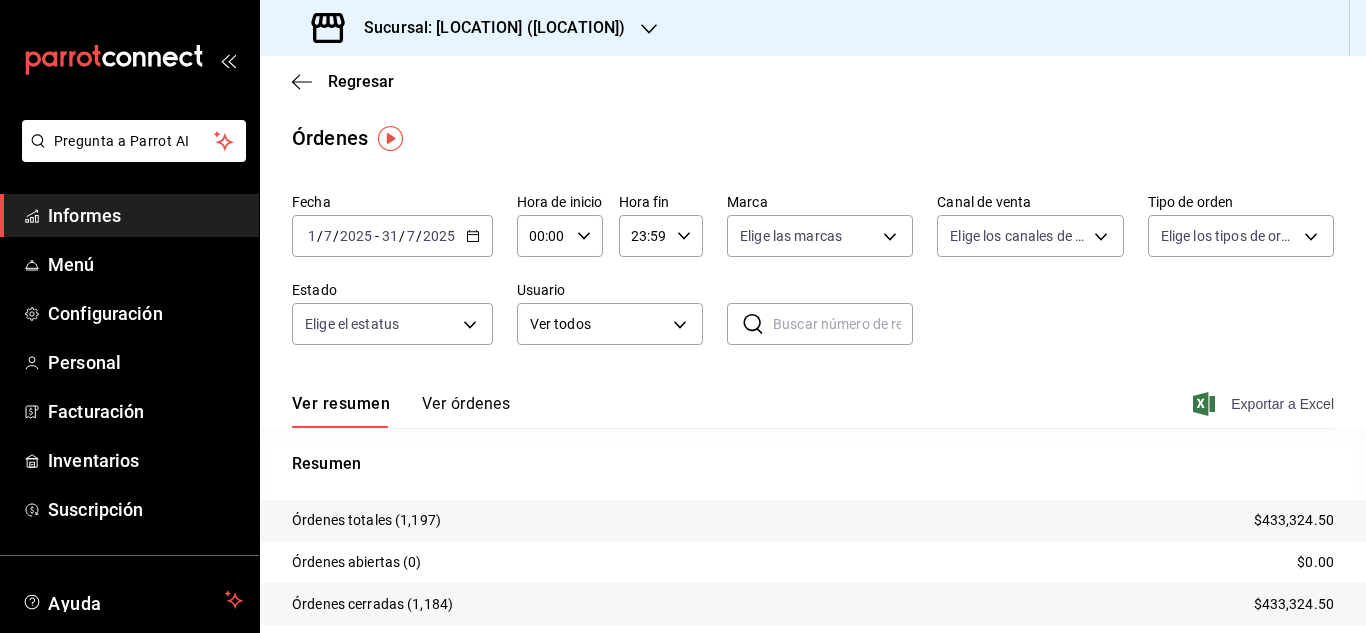 click on "Exportar a Excel" at bounding box center [1282, 404] 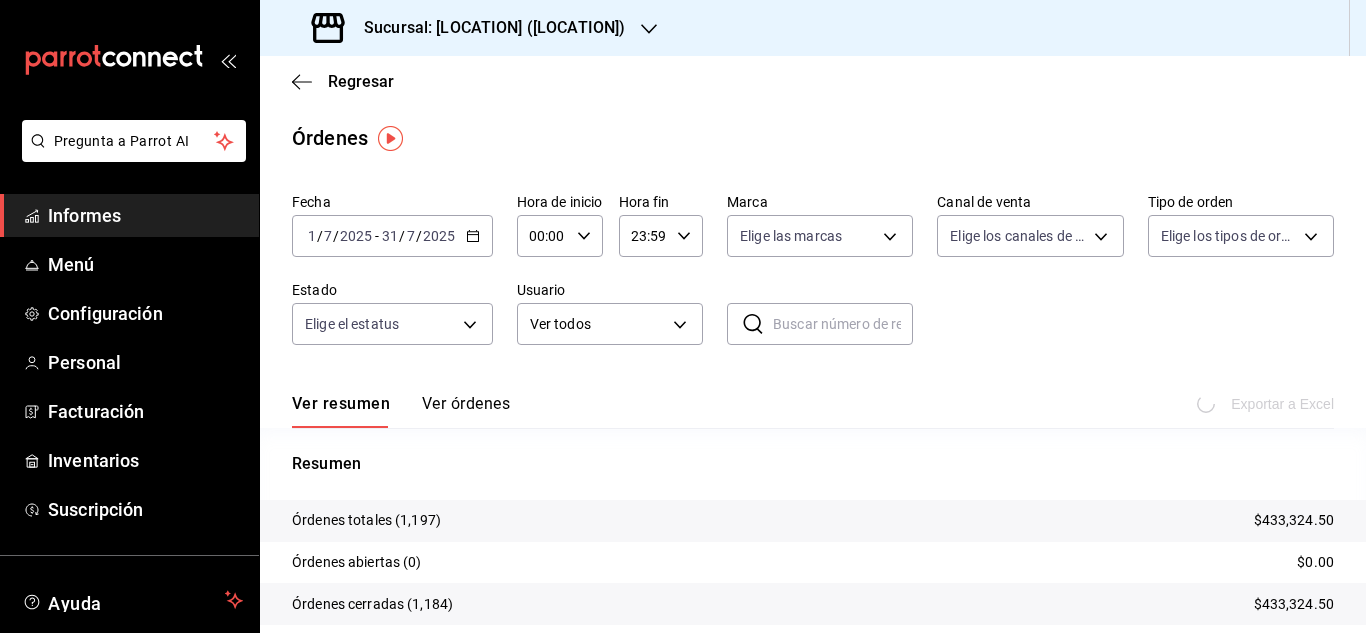 click on "Ver resumen Ver órdenes Exportar a Excel" at bounding box center [813, 398] 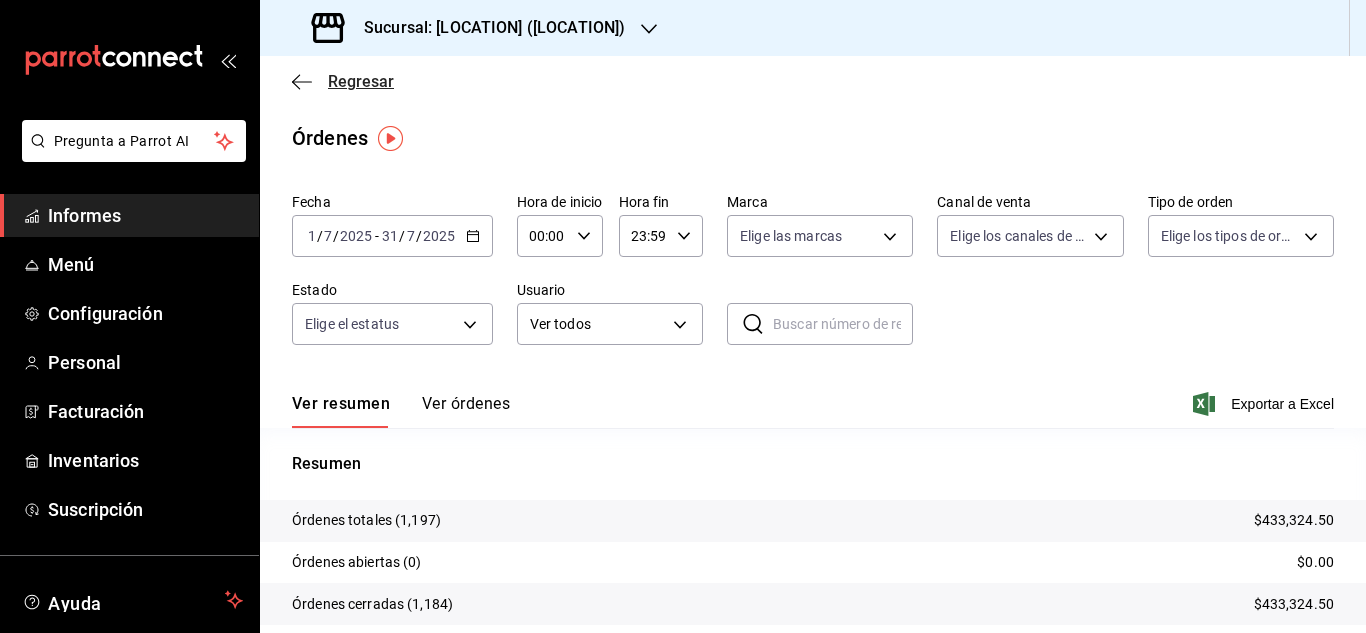 click 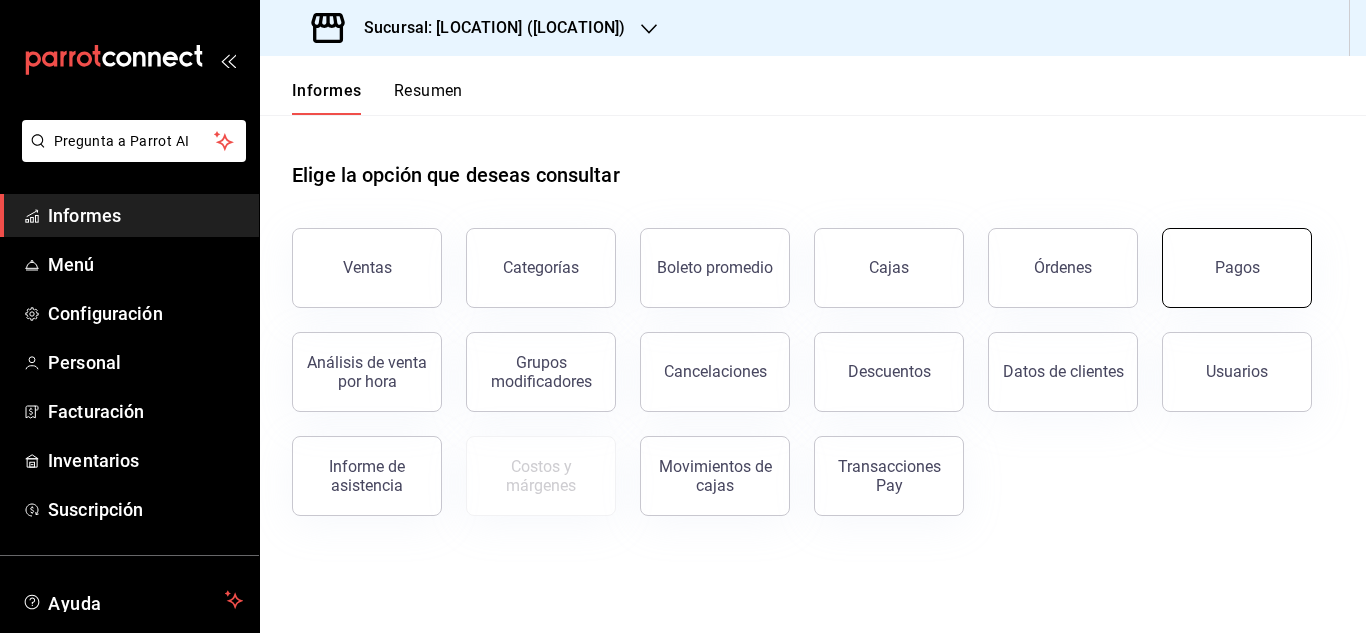 click on "Pagos" at bounding box center (1237, 267) 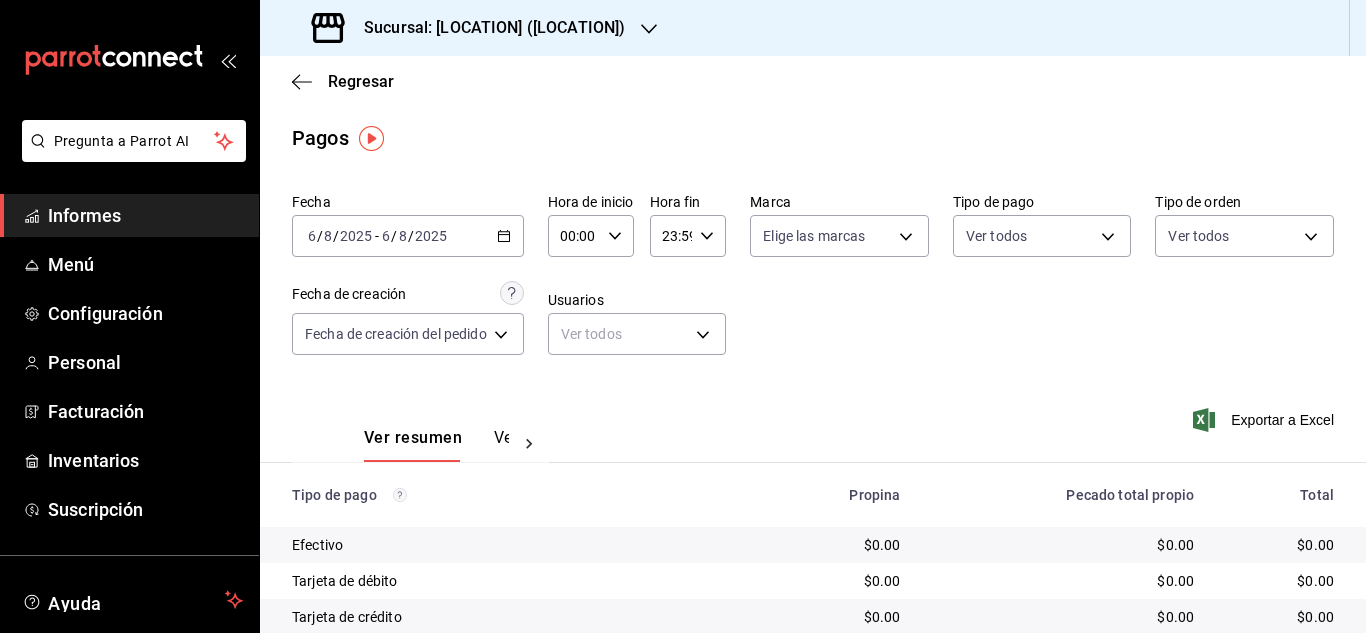 click 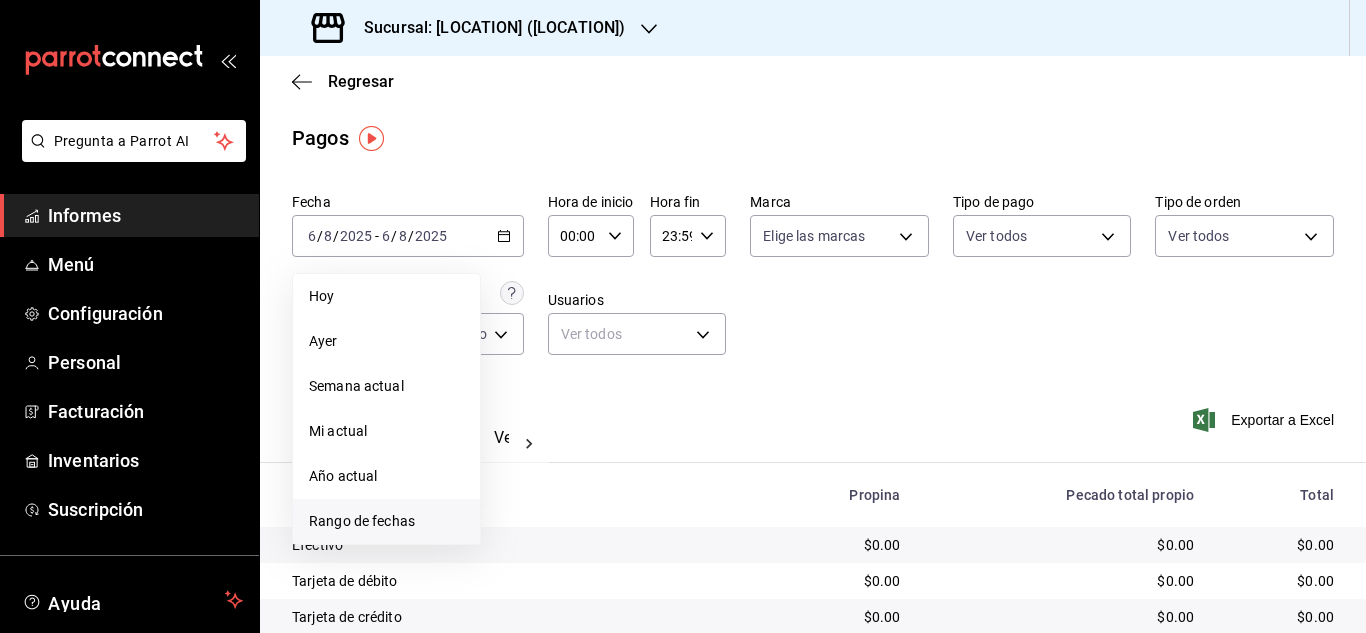 click on "Rango de fechas" at bounding box center [386, 521] 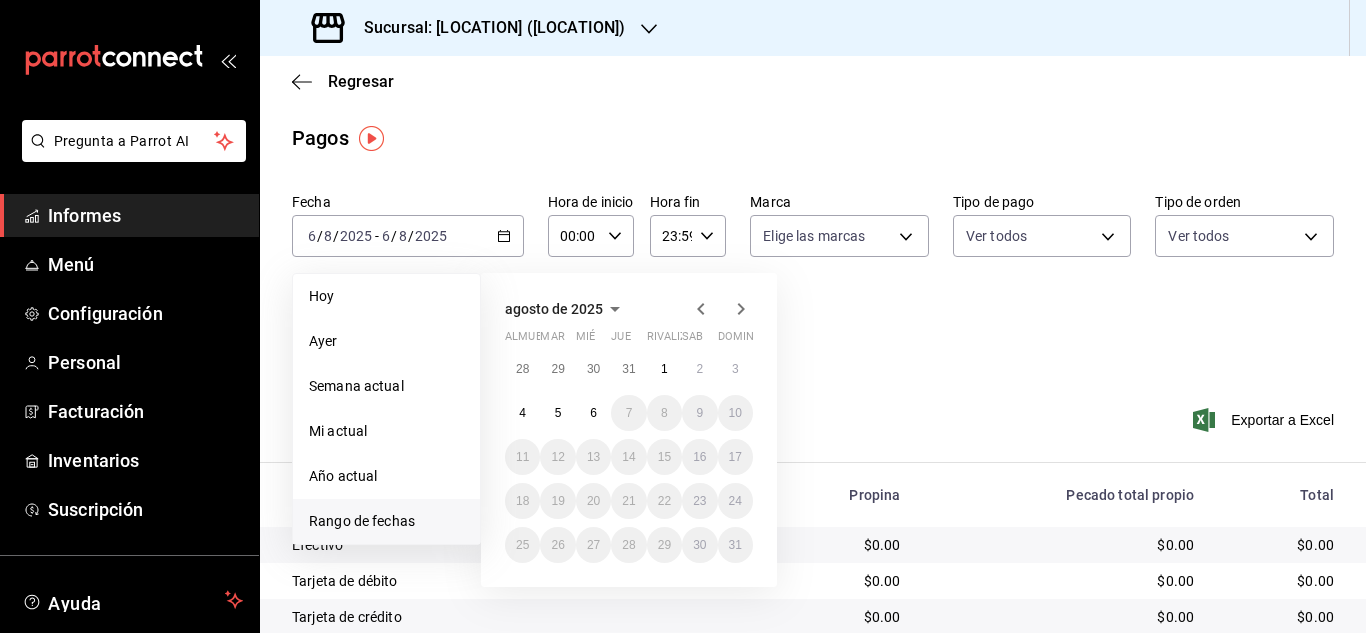 click 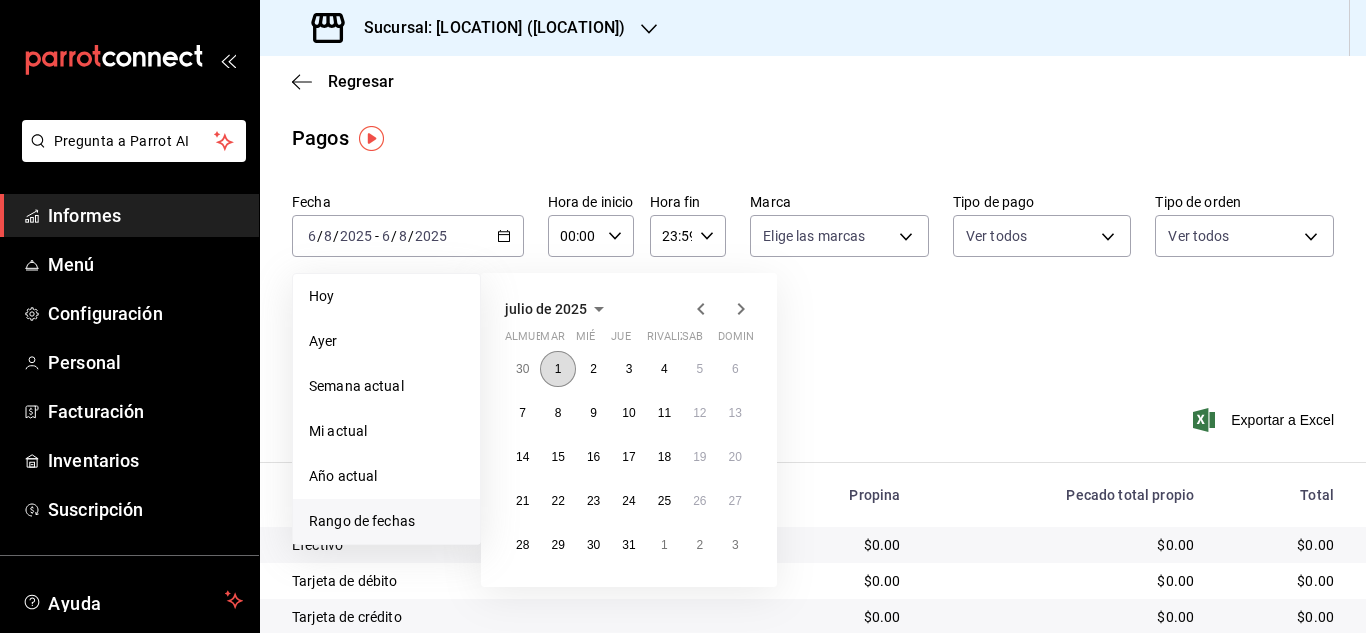 click on "1" at bounding box center (558, 369) 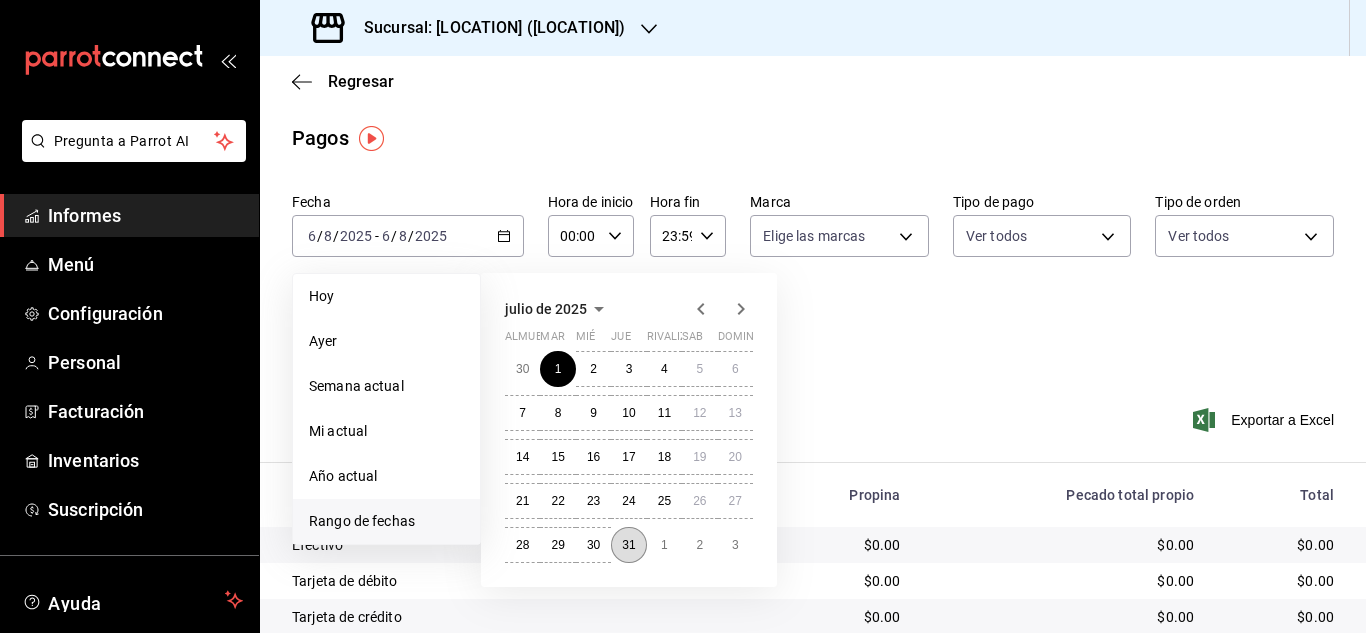 click on "31" at bounding box center (628, 545) 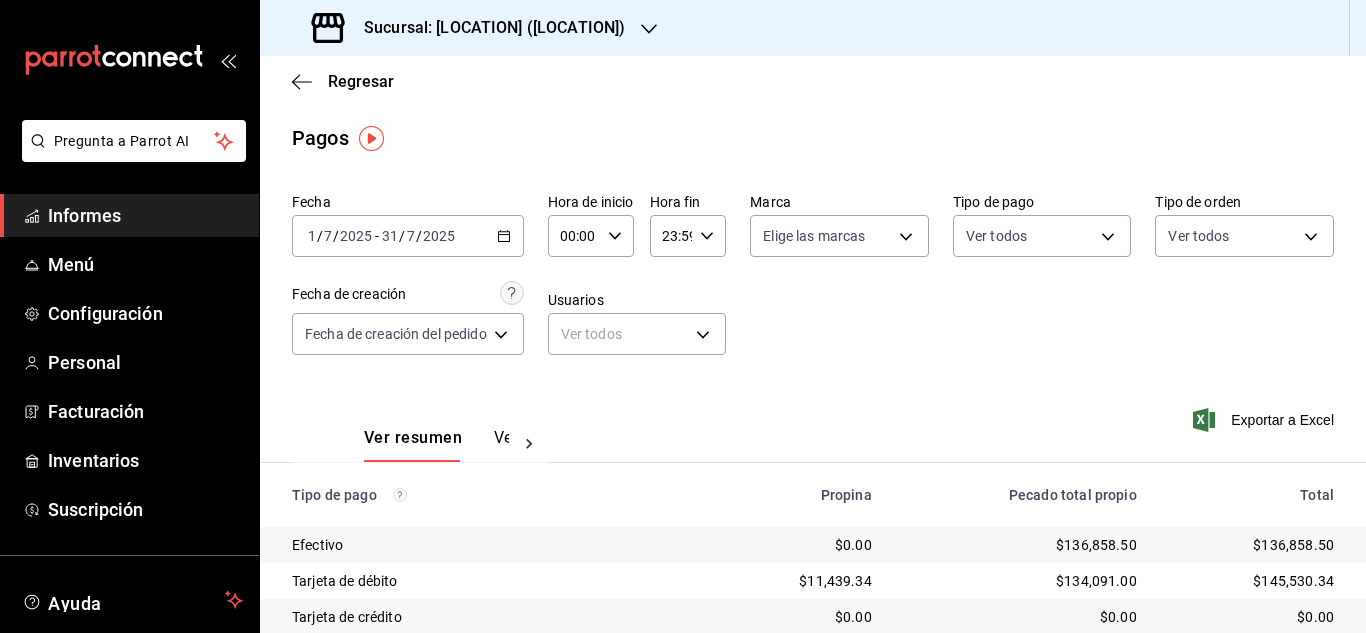 click on "Exportar a Excel" at bounding box center [1265, 420] 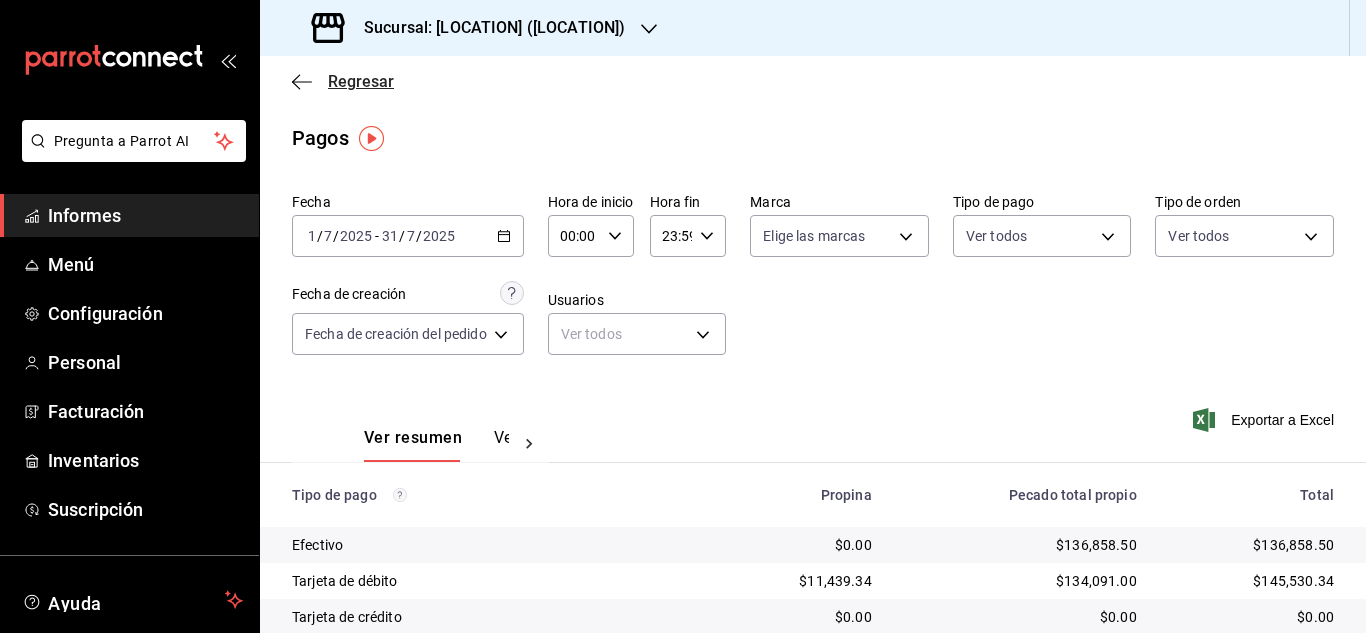 click on "Regresar" at bounding box center (361, 81) 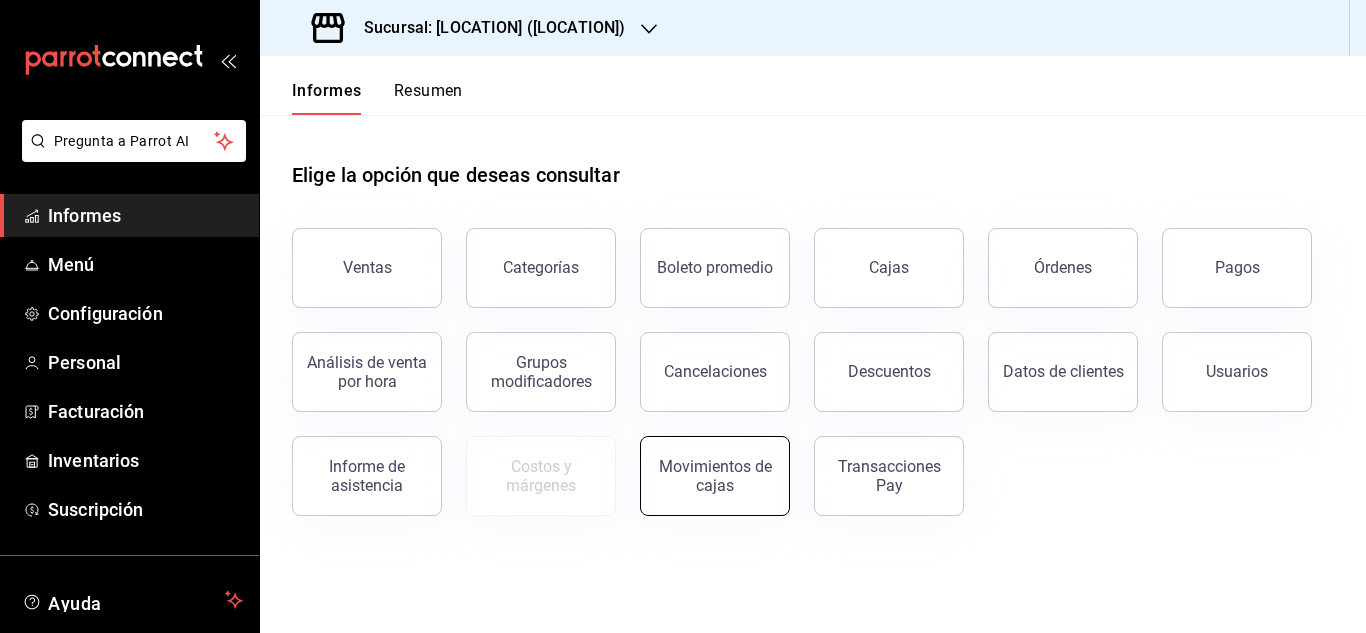 click on "Movimientos de cajas" at bounding box center (715, 476) 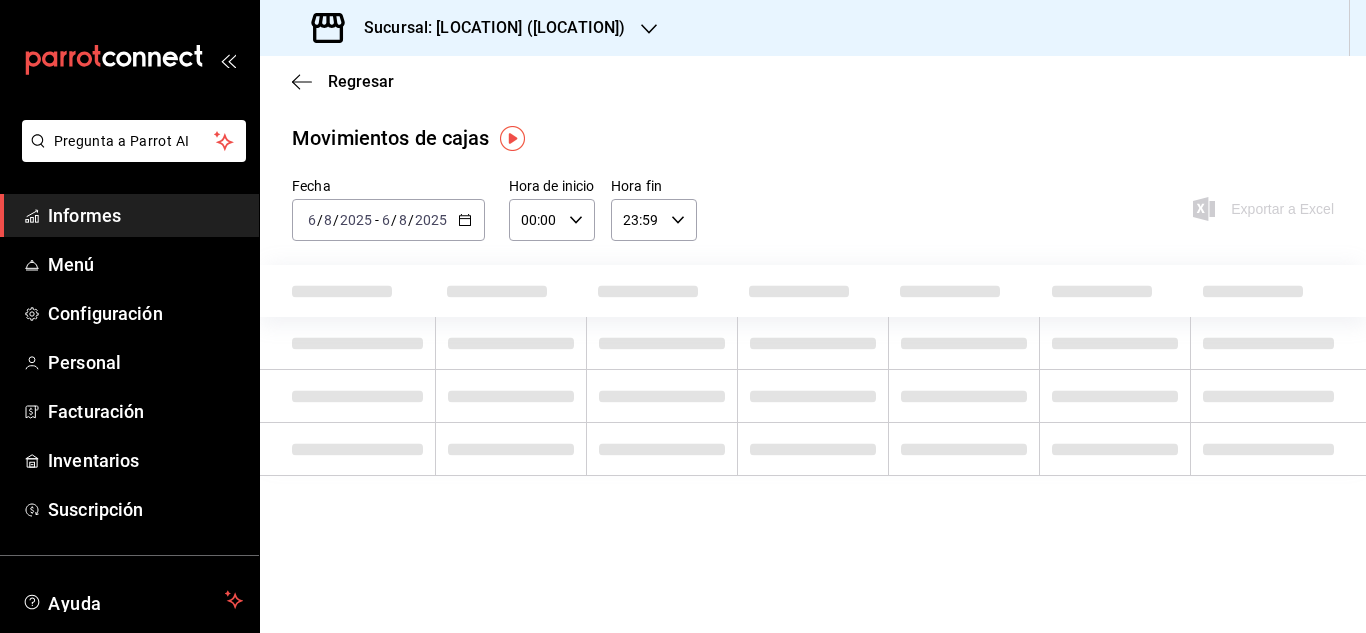 click 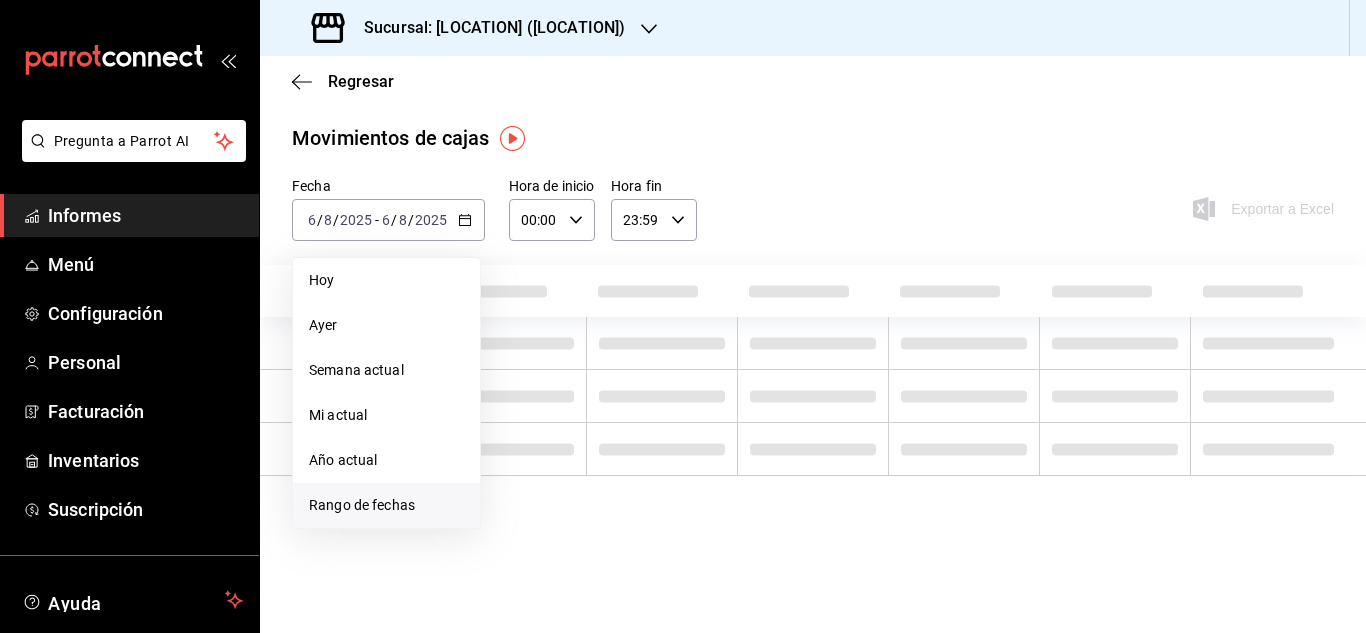 click on "Rango de fechas" at bounding box center (362, 505) 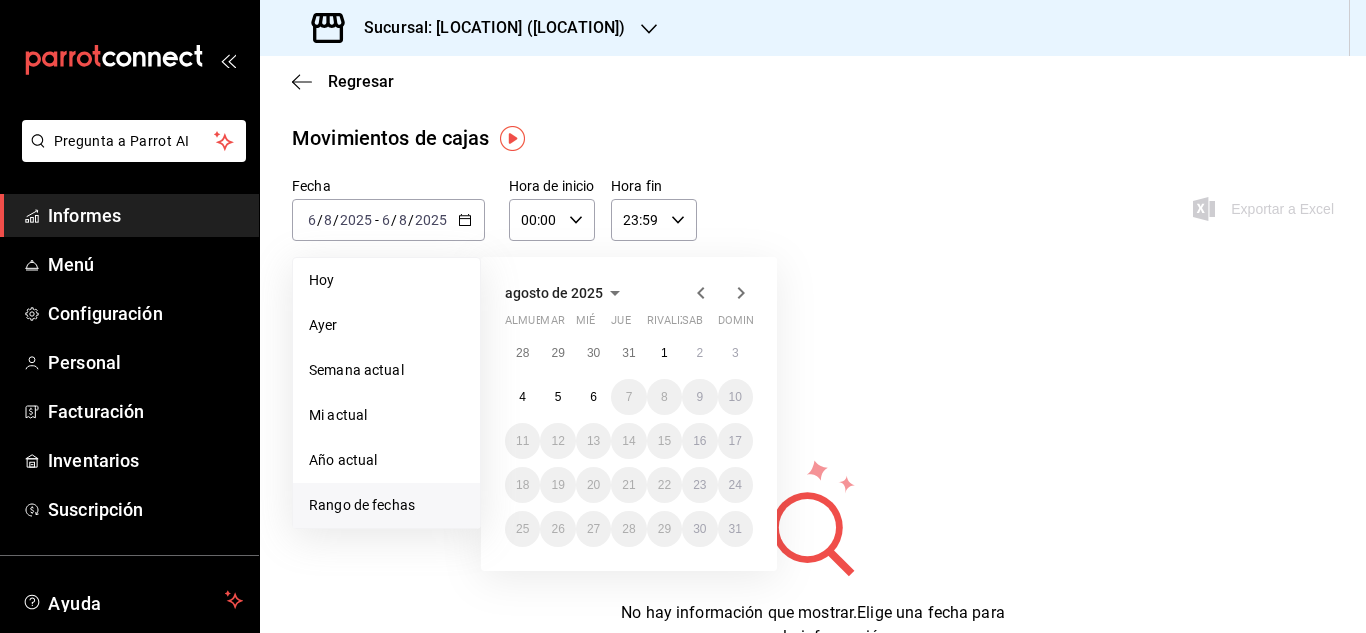 click 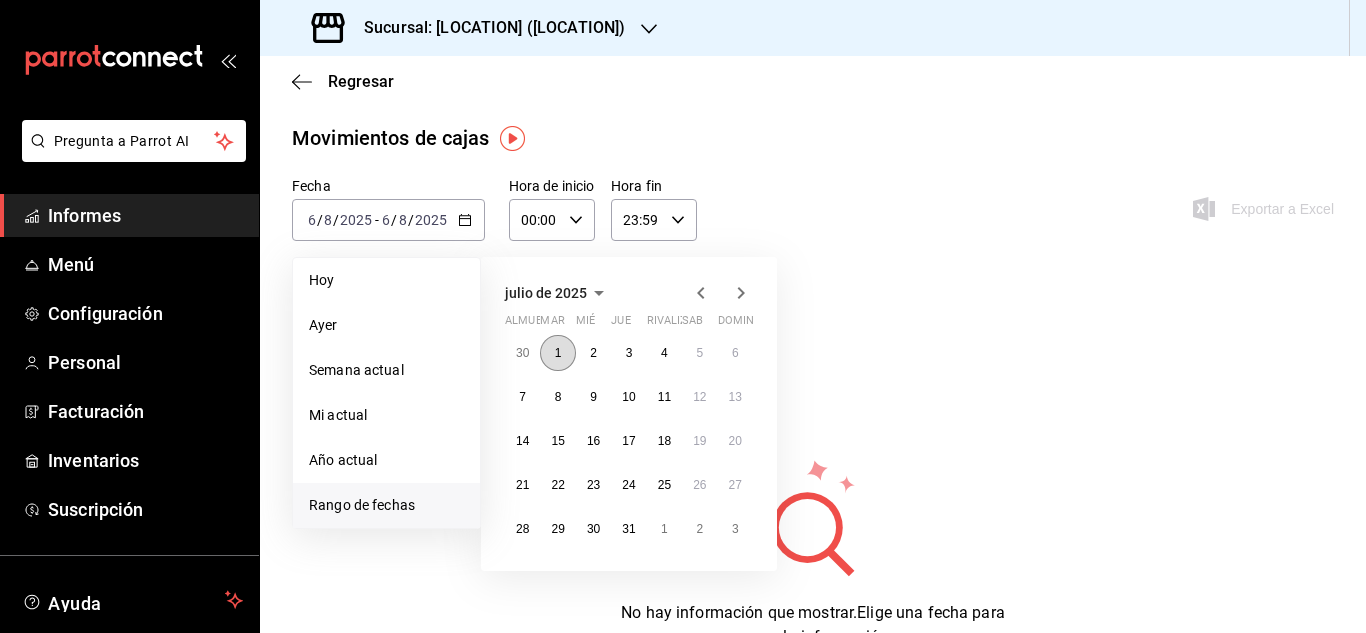 click on "1" at bounding box center [558, 353] 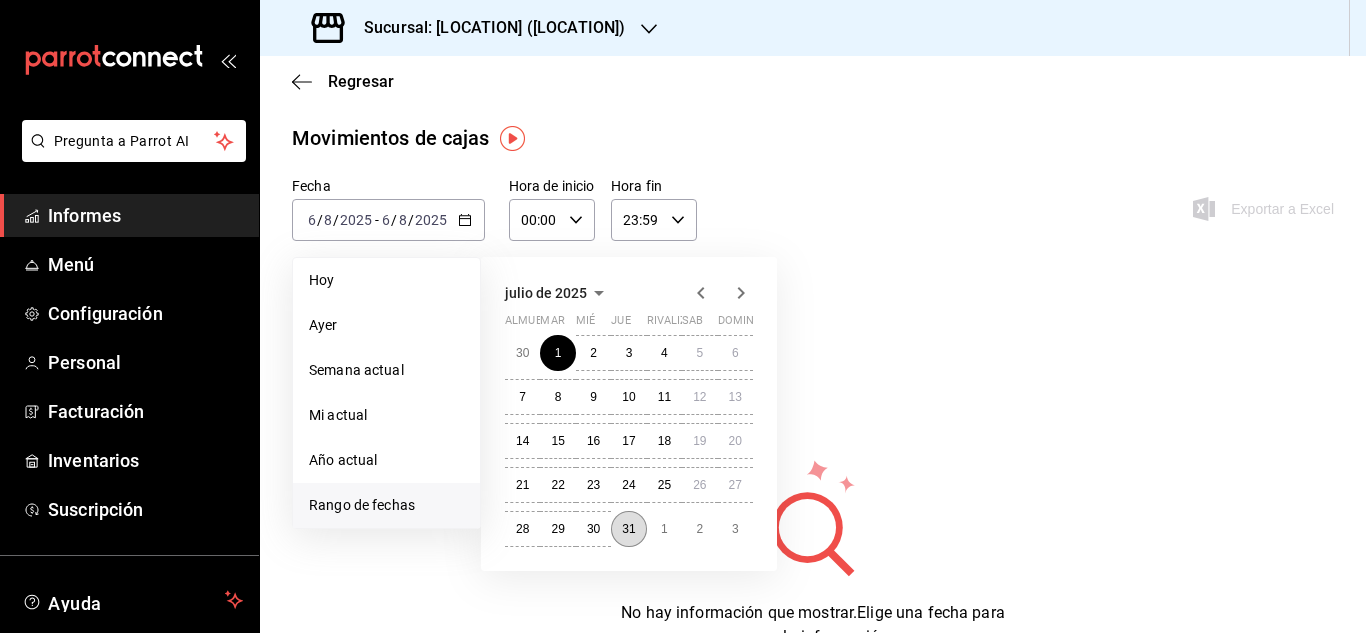 click on "31" at bounding box center [628, 529] 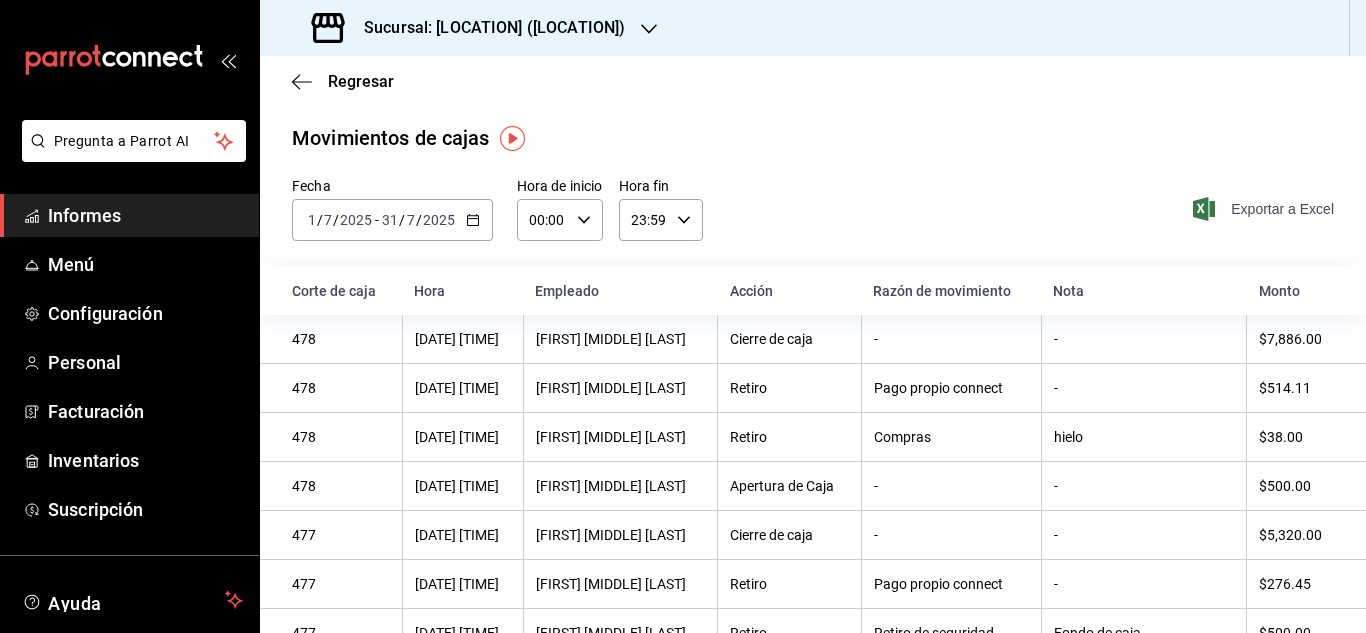 click on "Exportar a Excel" at bounding box center [1282, 209] 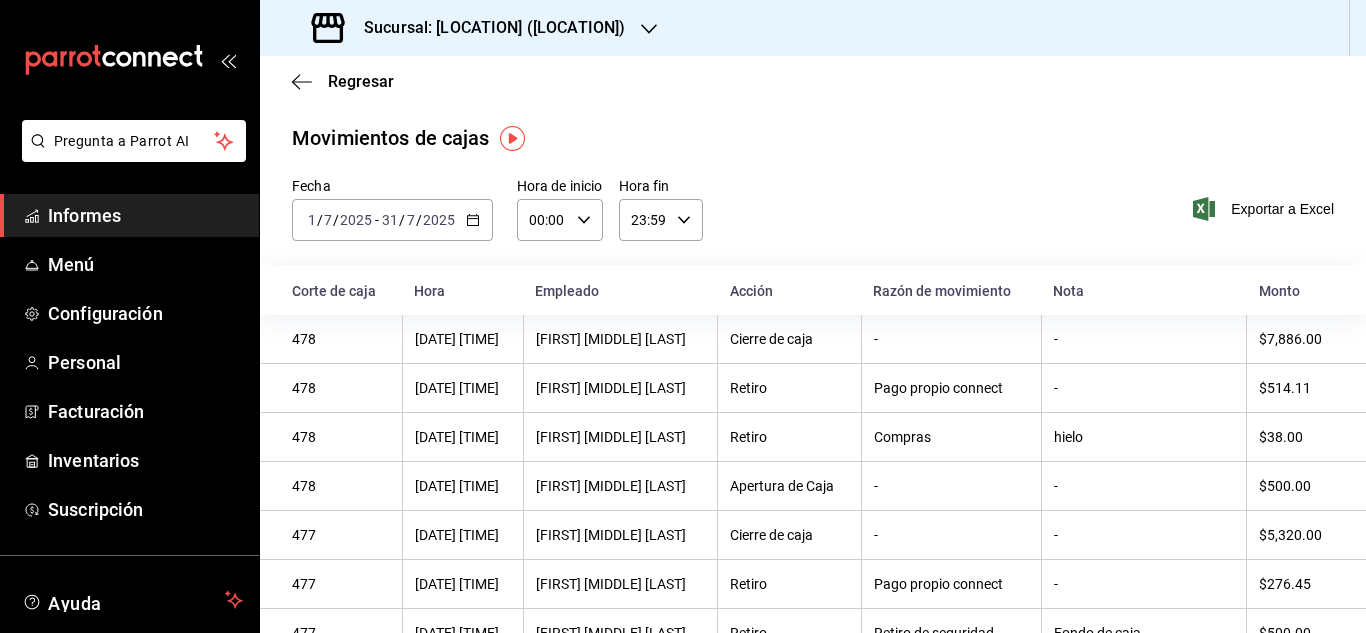 click on "Movimientos de cajas [DATE] [DATE] - [DATE] [DATE] Hora de inicio [TIME] Hora de inicio Hora fin [TIME] Hora fin Exportar a Excel Corte de caja Hora Empleado Acción Razón de movimiento Nota Monto [NUMBER] [DATE] [TIME] [FIRST] [MIDDLE] [LAST] Cierre de caja - - [PRICE] [NUMBER] [DATE] [TIME] [FIRST] [MIDDLE] [LAST] Retiro Pago propio connect - [PRICE] [NUMBER] [DATE] [TIME] [FIRST] [MIDDLE] [LAST] Retiro Compras hielo [PRICE] [NUMBER] [DATE] [TIME] [FIRST] [MIDDLE] [LAST] Apertura de Caja - - [PRICE] [NUMBER] [DATE] [TIME] [FIRST] [MIDDLE] [LAST] Cierre de caja - - [PRICE] [NUMBER] [DATE] [TIME] [FIRST] [MIDDLE] [LAST] Retiro Pago propio connect - [PRICE] [NUMBER] [DATE] [TIME] [FIRST] [MIDDLE] [LAST] Retiro Retiro de seguridad Fondo de caja [PRICE] [NUMBER] [DATE] [TIME] [FIRST] [MIDDLE] [LAST] Apertura de Caja - - [PRICE] [NUMBER] [DATE] [TIME] [FIRST] [MIDDLE] [LAST] Cierre de caja - - [PRICE] [NUMBER] [DATE] [TIME] [FIRST] [MIDDLE] [LAST] Retiro [PRICE]" at bounding box center [813, 1448] 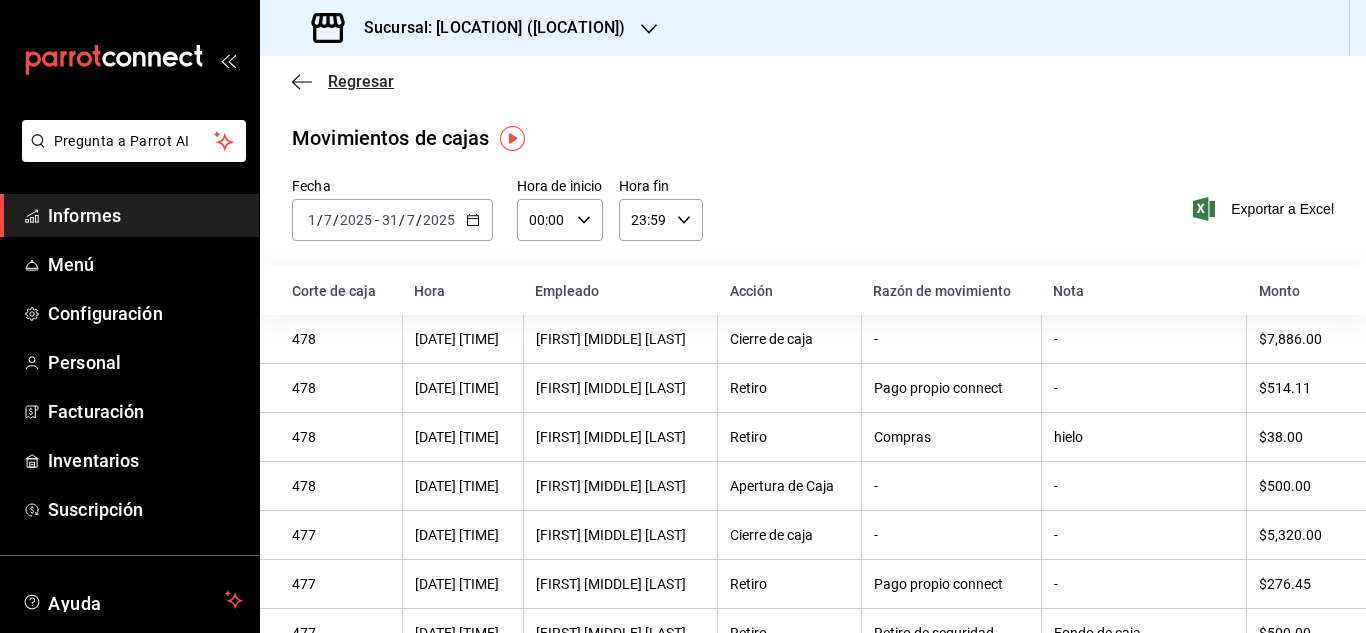 click 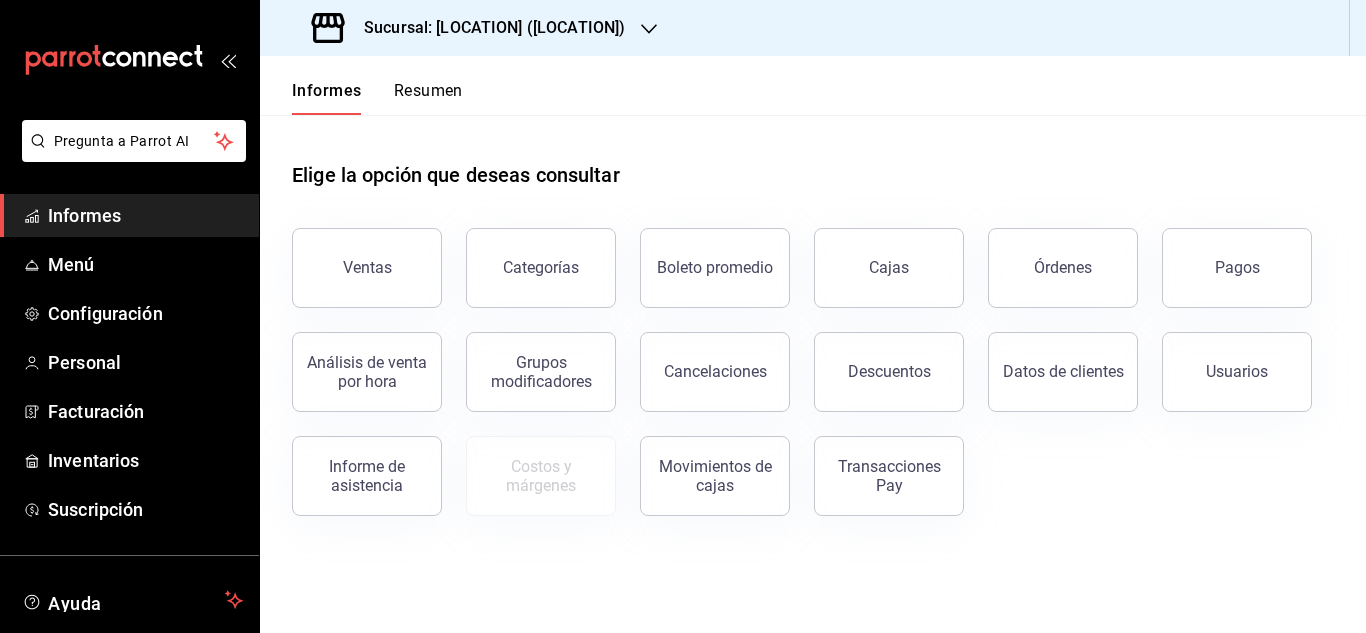 click on "Sucursal: [LOCATION] ([LOCATION])" at bounding box center [470, 28] 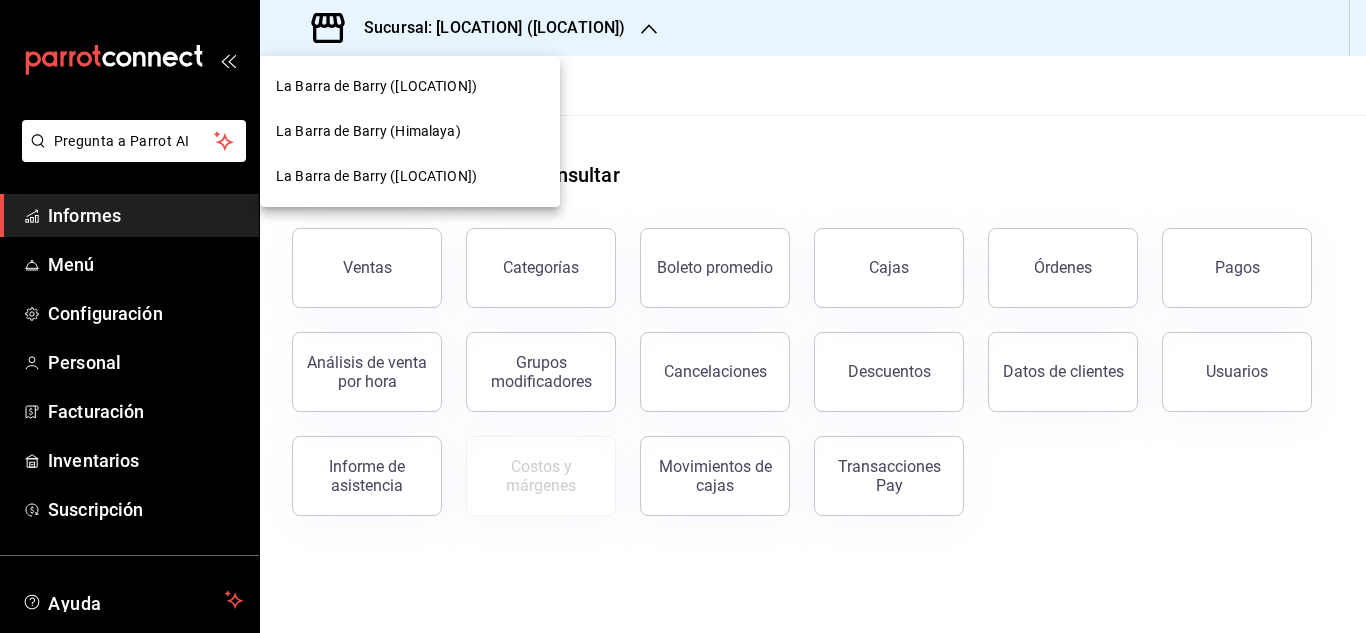 click on "La Barra de Barry ([LOCATION])" at bounding box center (376, 86) 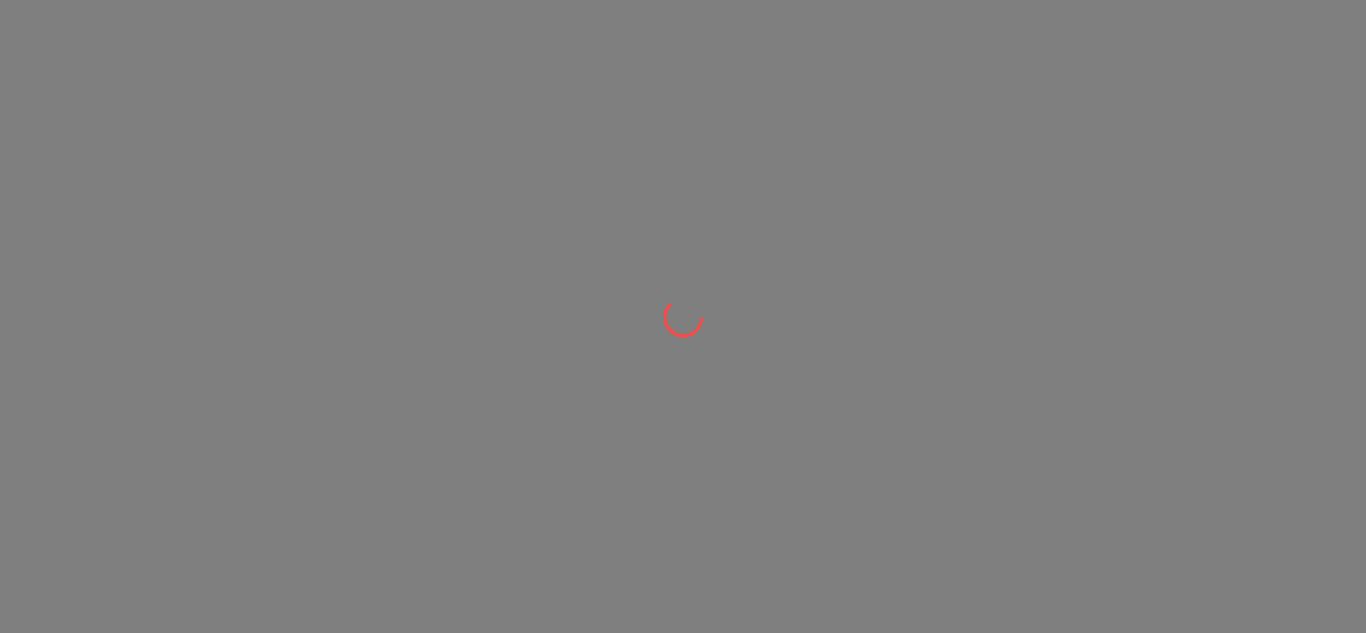 click at bounding box center [683, 316] 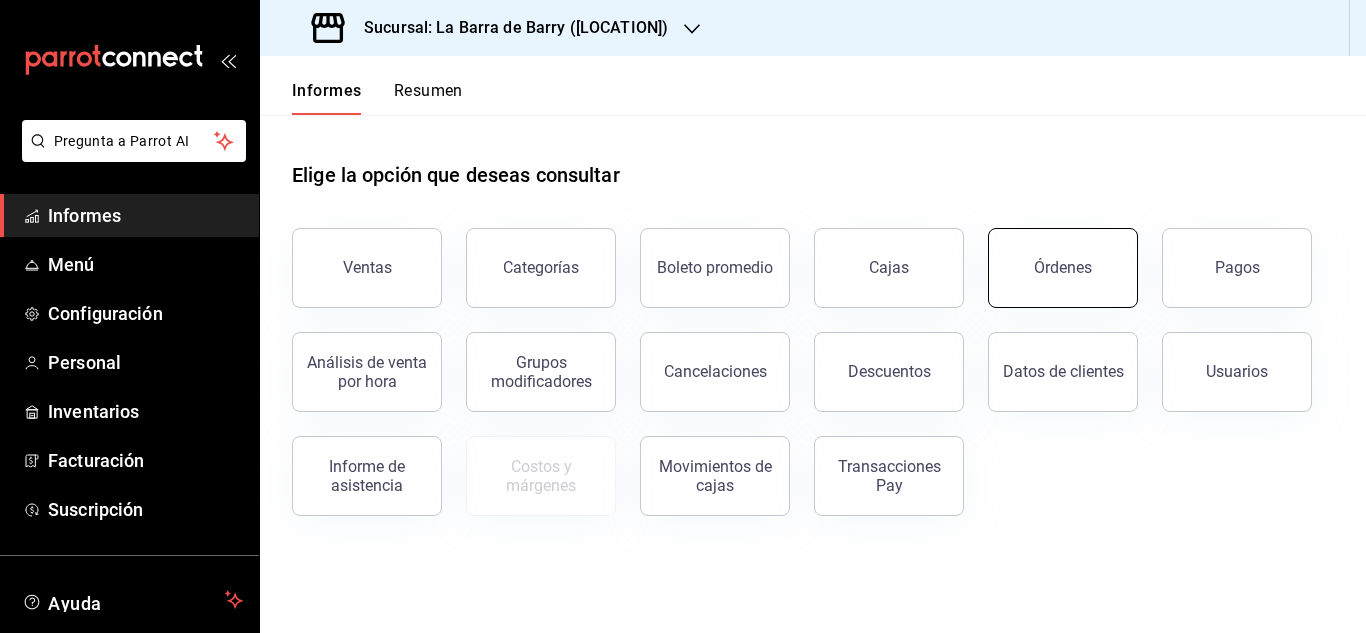 click on "Órdenes" at bounding box center [1063, 267] 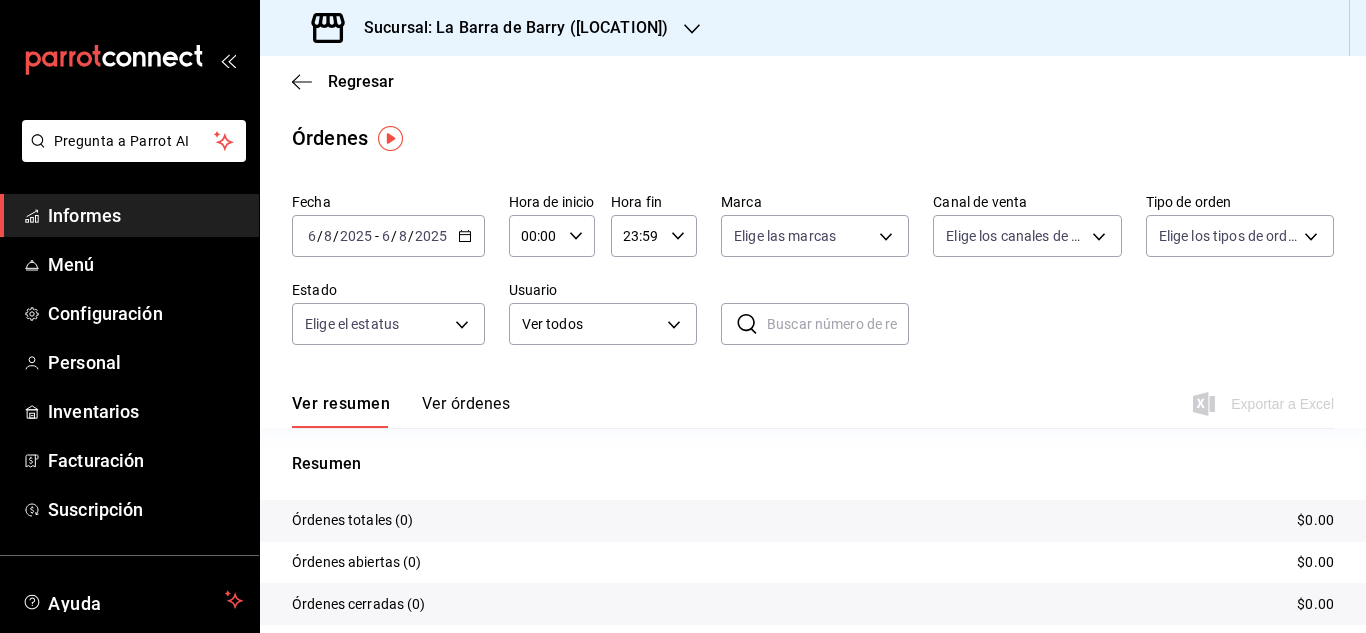 click on "2025-08-06 6 / 8 / 2025 - 2025-08-06 6 / 8 / 2025" at bounding box center (388, 236) 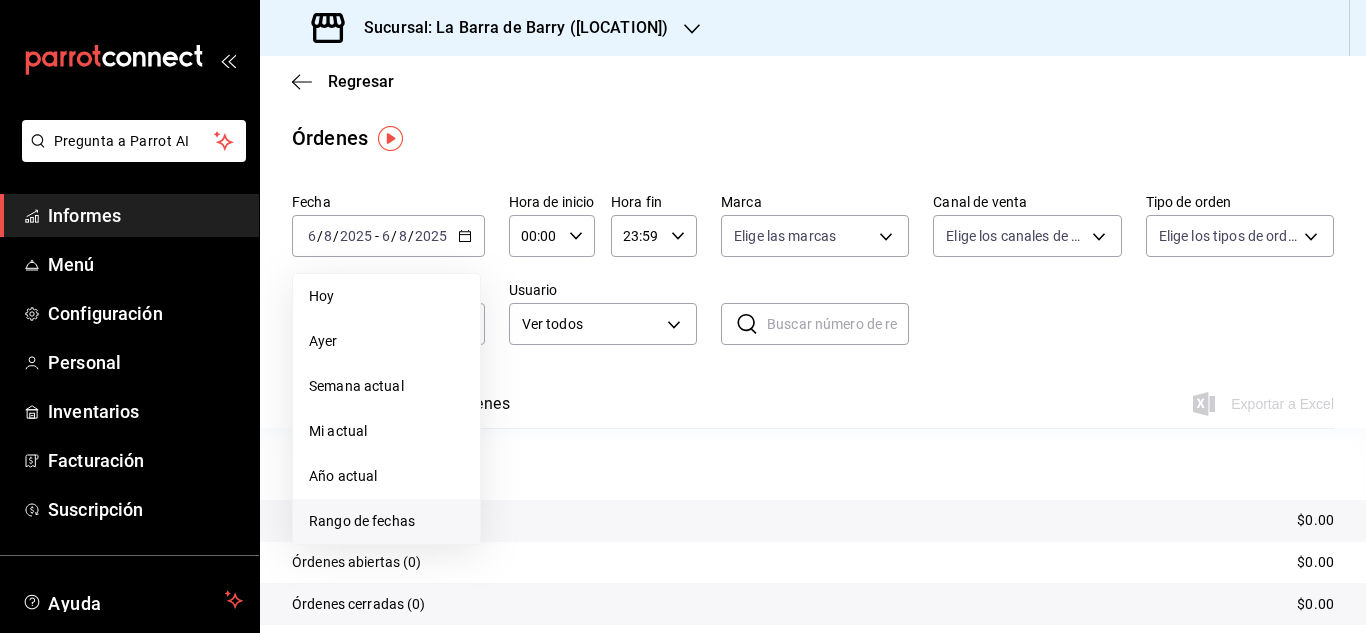 click on "Rango de fechas" at bounding box center (362, 521) 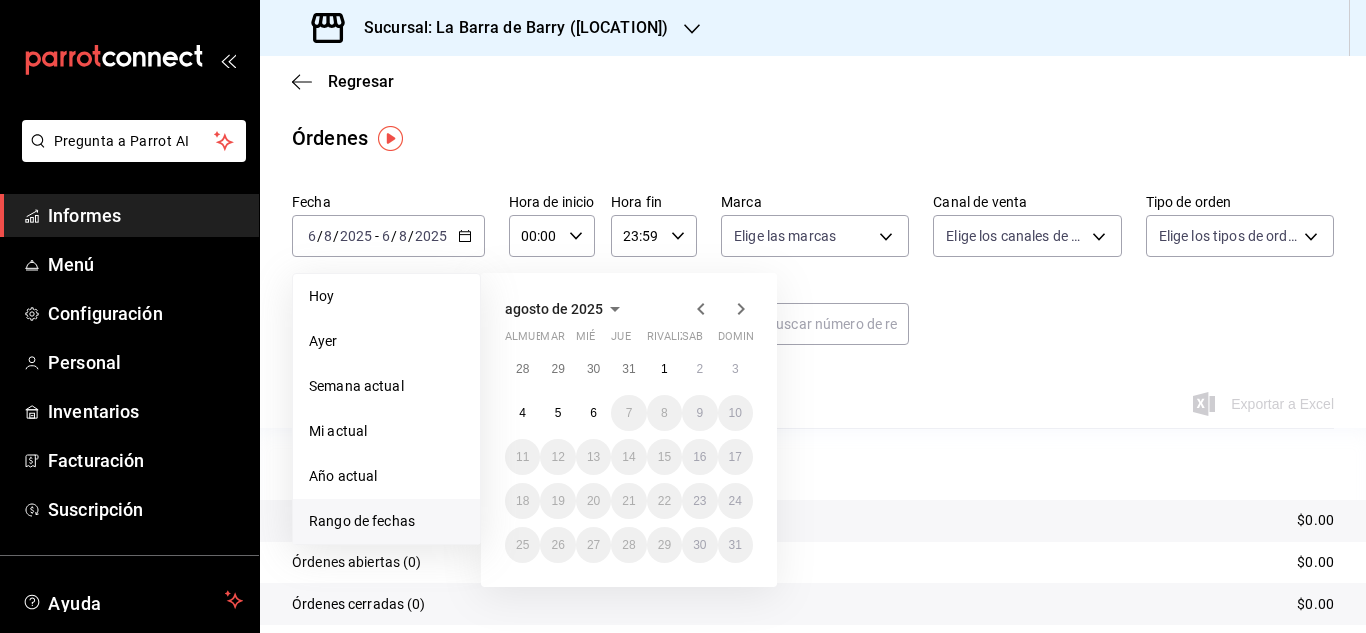 click 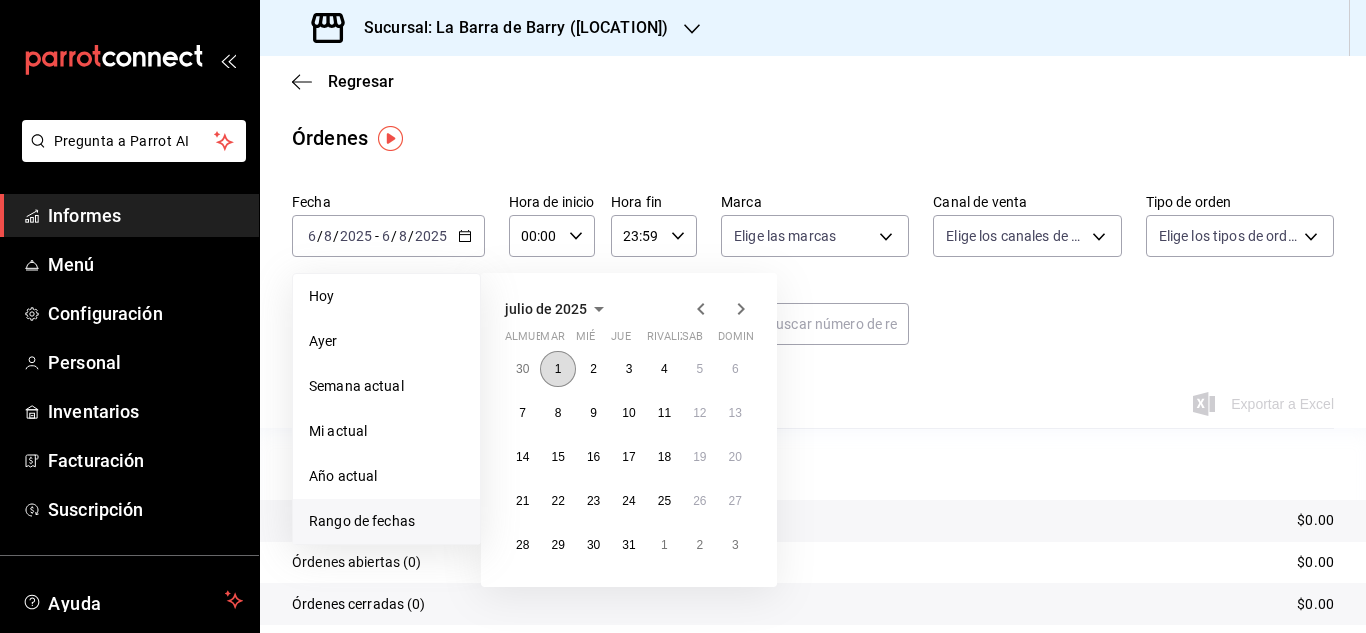 click on "1" at bounding box center (557, 369) 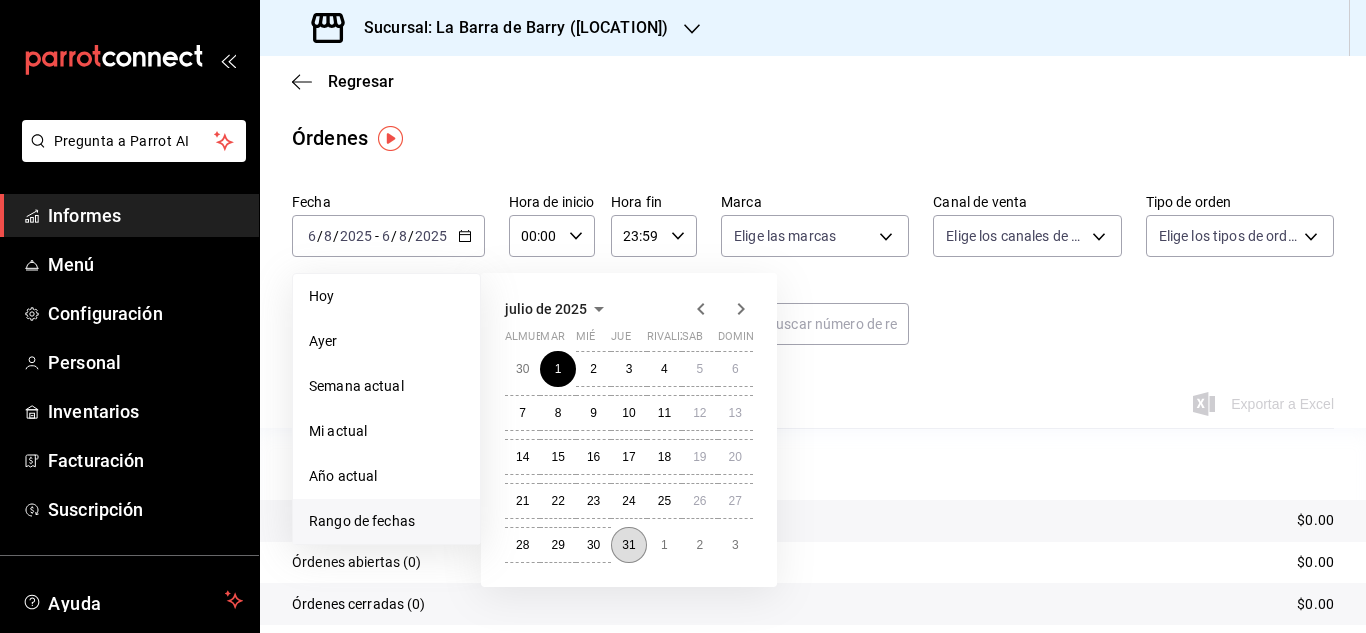 click on "31" at bounding box center (628, 545) 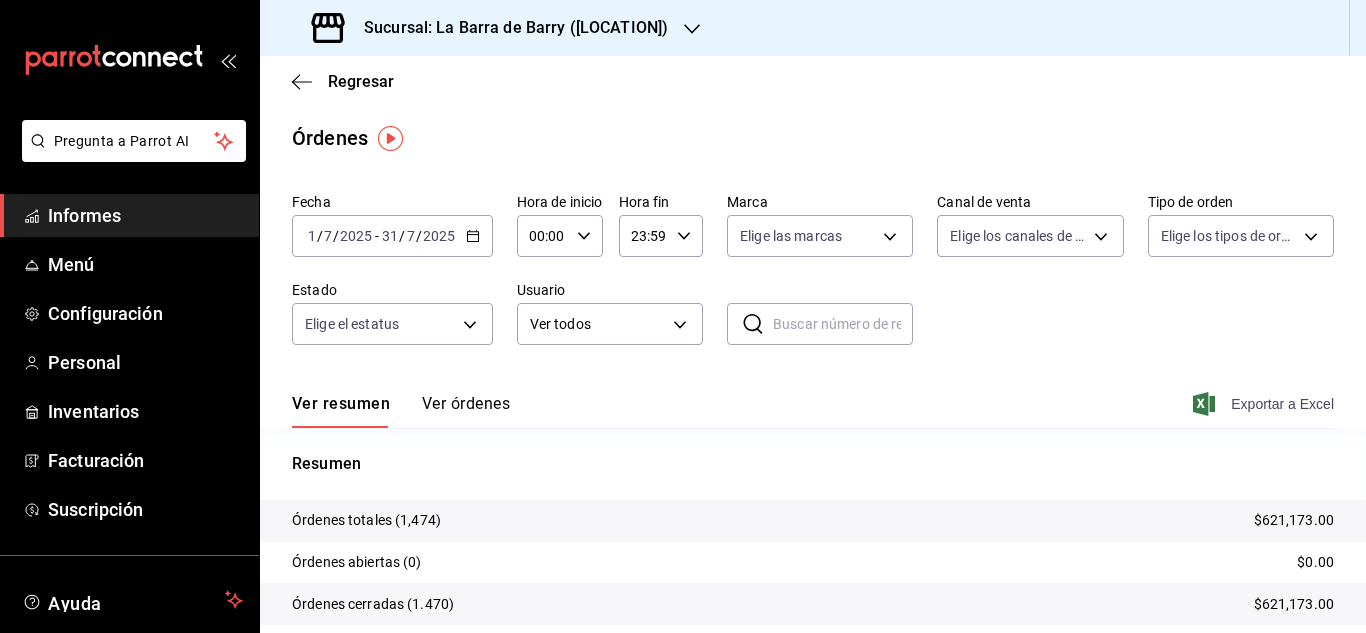 click on "Exportar a Excel" at bounding box center [1265, 404] 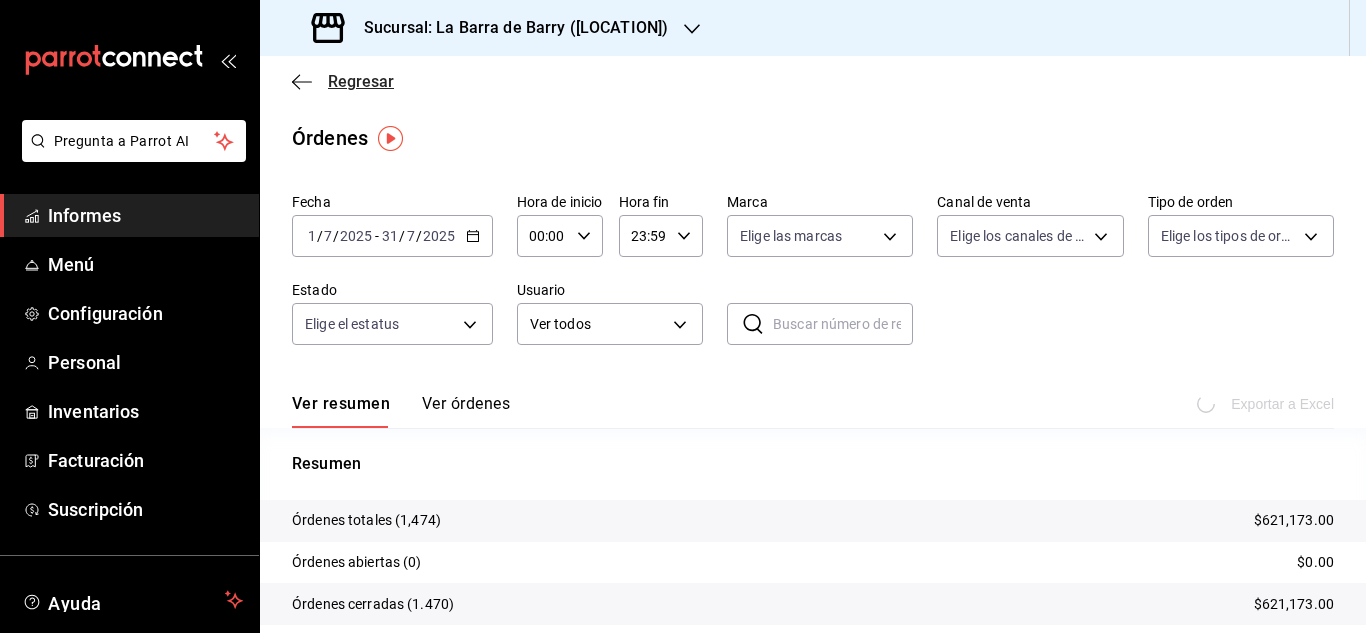 click on "Regresar" at bounding box center [361, 81] 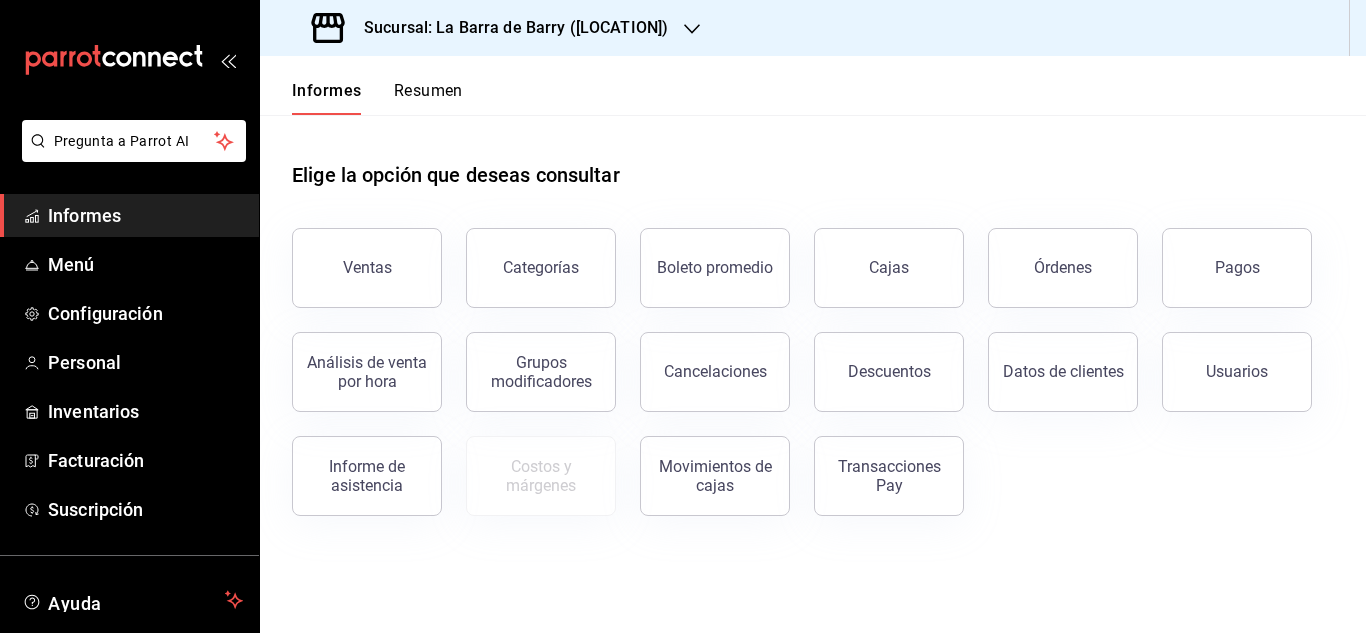 click on "Sucursal: La Barra de Barry ([LOCATION])" at bounding box center (516, 27) 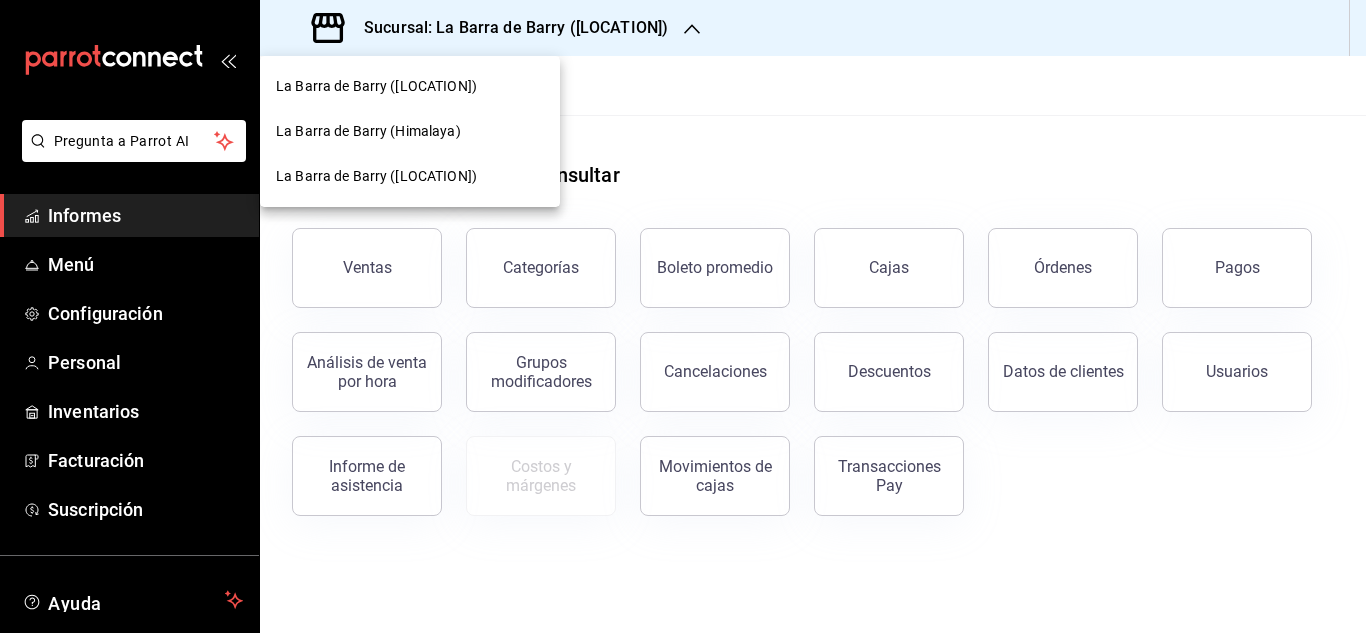 click on "La Barra de Barry (Himalaya)" at bounding box center [368, 131] 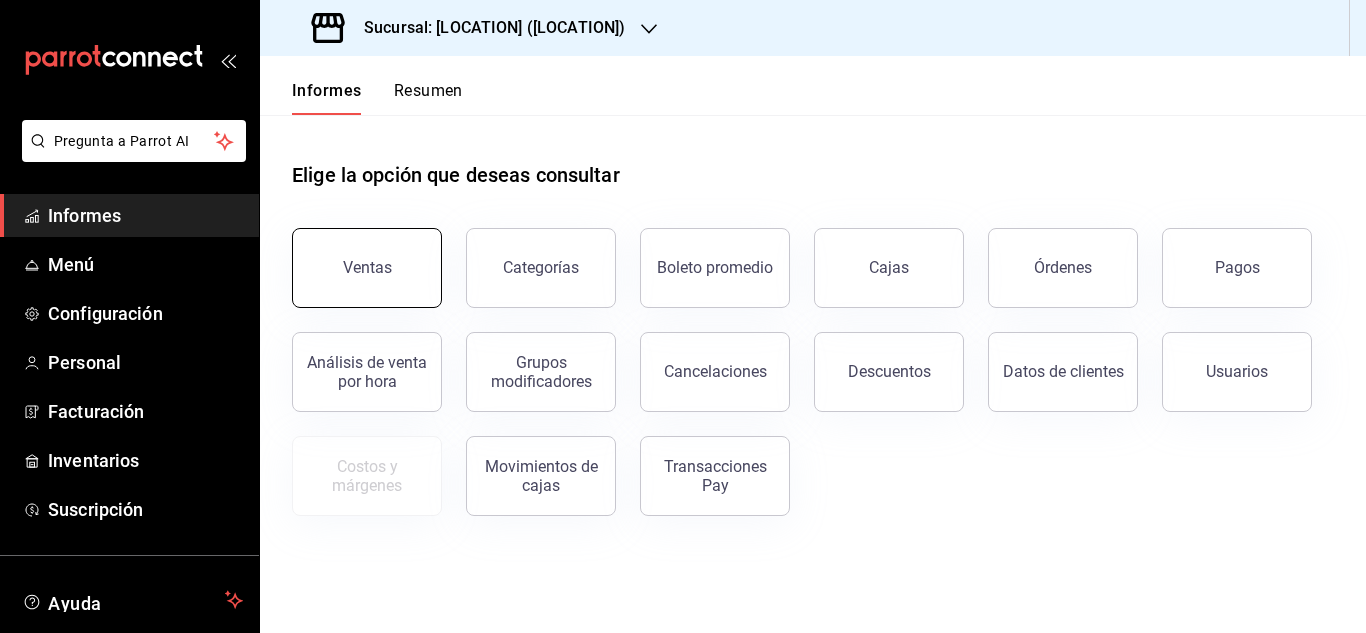 click on "Ventas" at bounding box center [367, 267] 